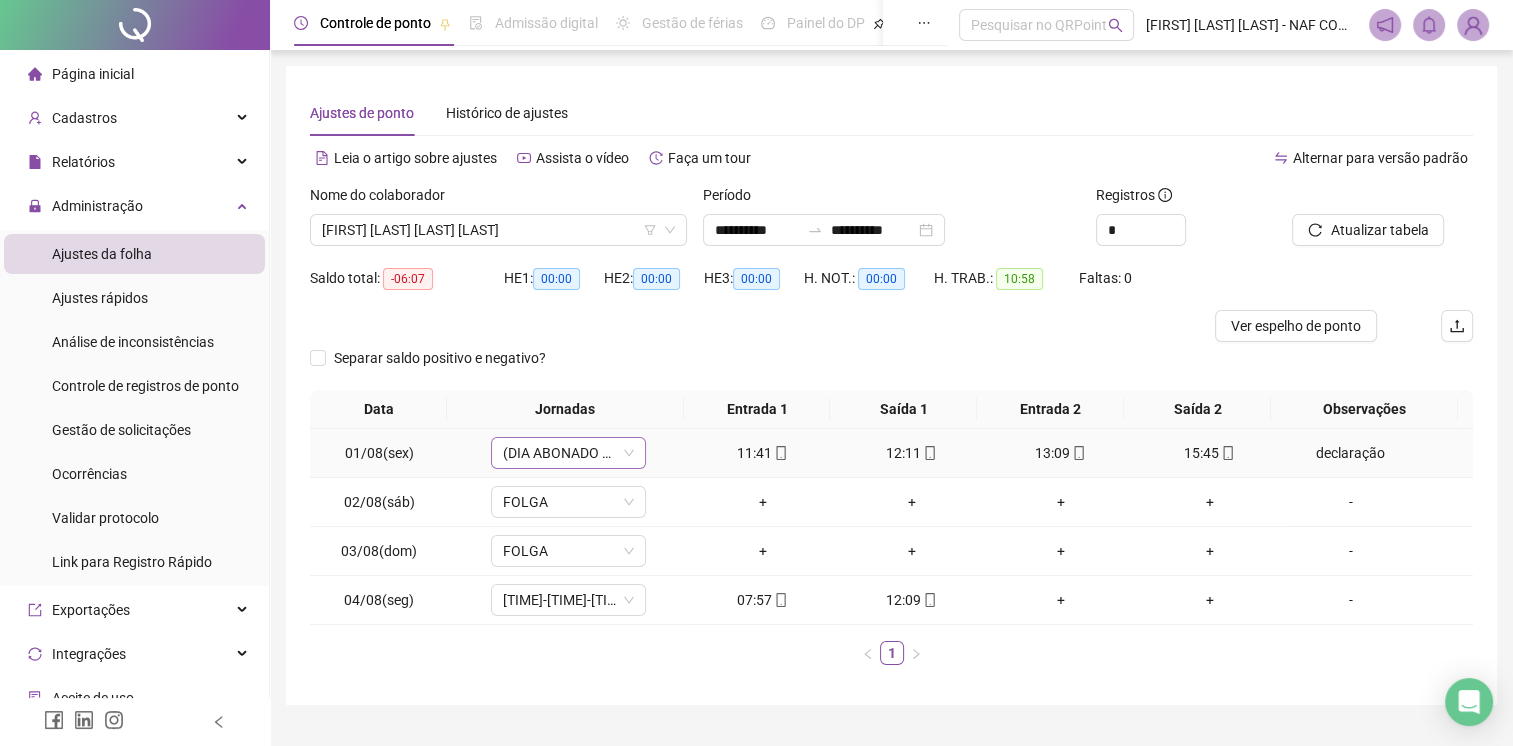 scroll, scrollTop: 44, scrollLeft: 0, axis: vertical 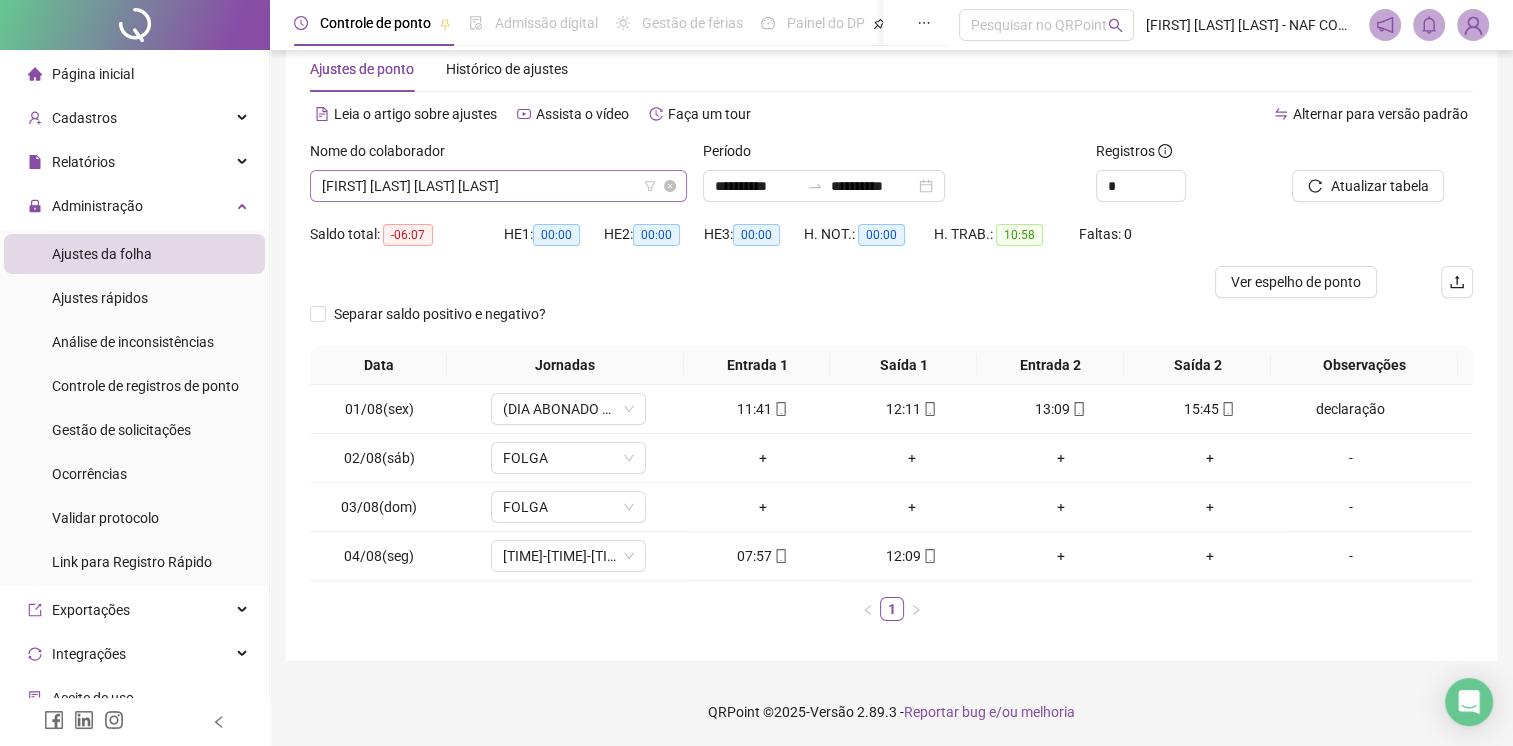 click on "[FIRST] [LAST] [LAST] [LAST]" at bounding box center [498, 186] 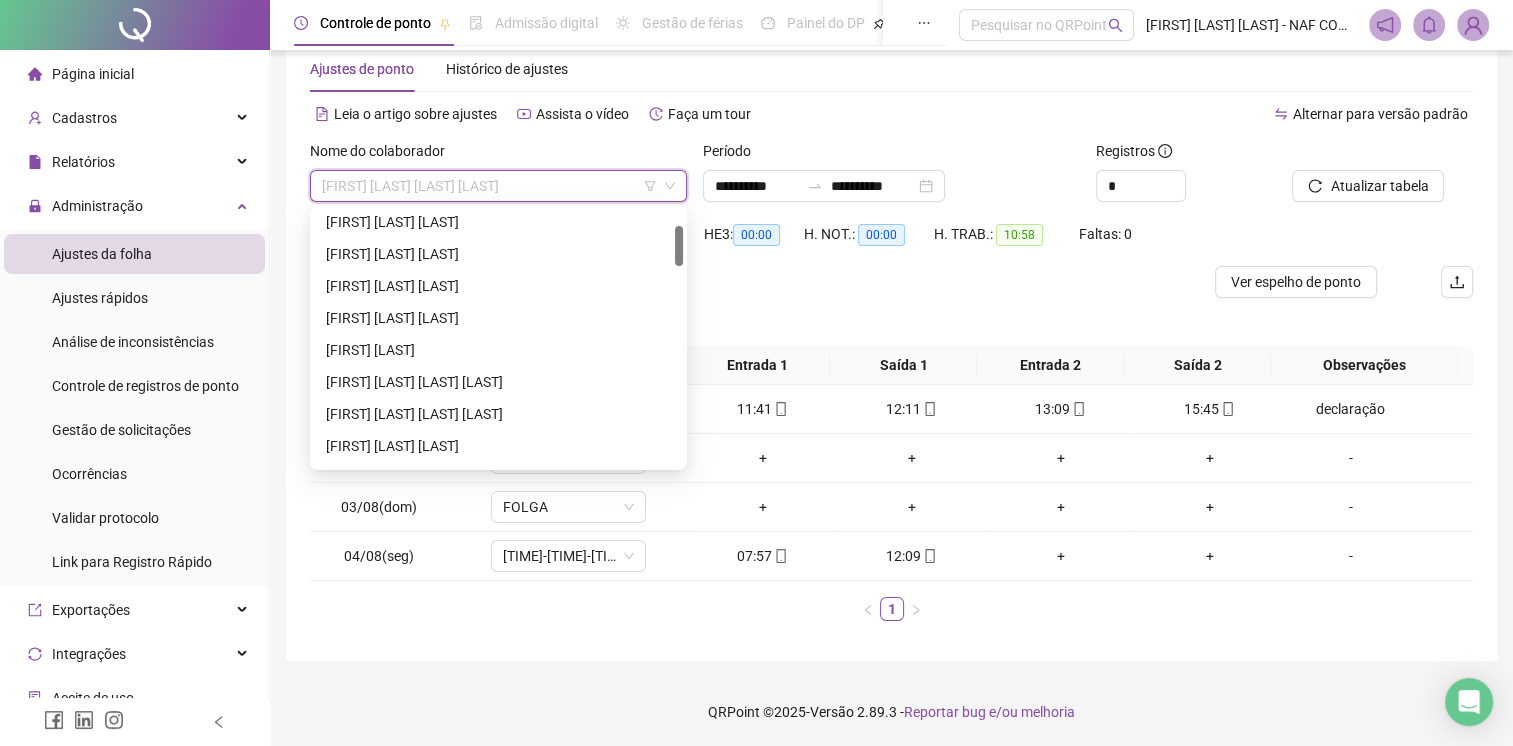 scroll, scrollTop: 200, scrollLeft: 0, axis: vertical 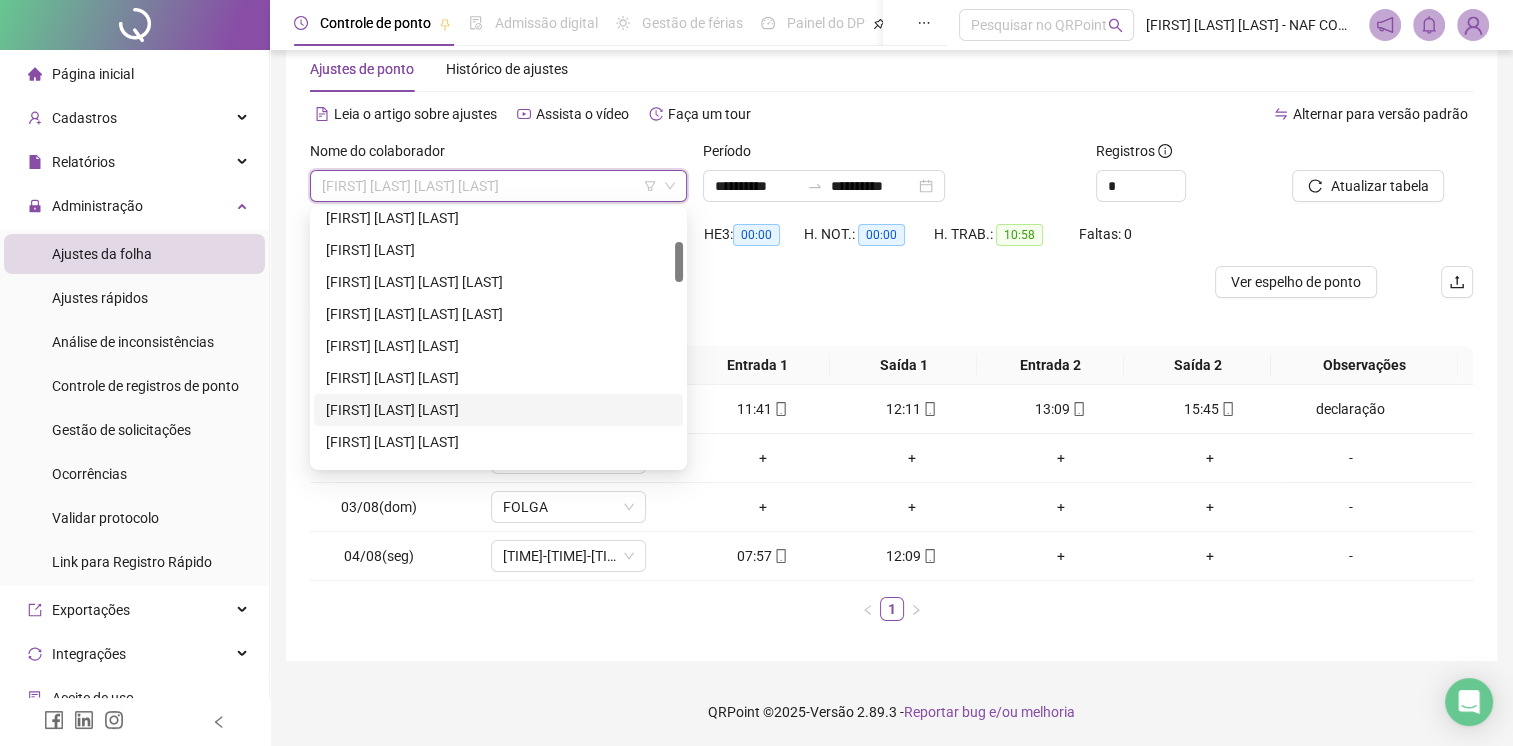 click on "[FIRST] [LAST] [LAST]" at bounding box center (498, 410) 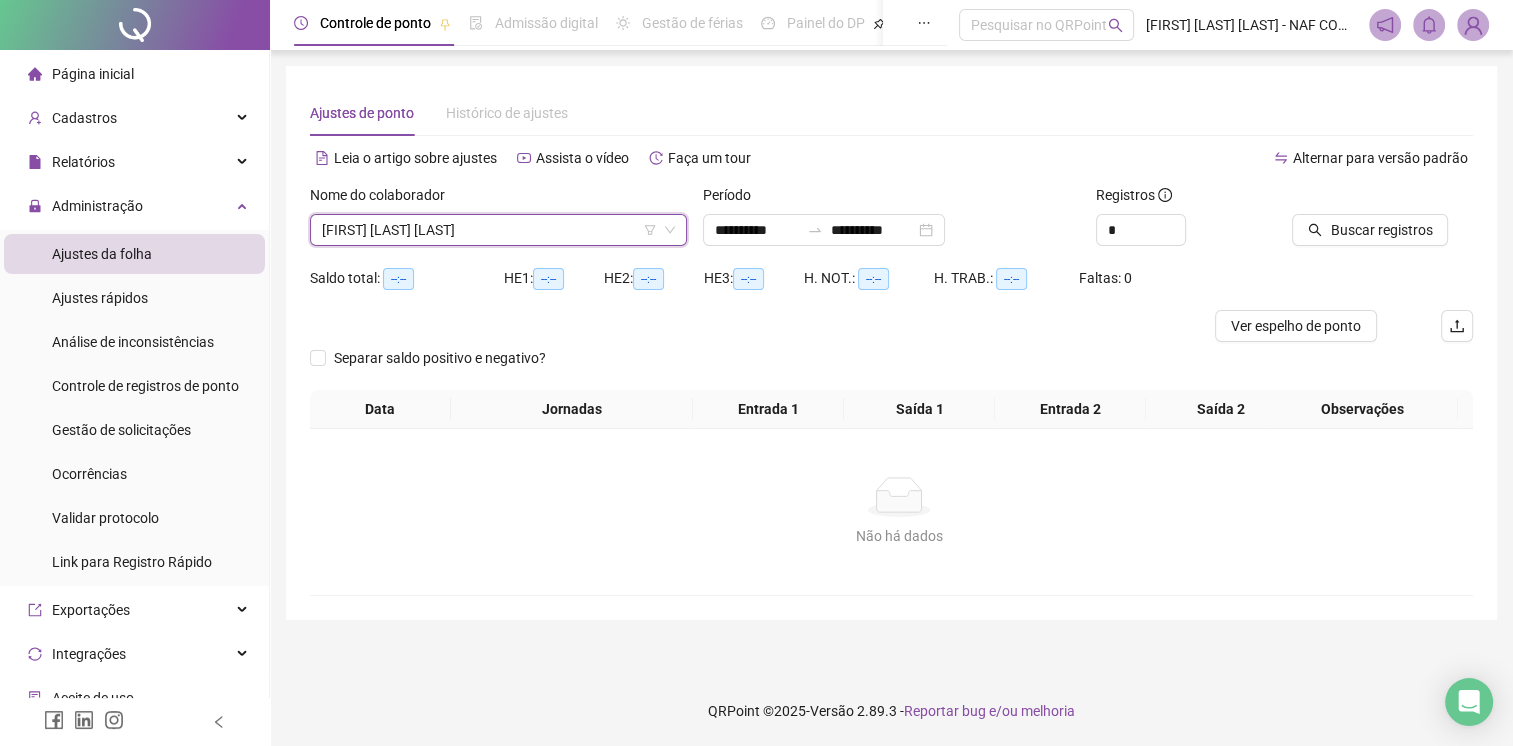 scroll, scrollTop: 0, scrollLeft: 0, axis: both 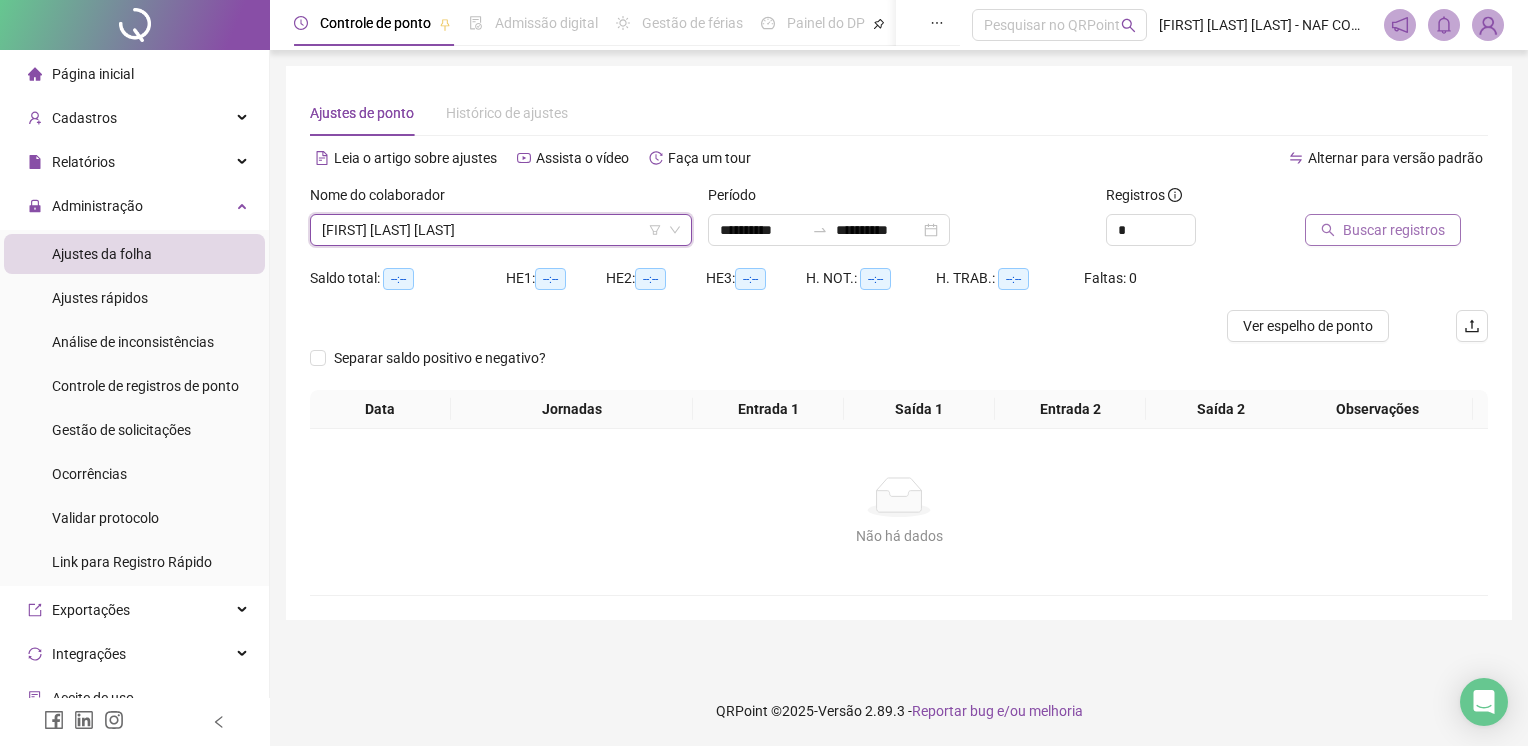 click on "Buscar registros" at bounding box center (1383, 230) 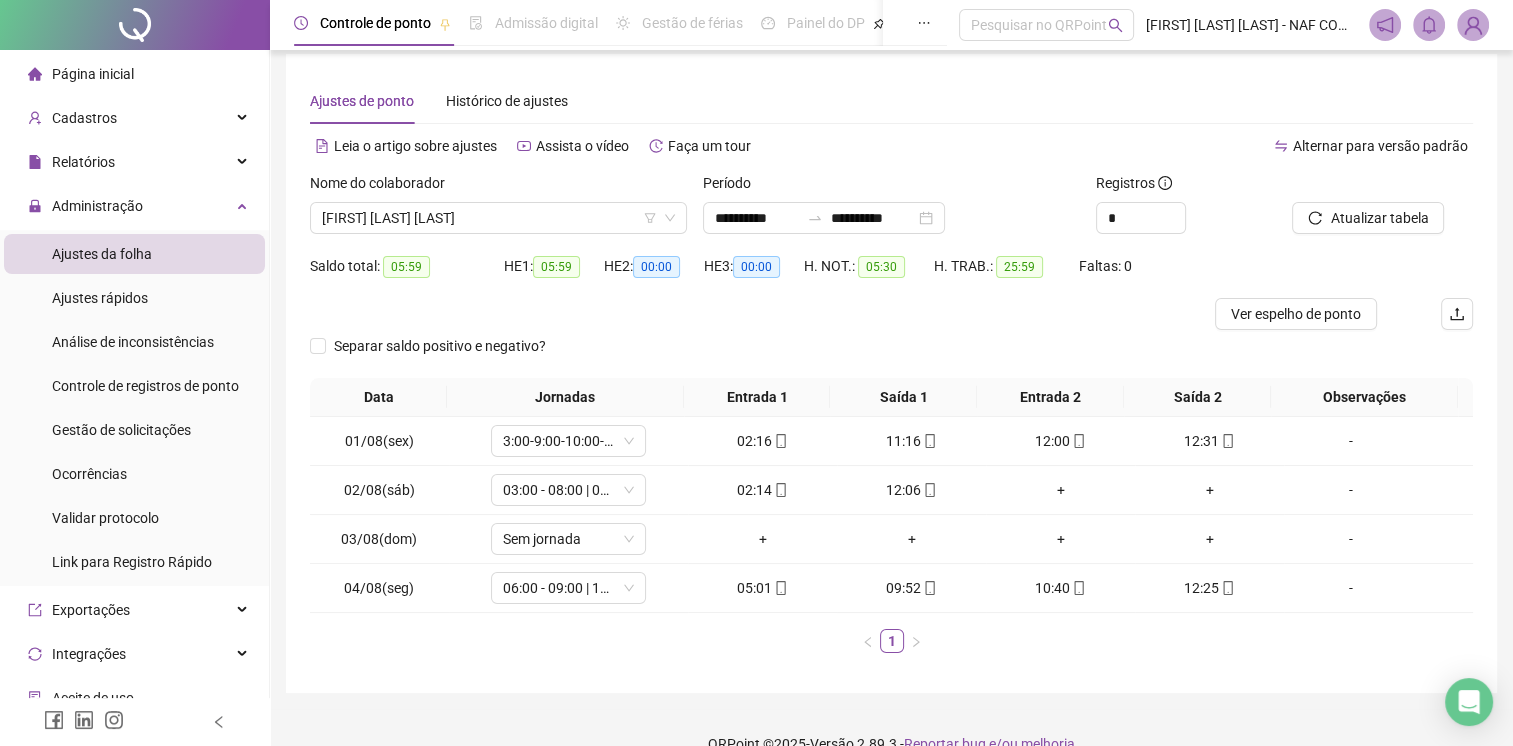scroll, scrollTop: 44, scrollLeft: 0, axis: vertical 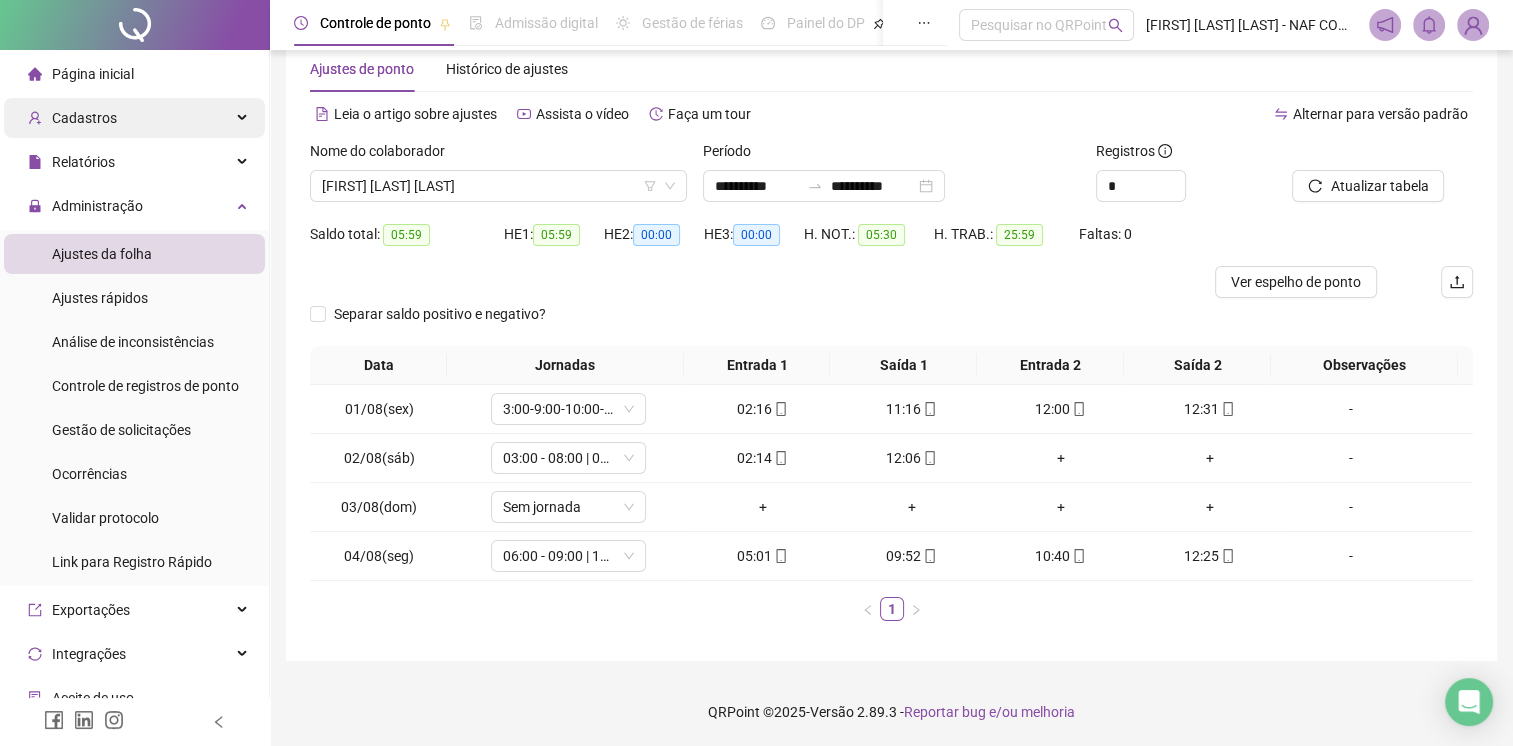 click on "Cadastros" at bounding box center [134, 118] 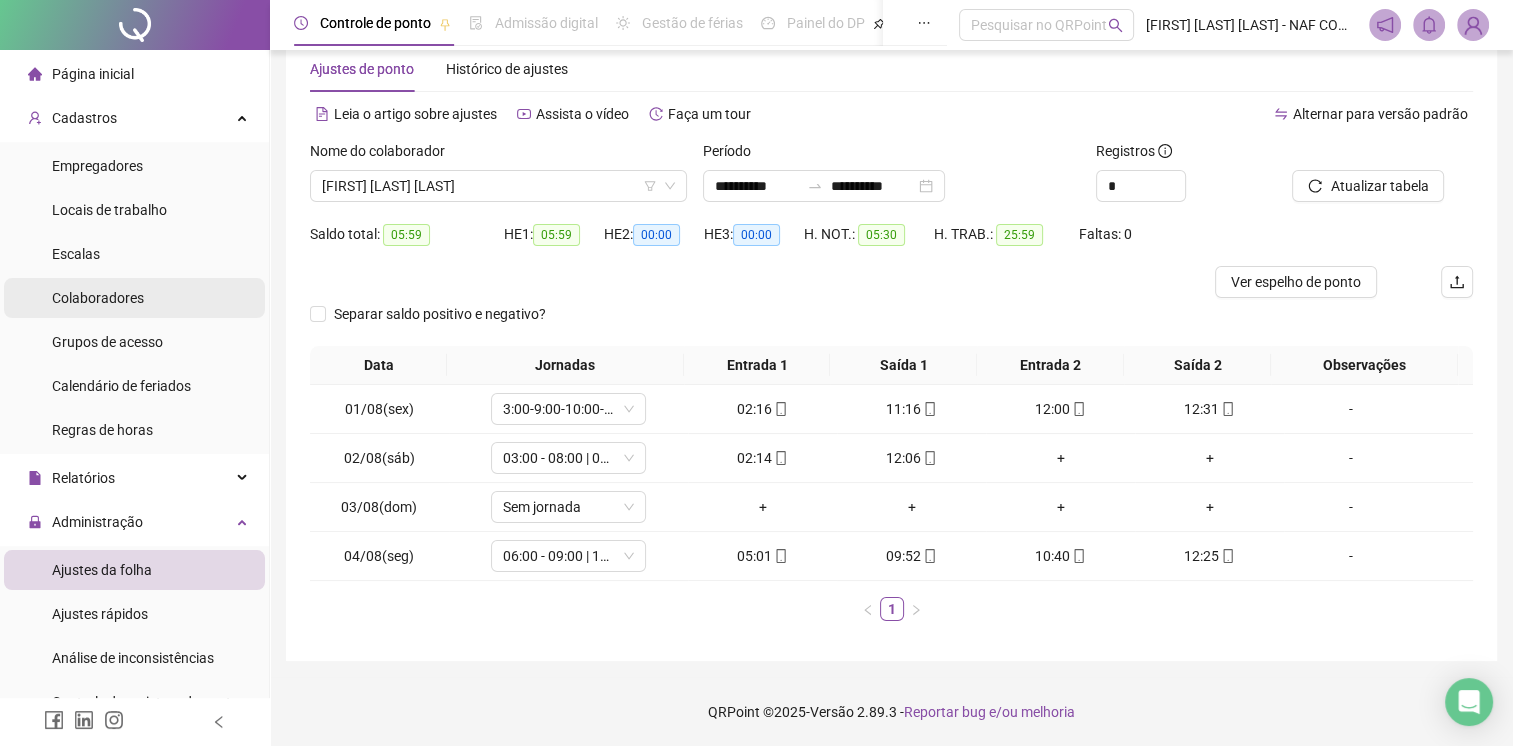 click on "Colaboradores" at bounding box center (98, 298) 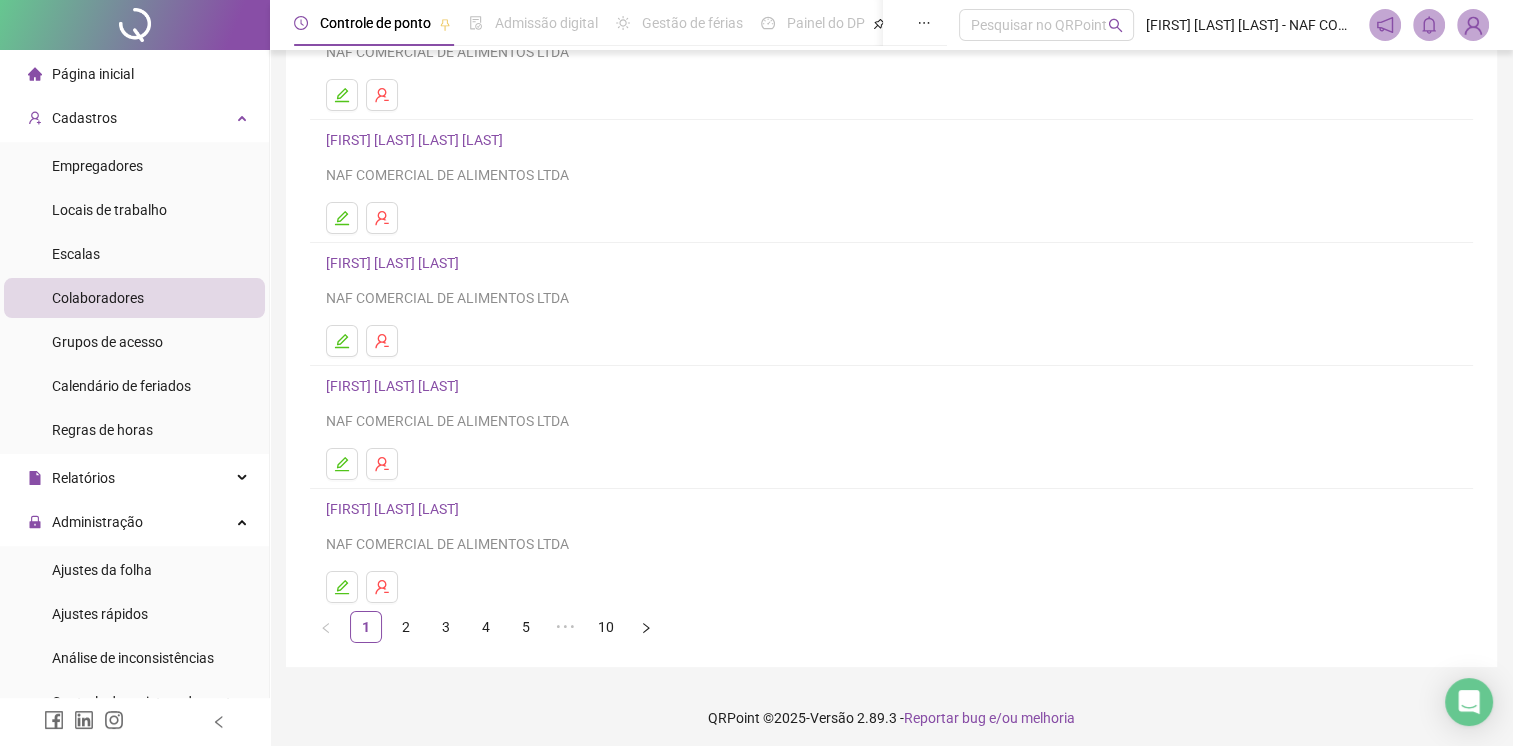scroll, scrollTop: 220, scrollLeft: 0, axis: vertical 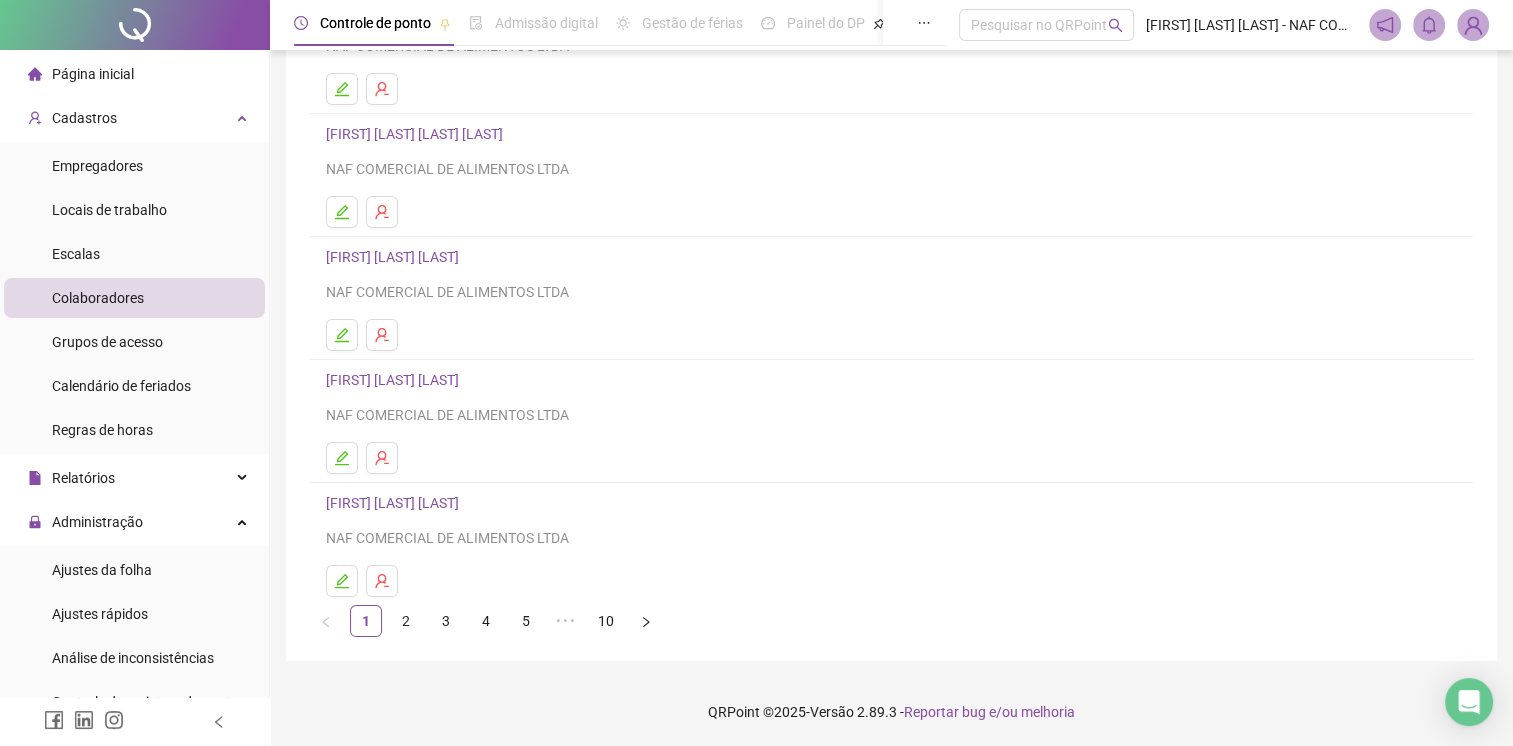 click on "2" at bounding box center [406, 621] 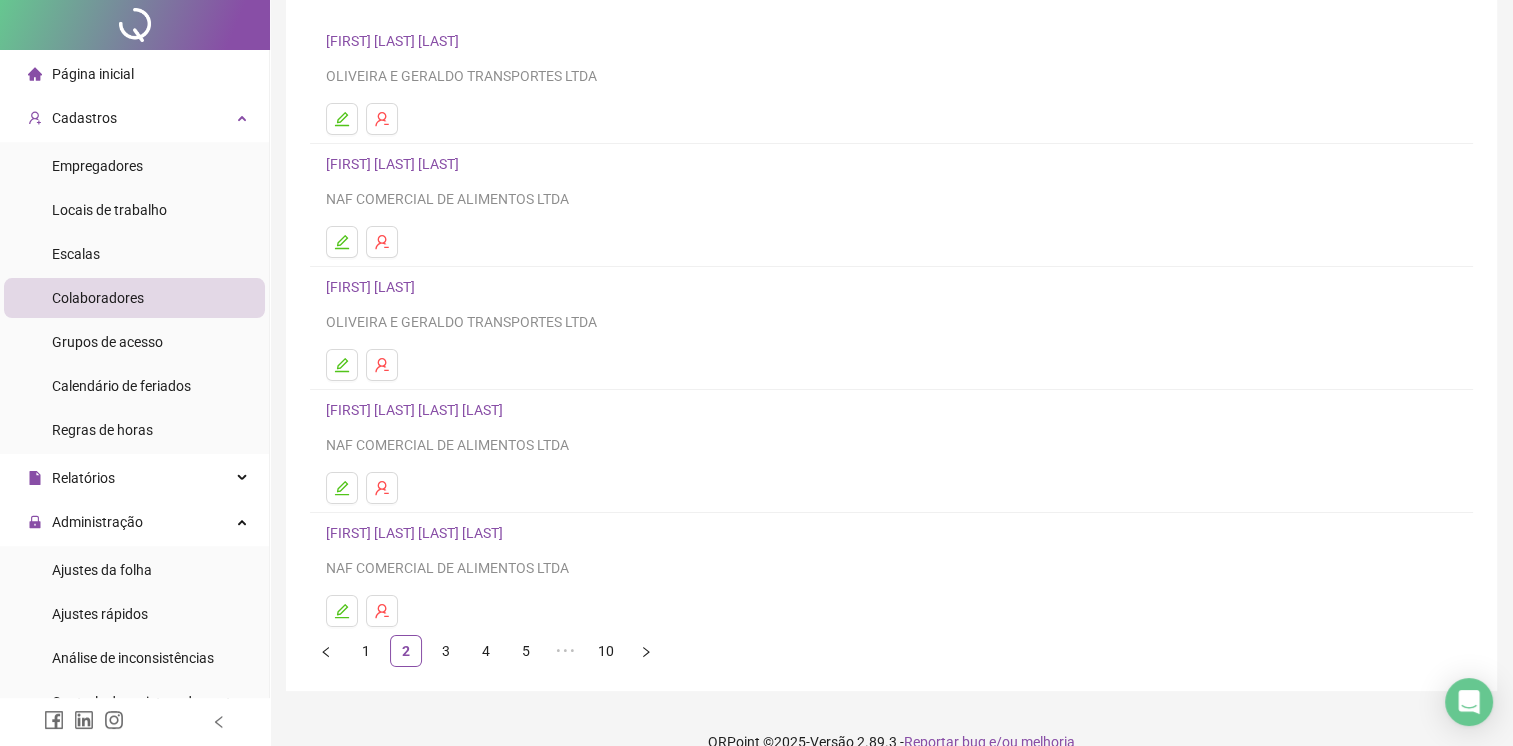 scroll, scrollTop: 200, scrollLeft: 0, axis: vertical 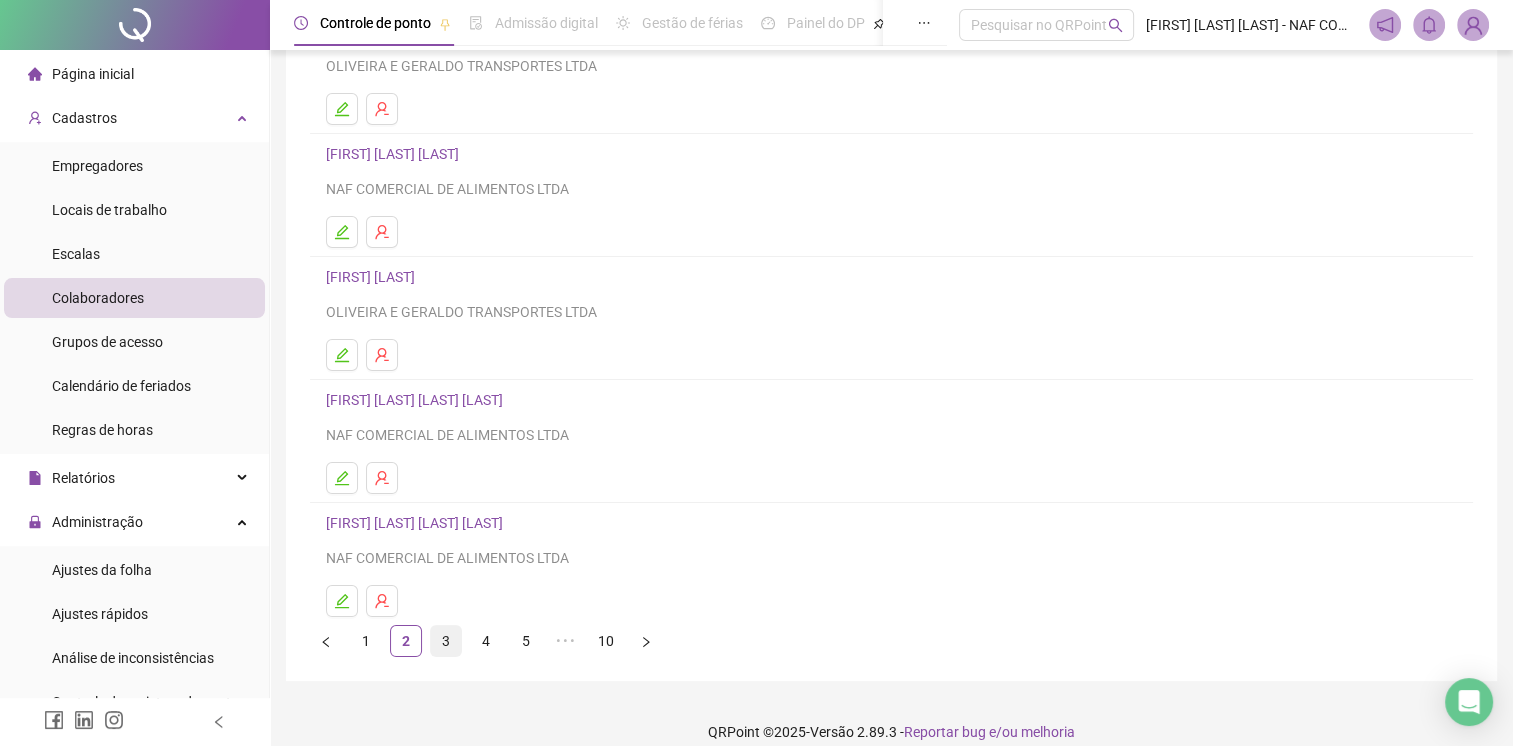 click on "3" at bounding box center [446, 641] 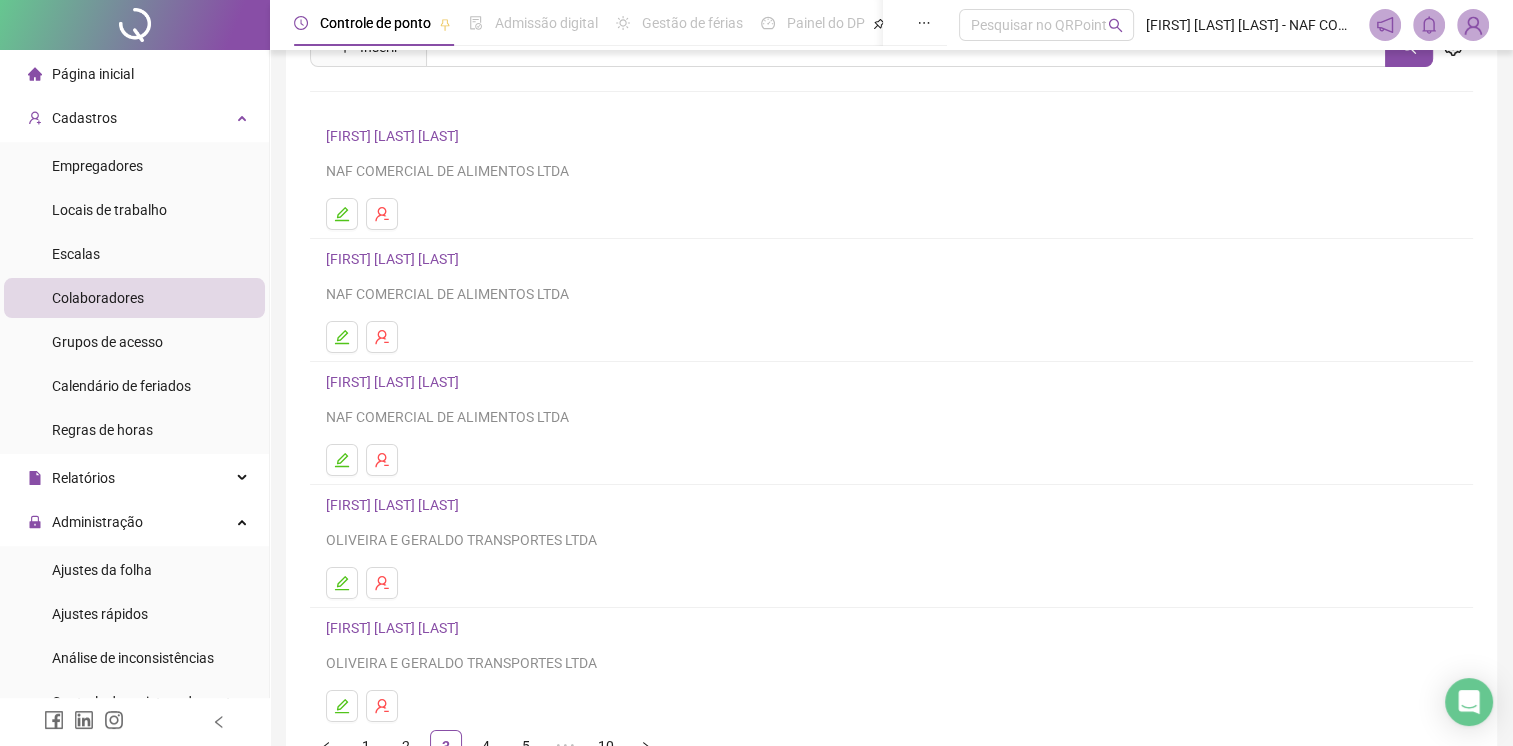 scroll, scrollTop: 100, scrollLeft: 0, axis: vertical 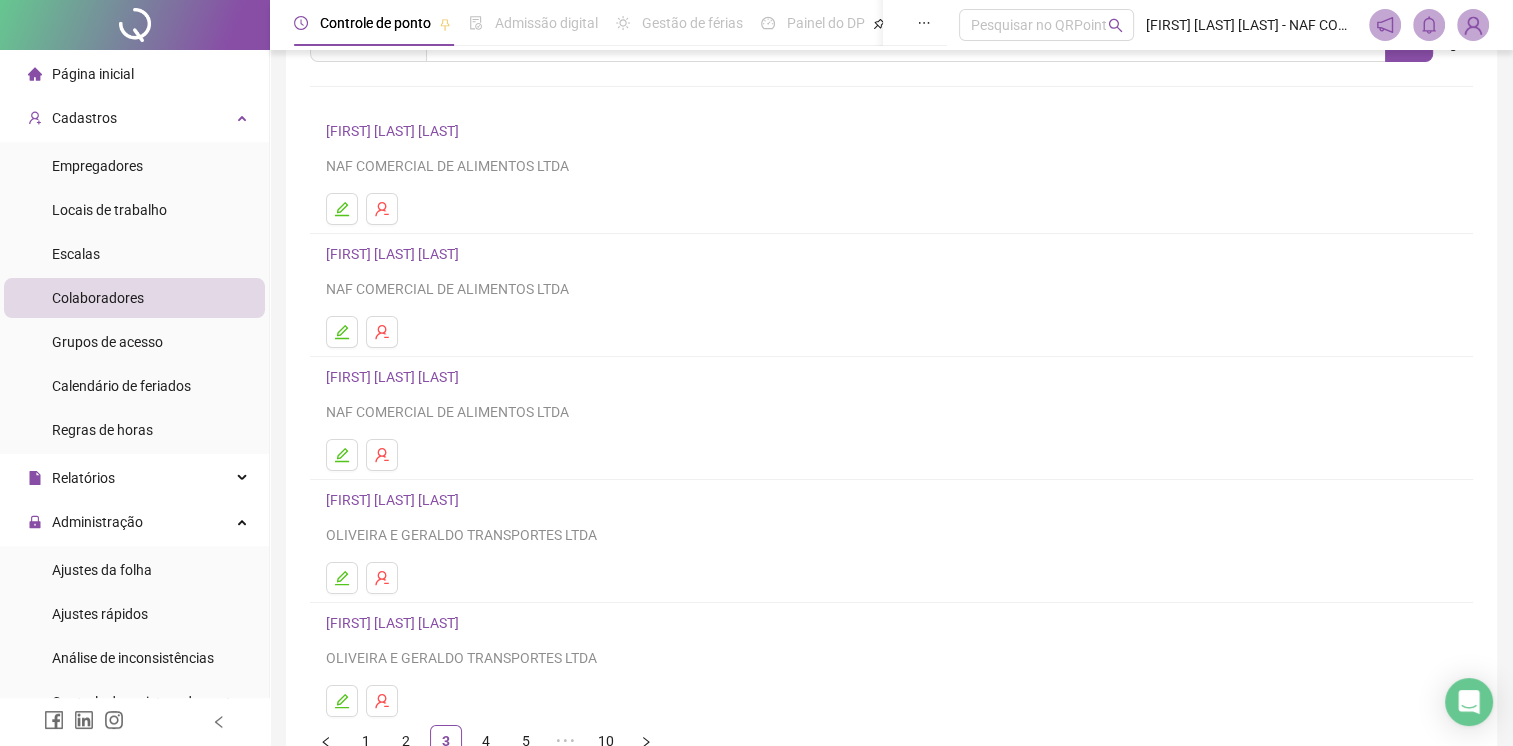 click on "[FIRST] [LAST] [LAST]" at bounding box center [395, 377] 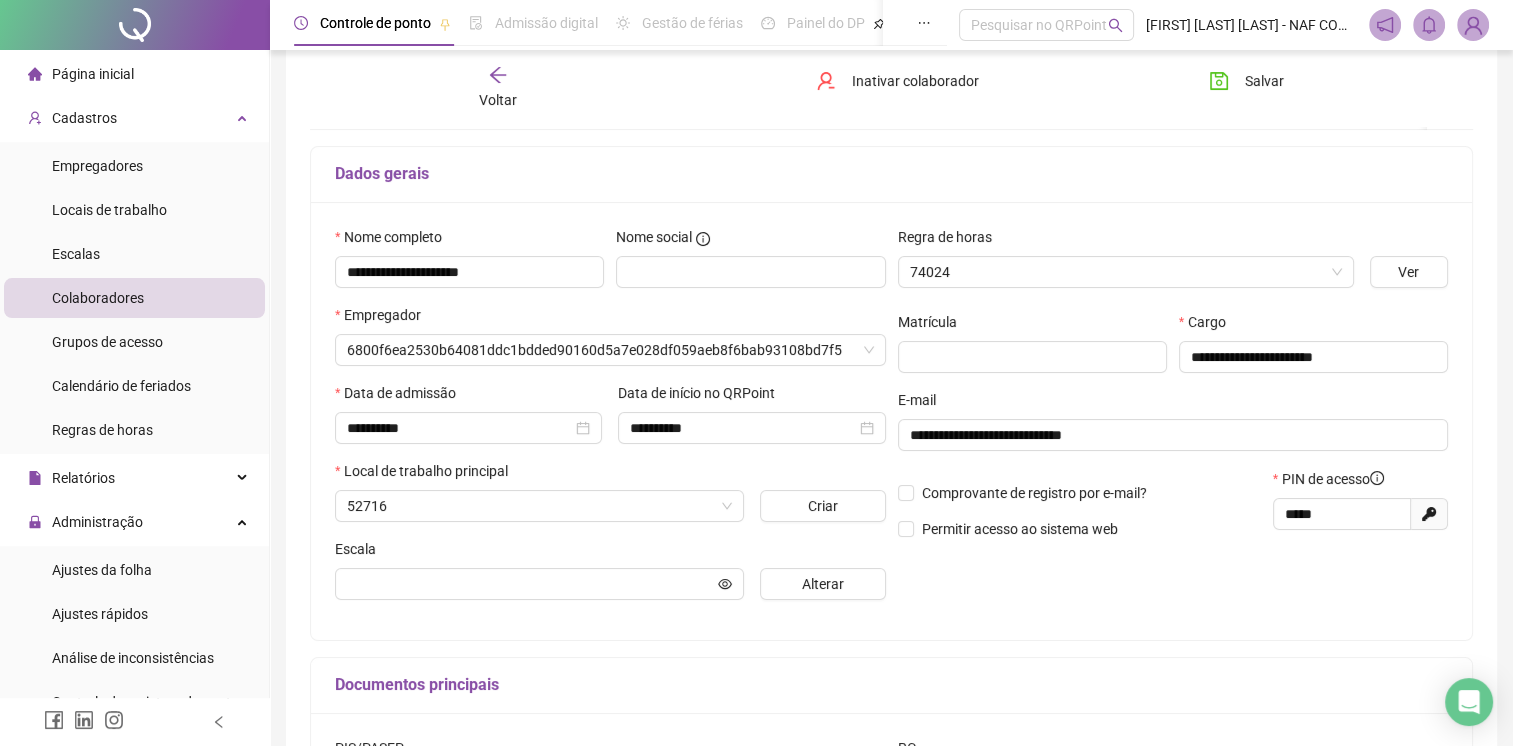 scroll, scrollTop: 110, scrollLeft: 0, axis: vertical 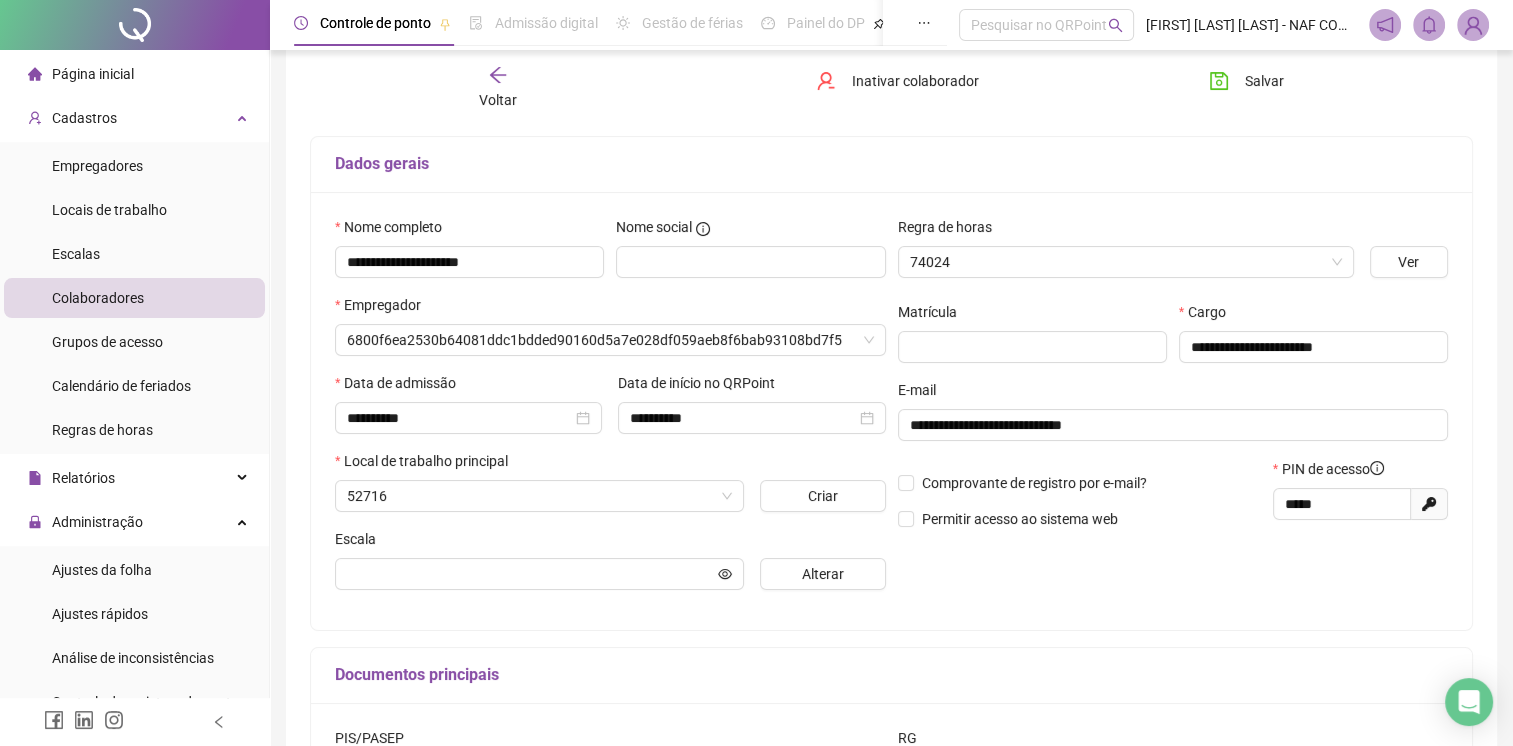 type on "**********" 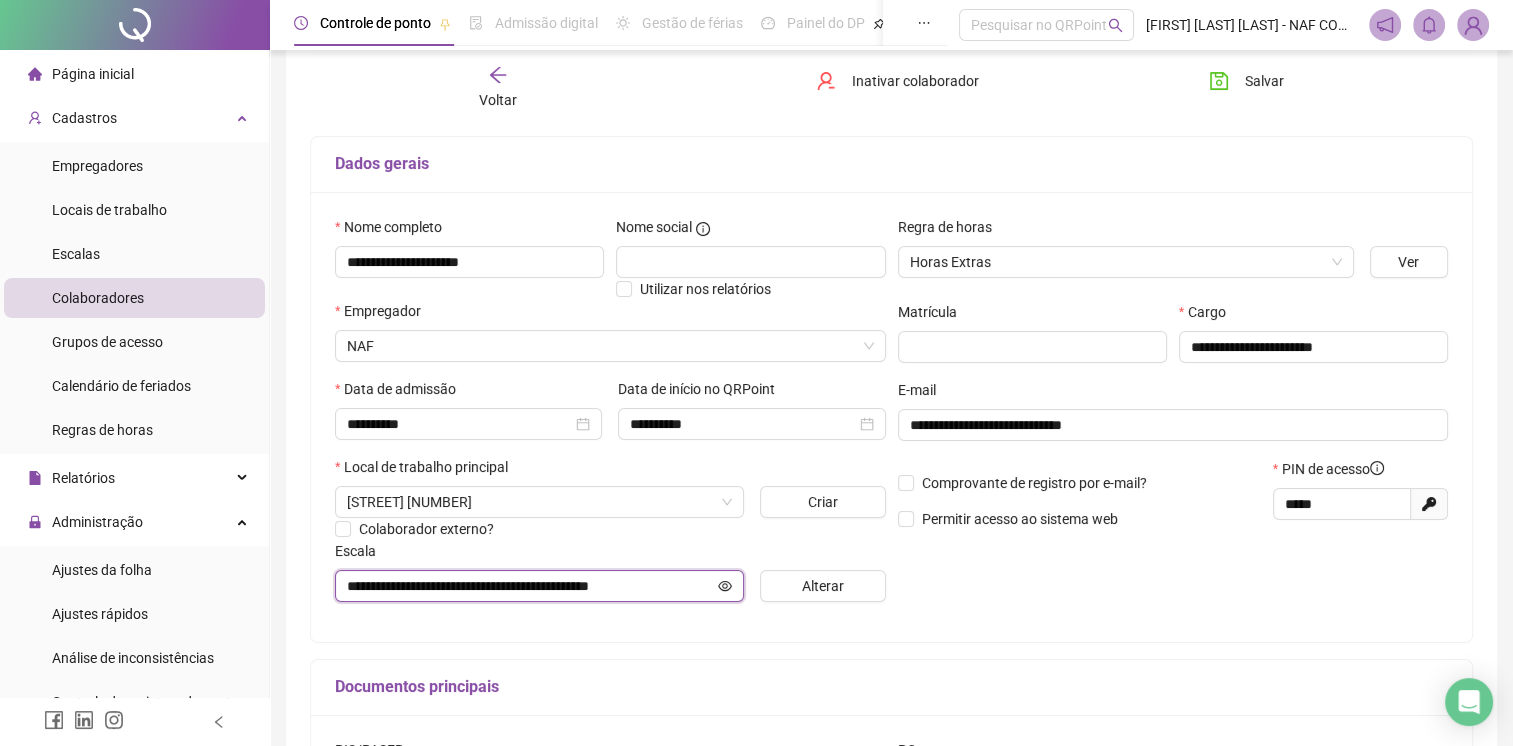 click 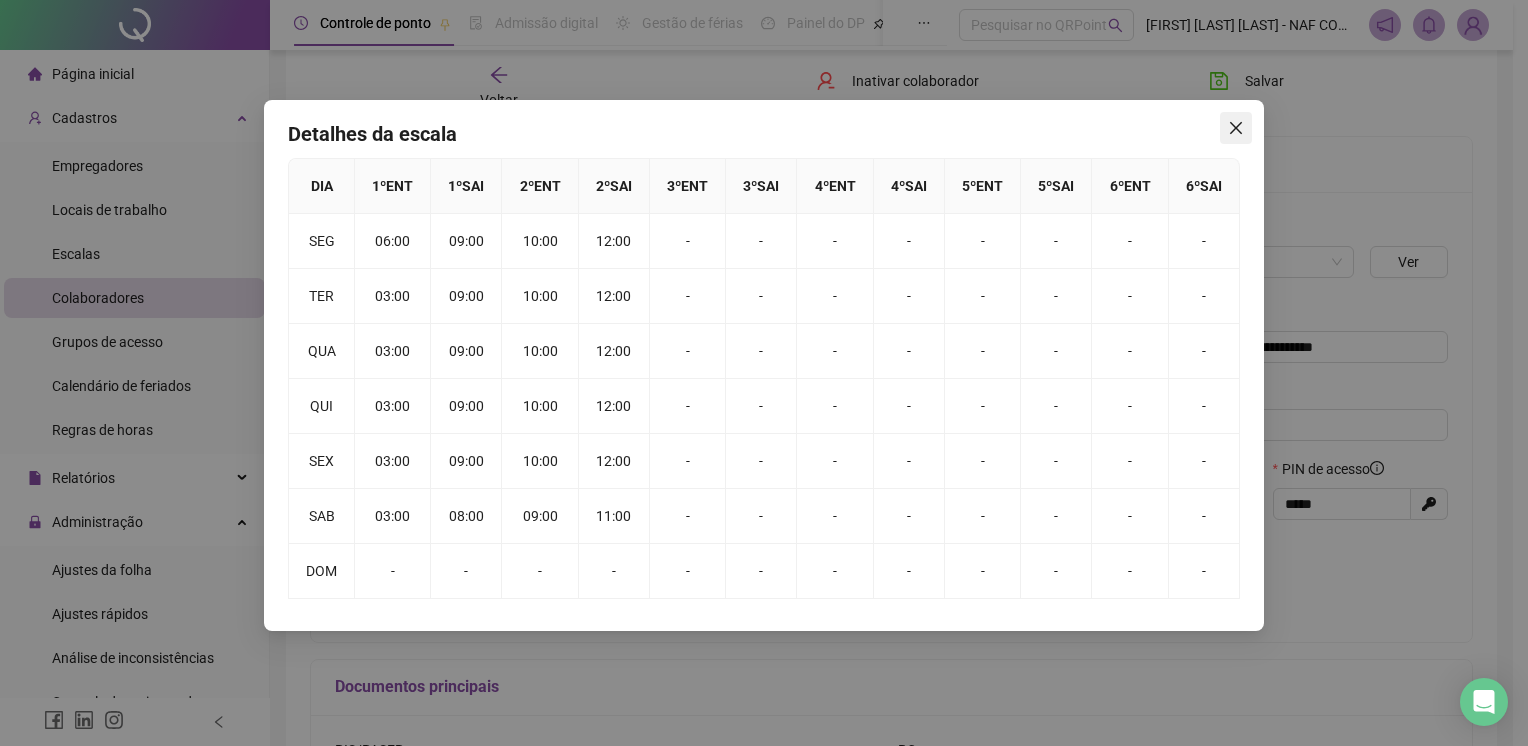 click 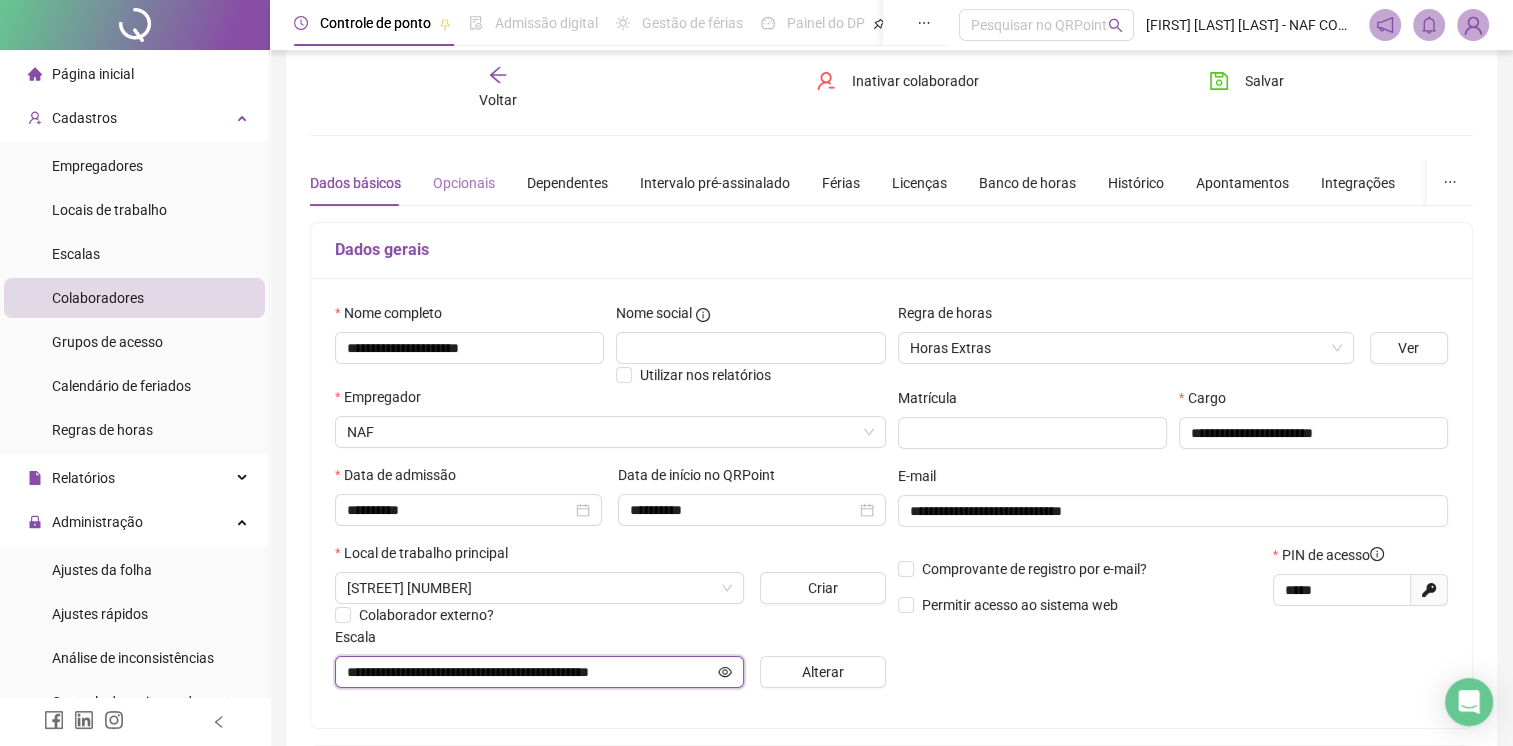 scroll, scrollTop: 0, scrollLeft: 0, axis: both 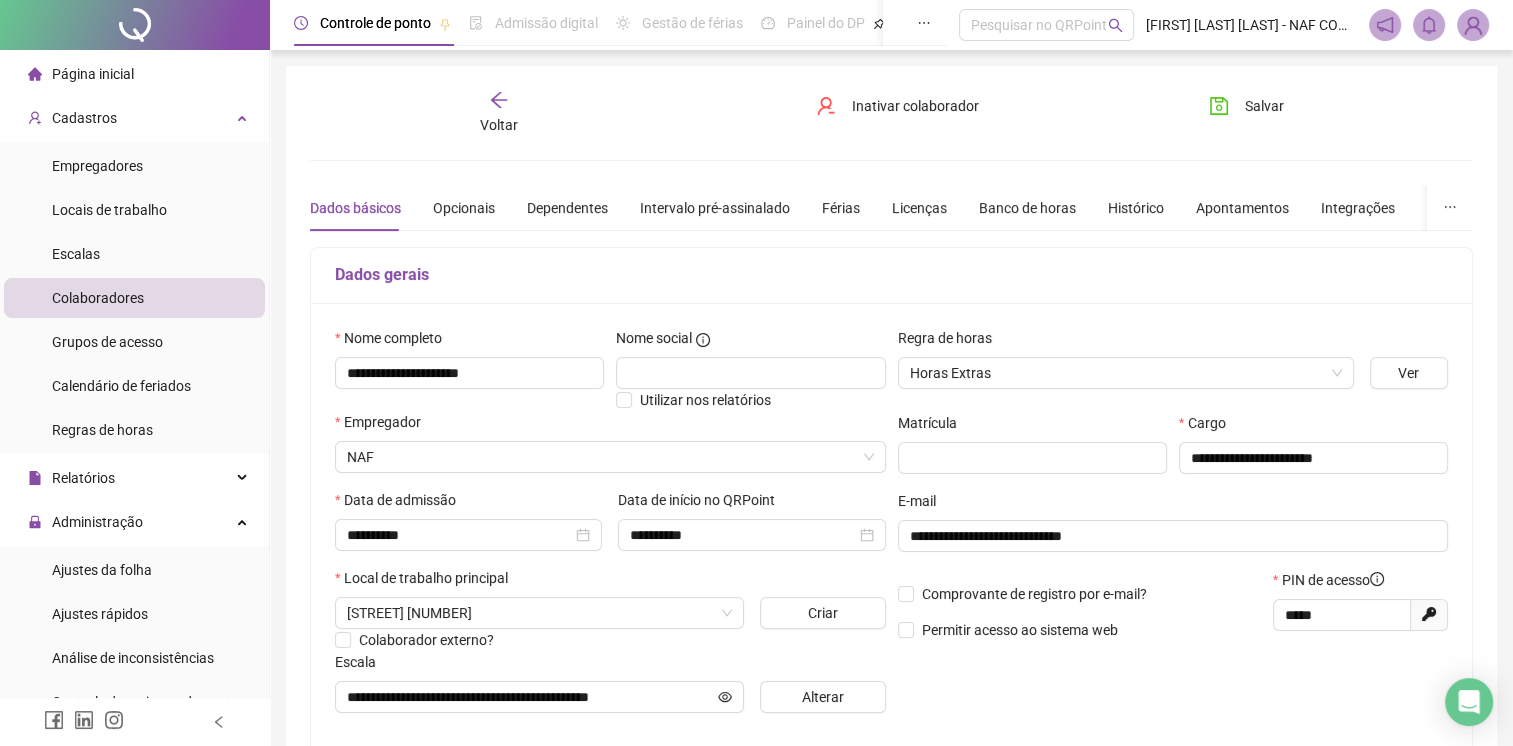 click on "Voltar" at bounding box center (499, 125) 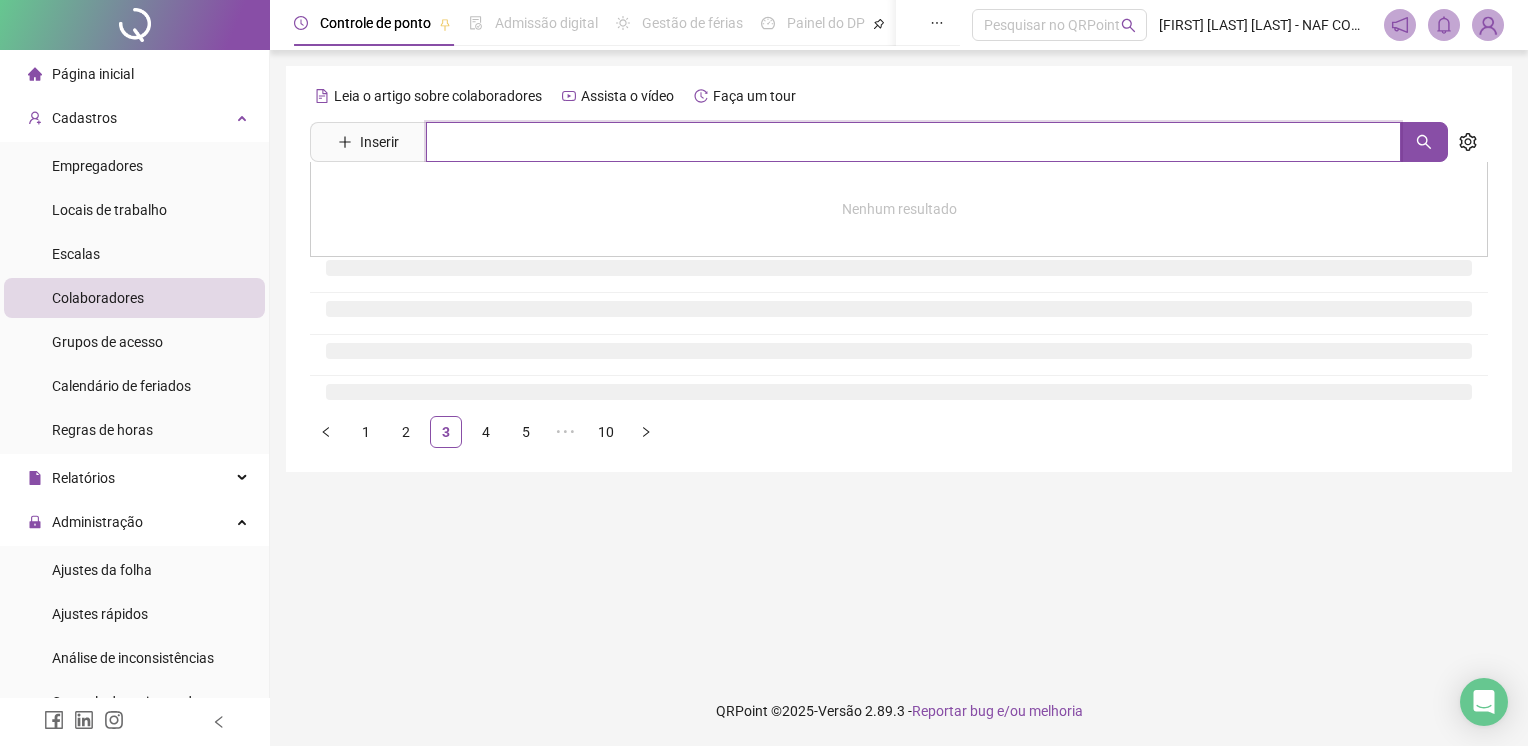 click at bounding box center (913, 142) 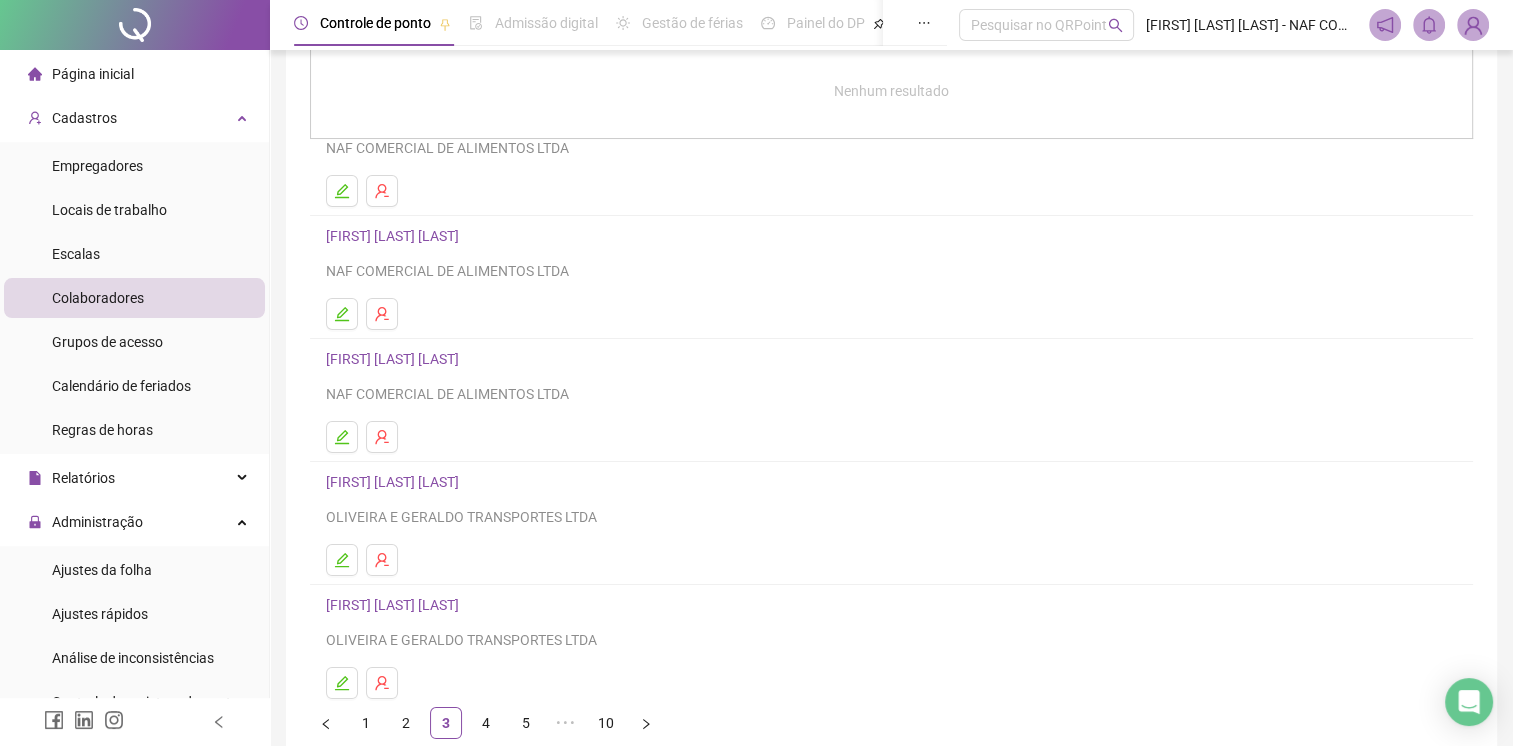 scroll, scrollTop: 200, scrollLeft: 0, axis: vertical 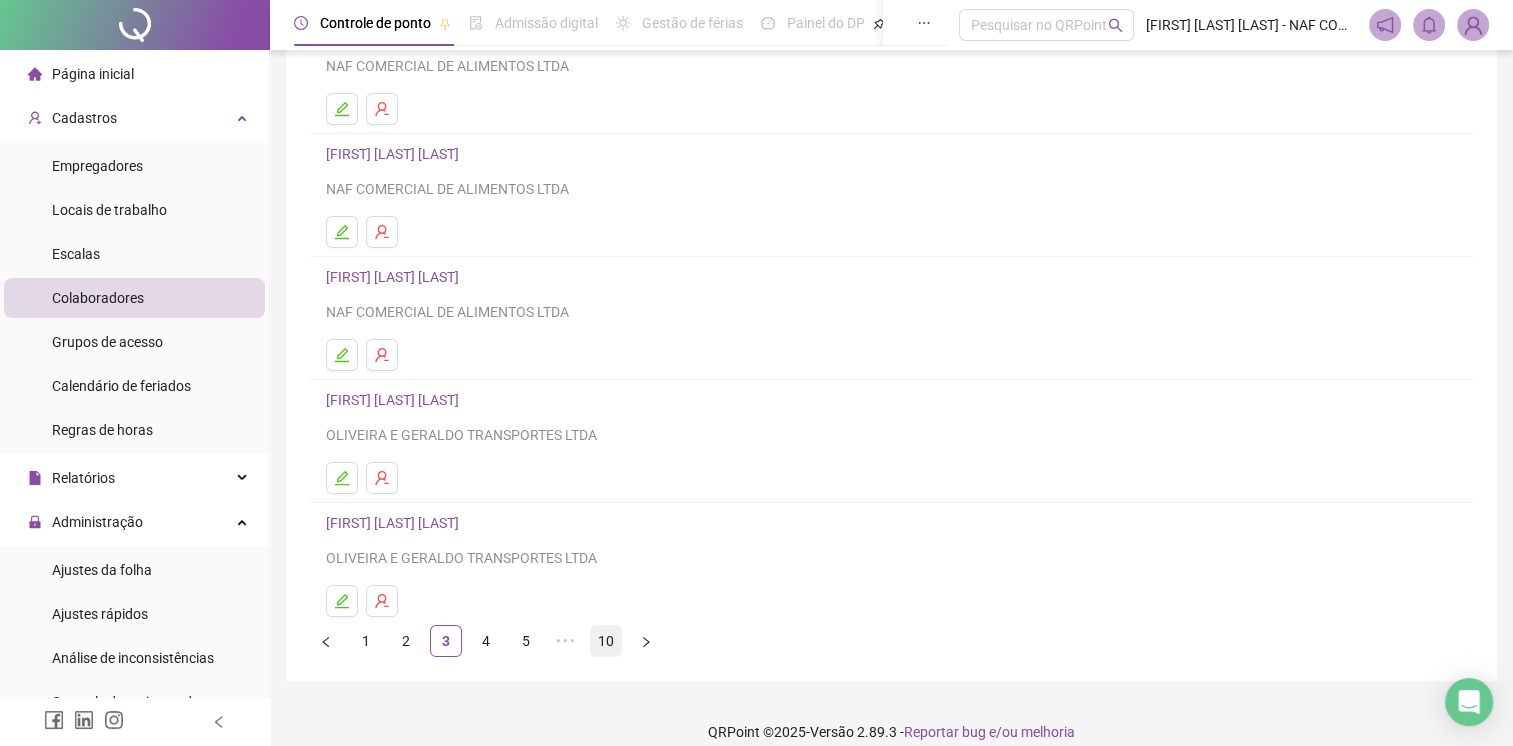 click on "10" at bounding box center (606, 641) 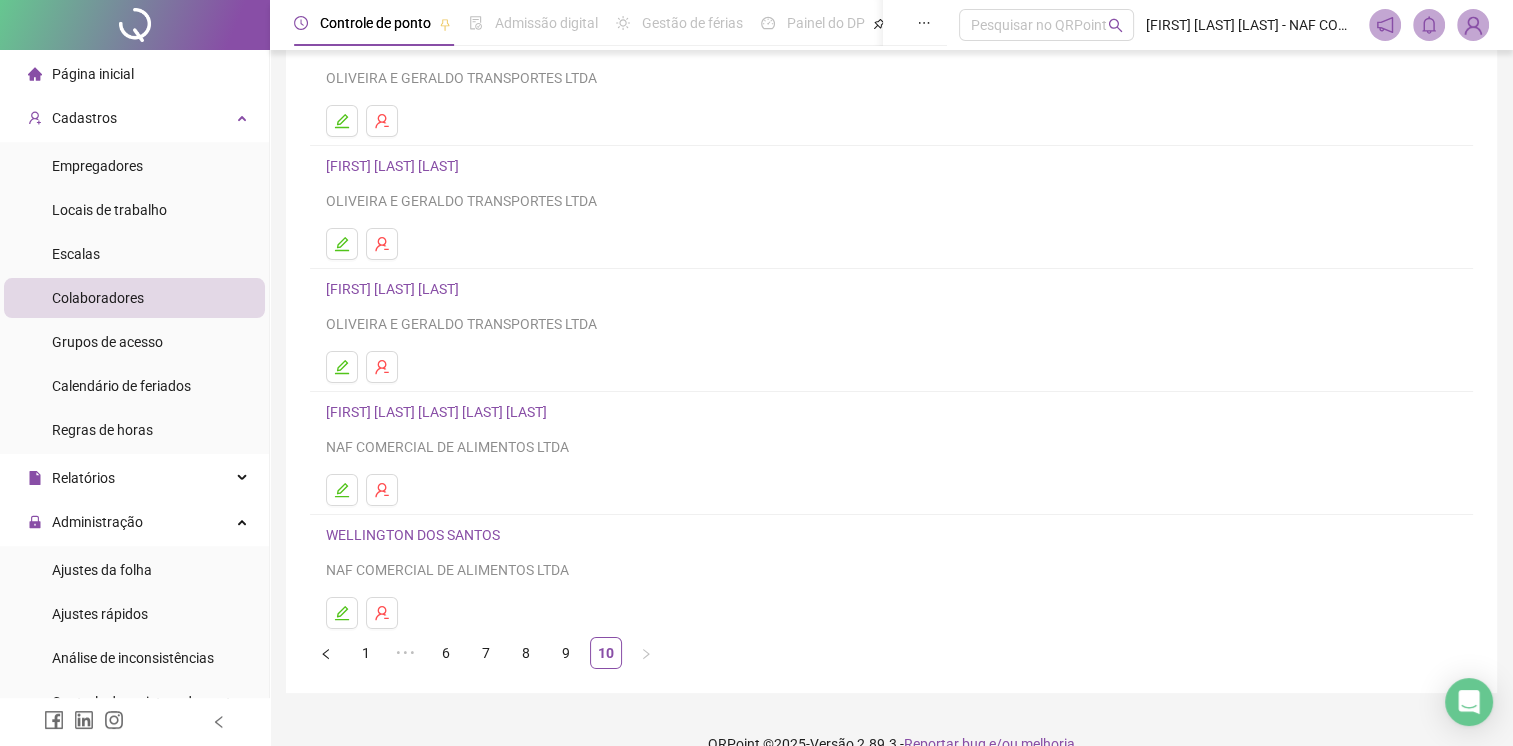 scroll, scrollTop: 200, scrollLeft: 0, axis: vertical 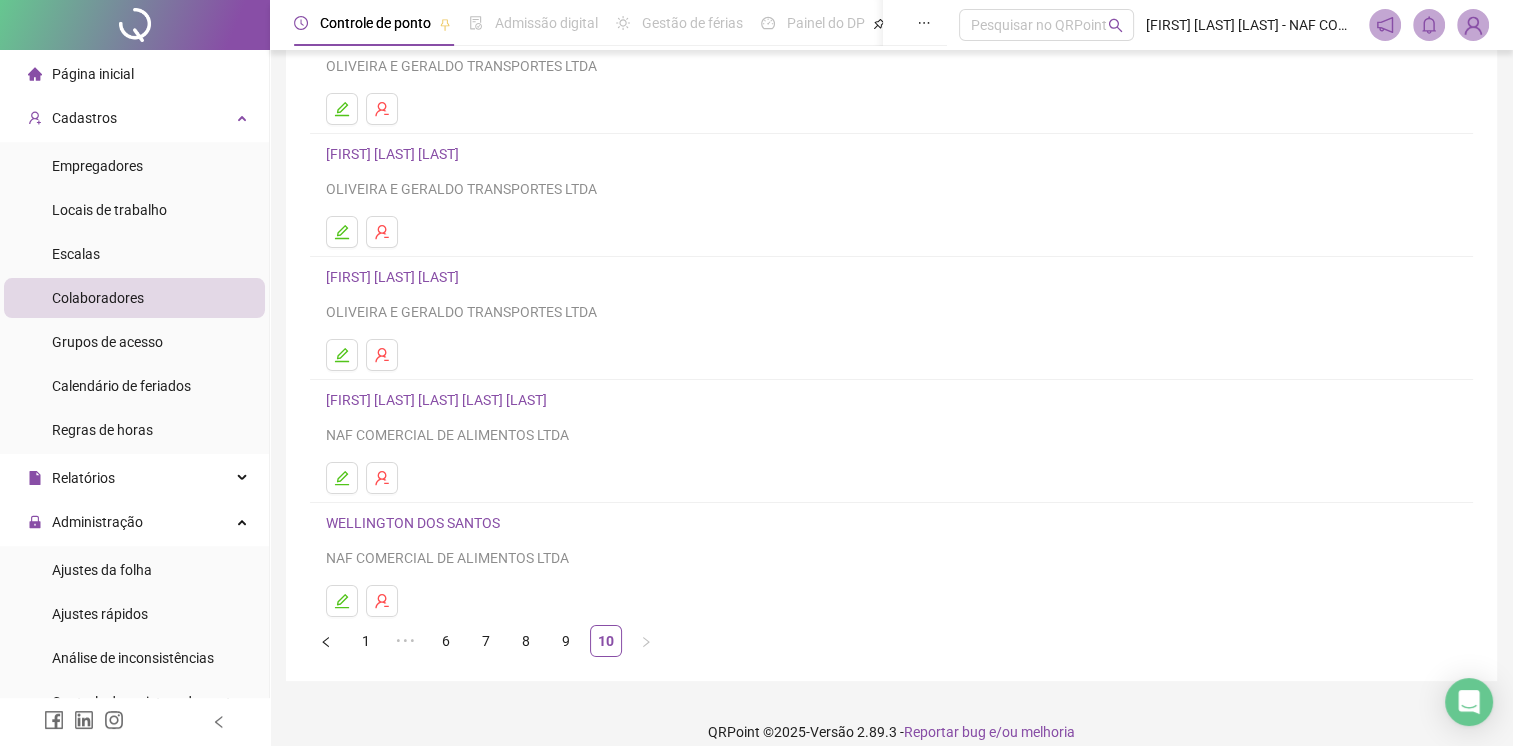 click on "[FIRST] [LAST] [LAST] [LAST] [LAST]" at bounding box center (439, 400) 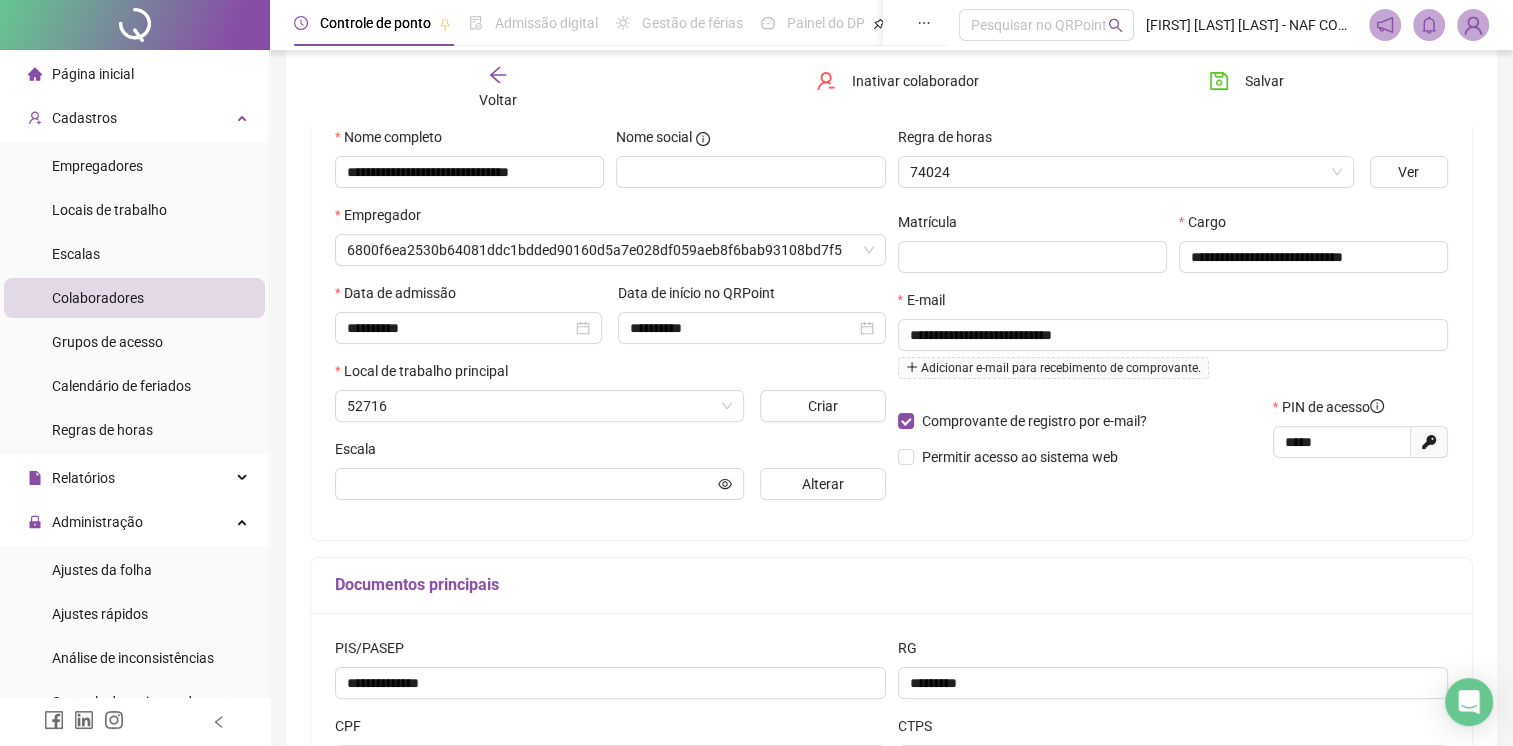 scroll, scrollTop: 210, scrollLeft: 0, axis: vertical 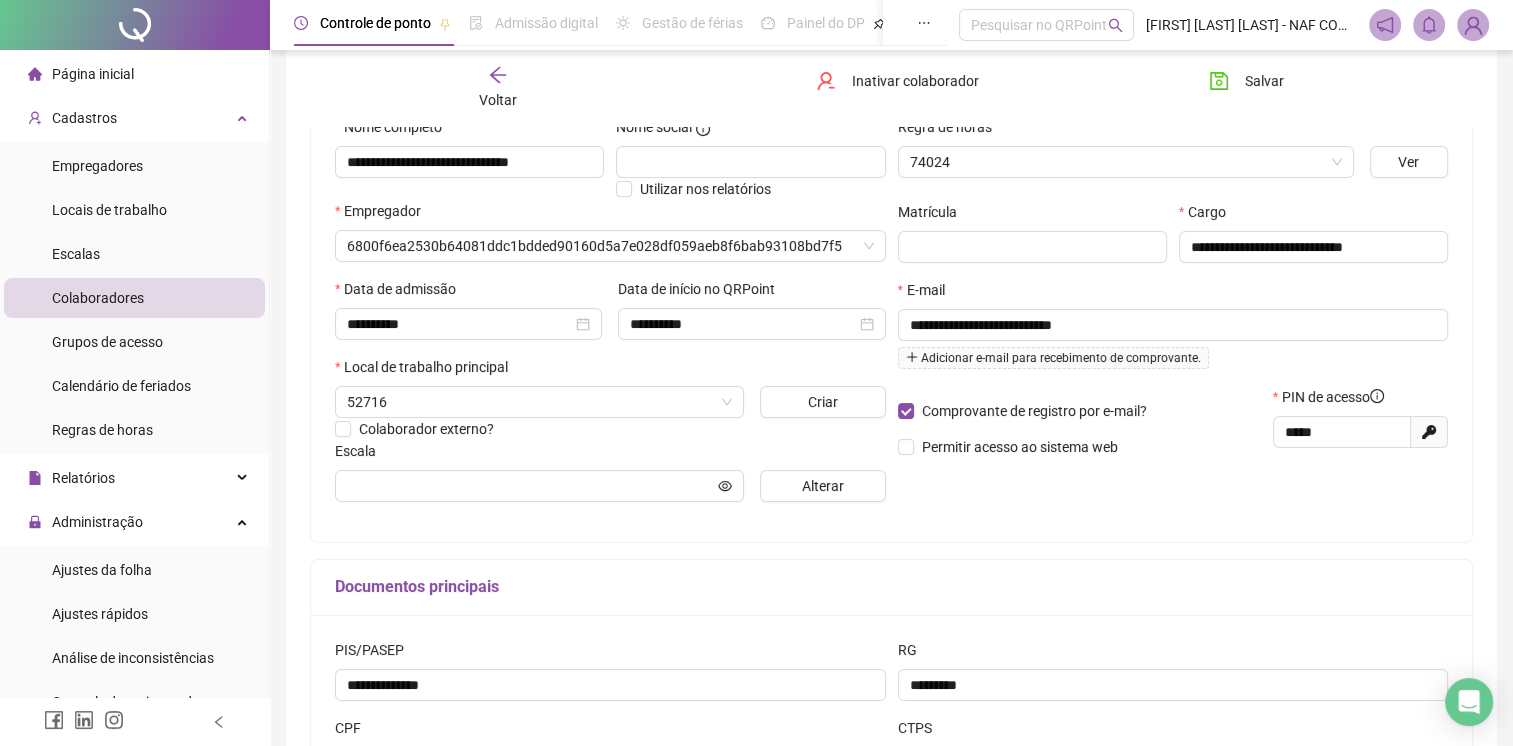 type on "**********" 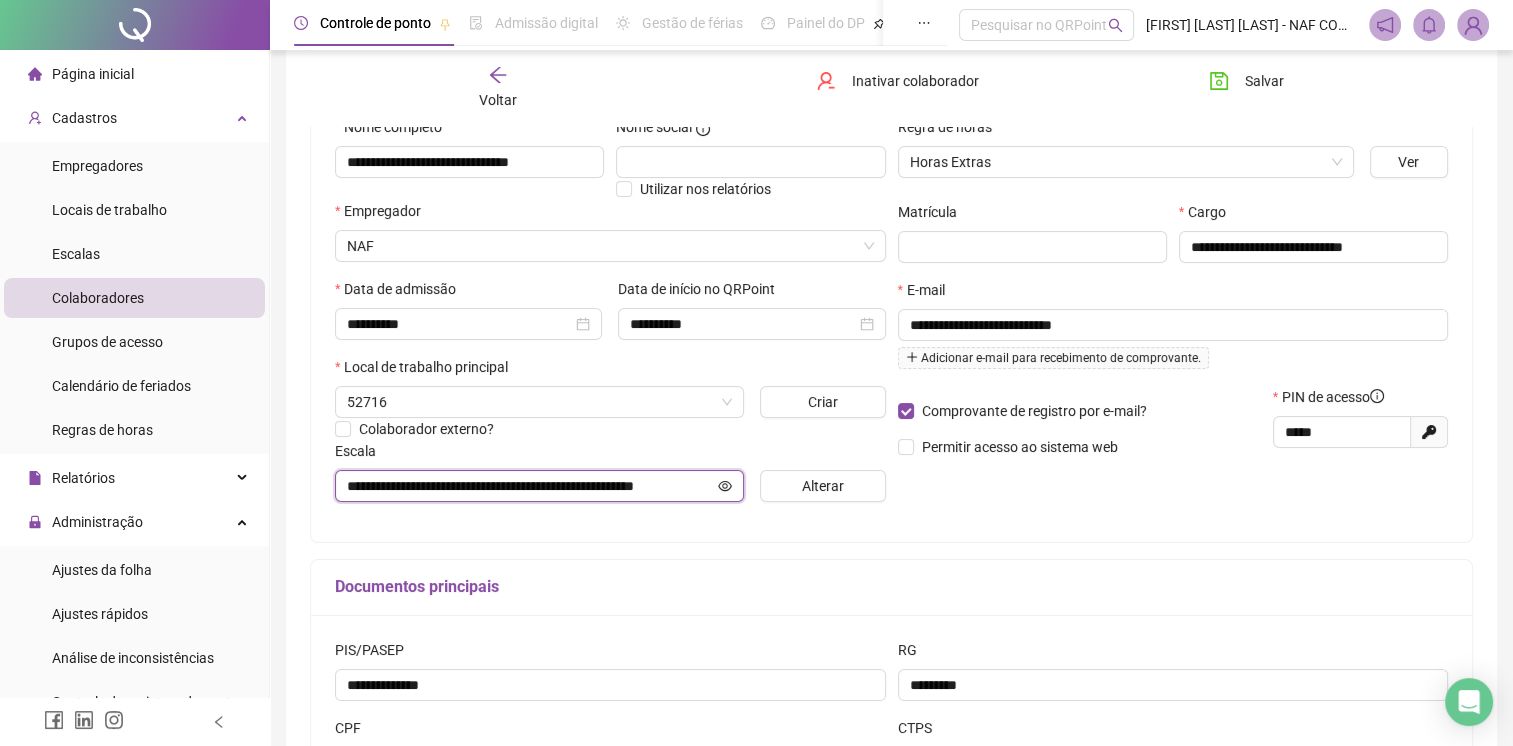 click 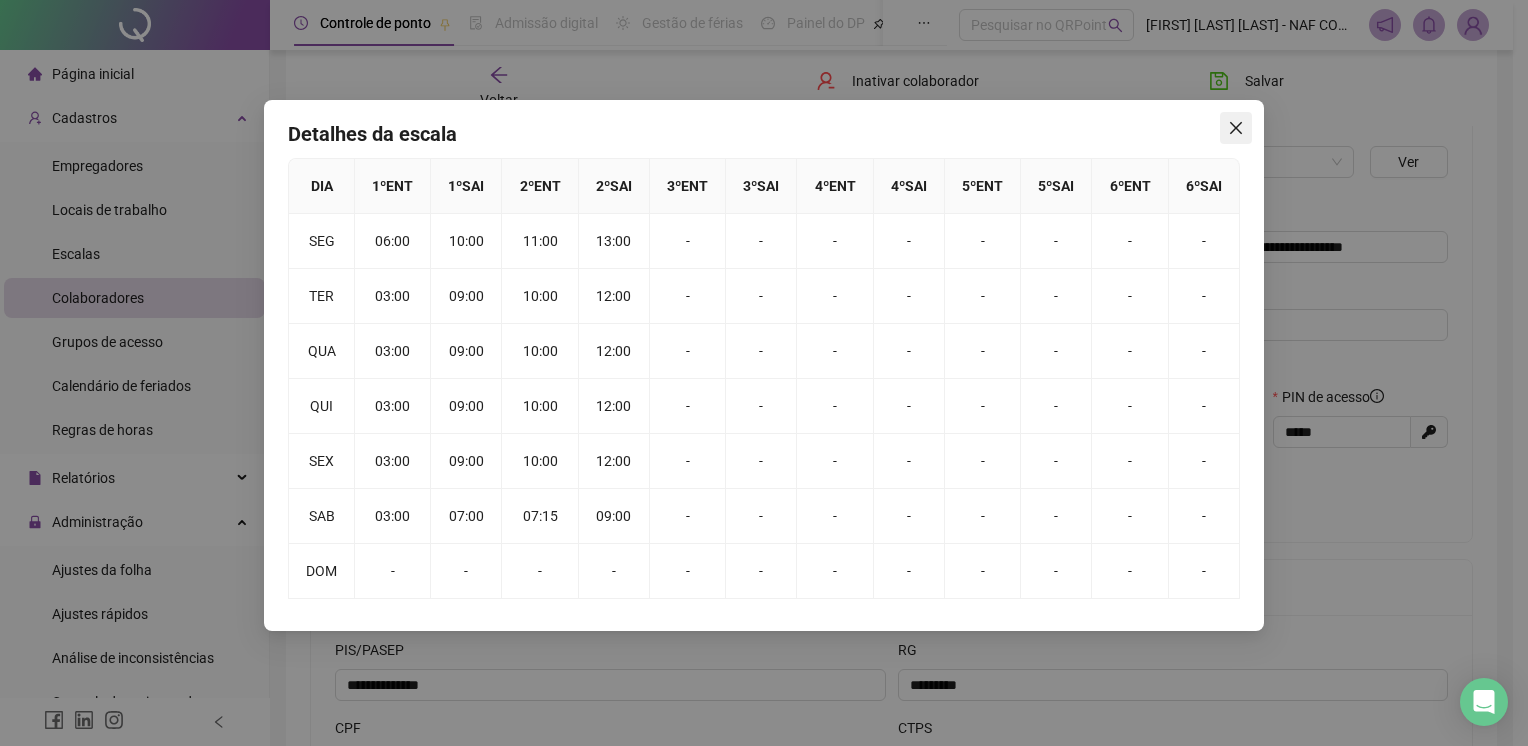 click 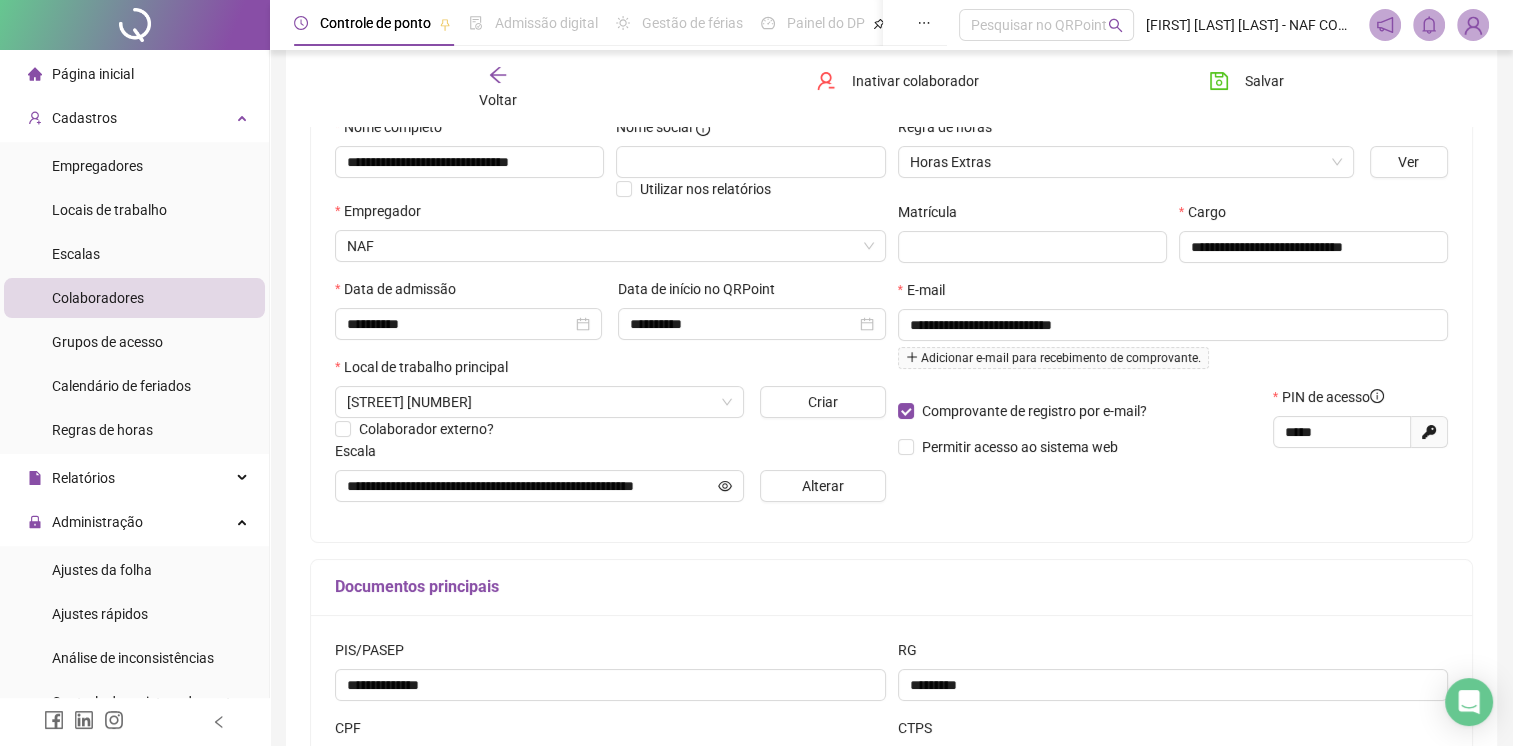 click on "Voltar" at bounding box center [498, 88] 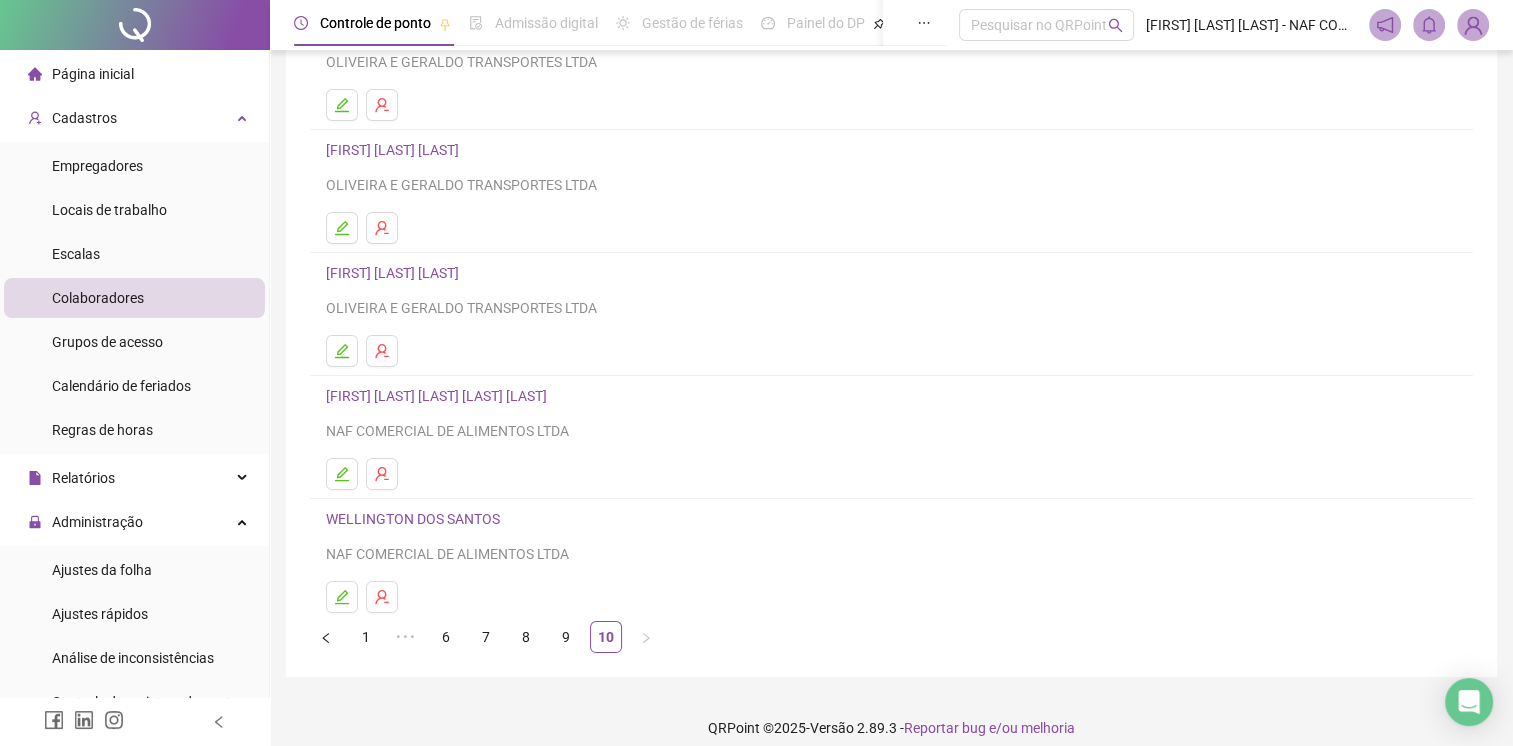 scroll, scrollTop: 220, scrollLeft: 0, axis: vertical 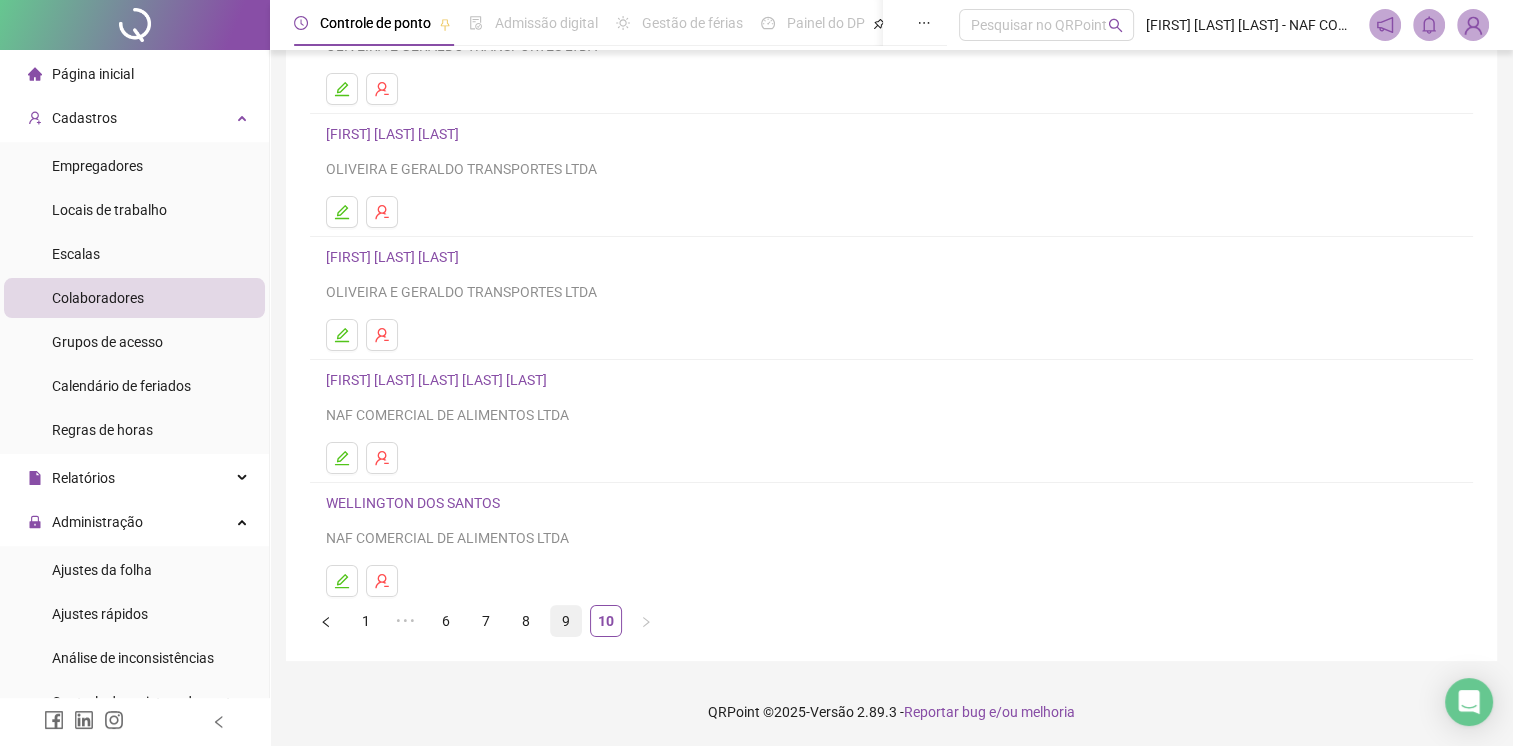 click on "9" at bounding box center (566, 621) 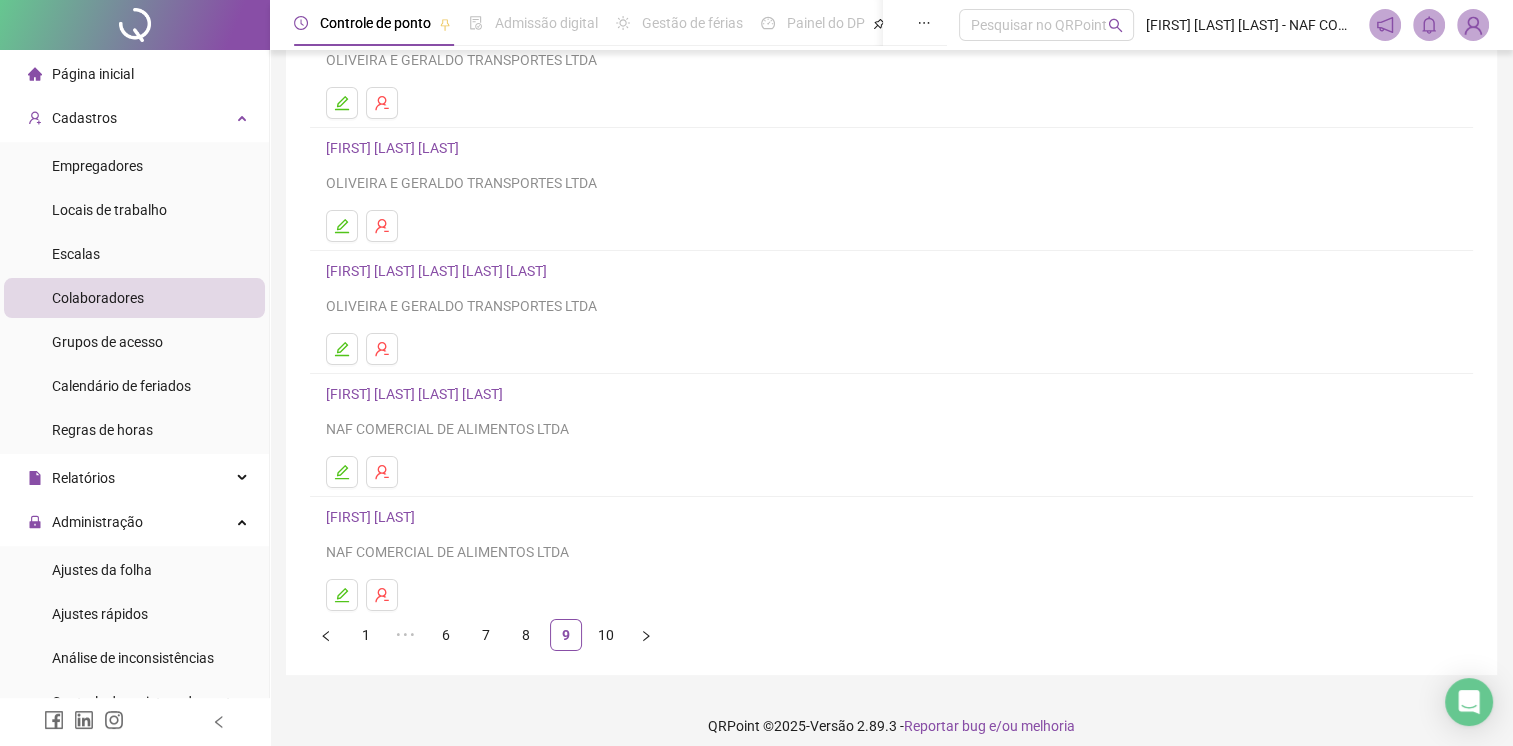 scroll, scrollTop: 220, scrollLeft: 0, axis: vertical 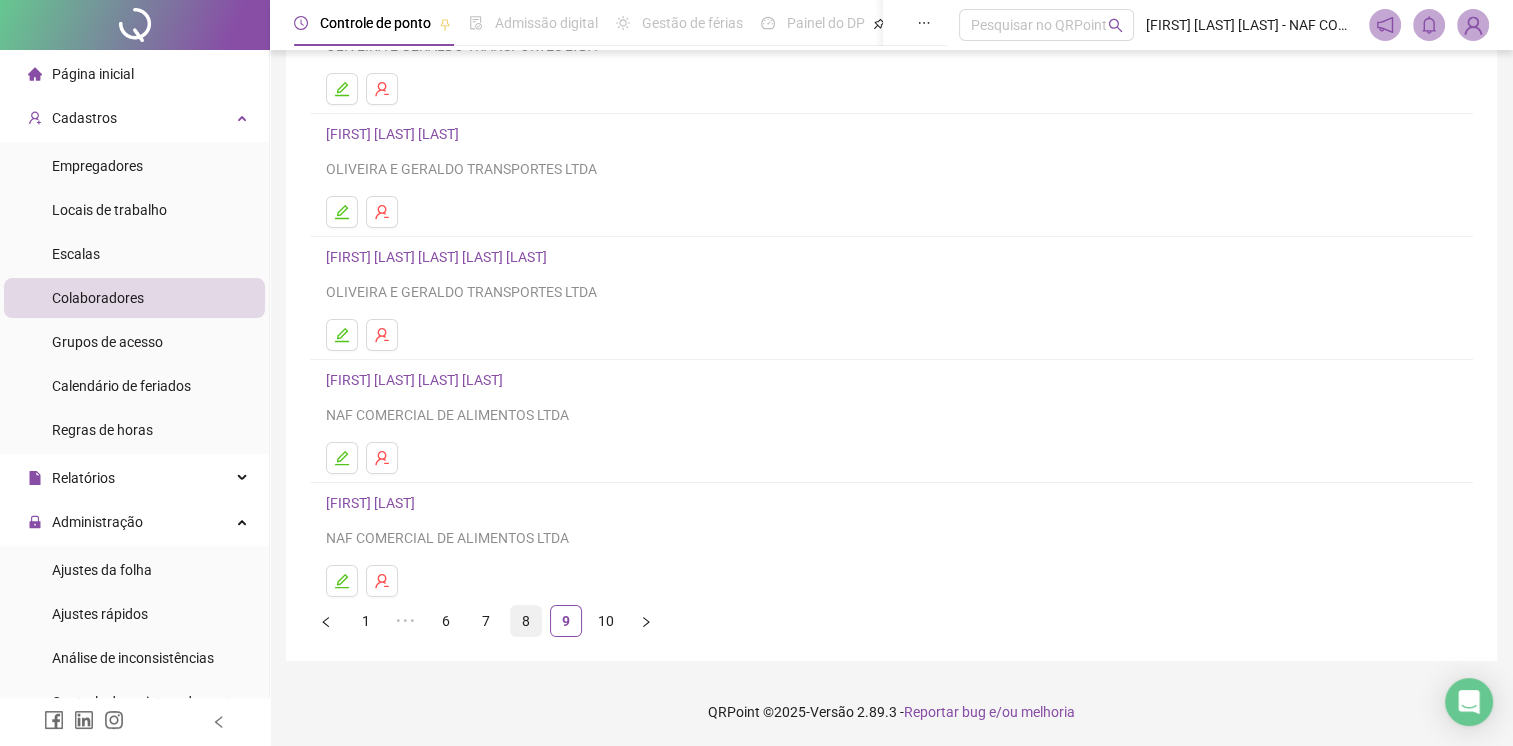 click on "8" at bounding box center [526, 621] 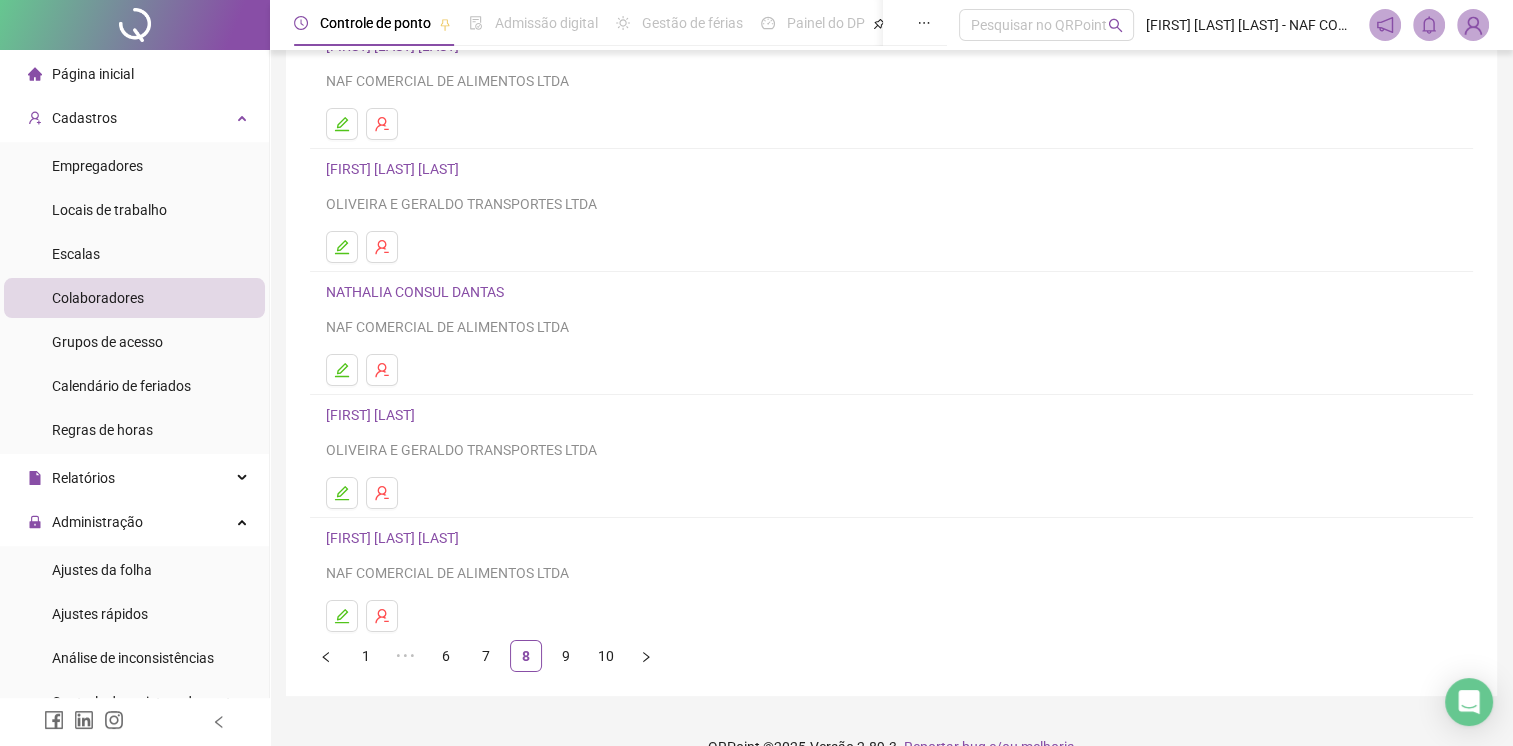 scroll, scrollTop: 220, scrollLeft: 0, axis: vertical 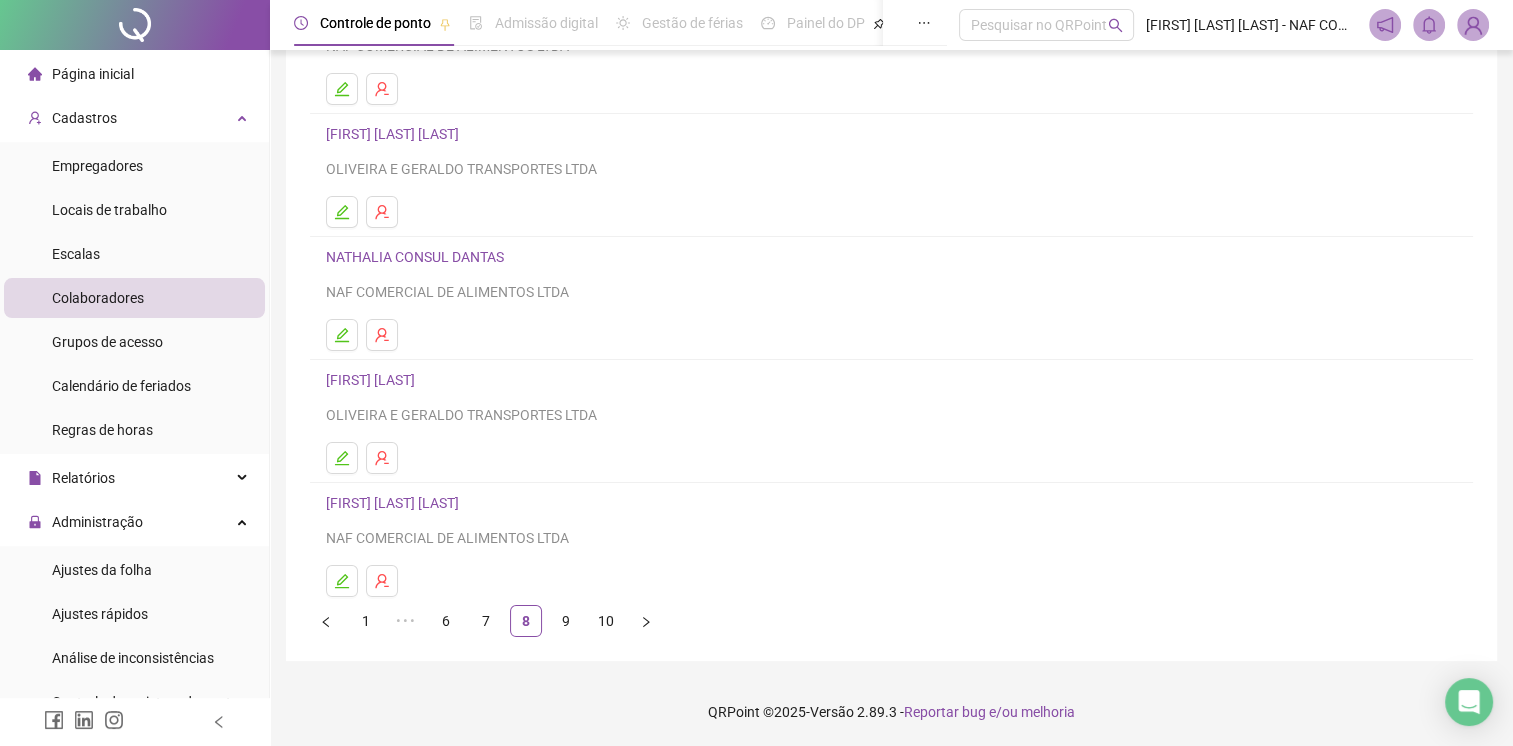 click on "[FIRST] [LAST] [LAST]" at bounding box center (395, 503) 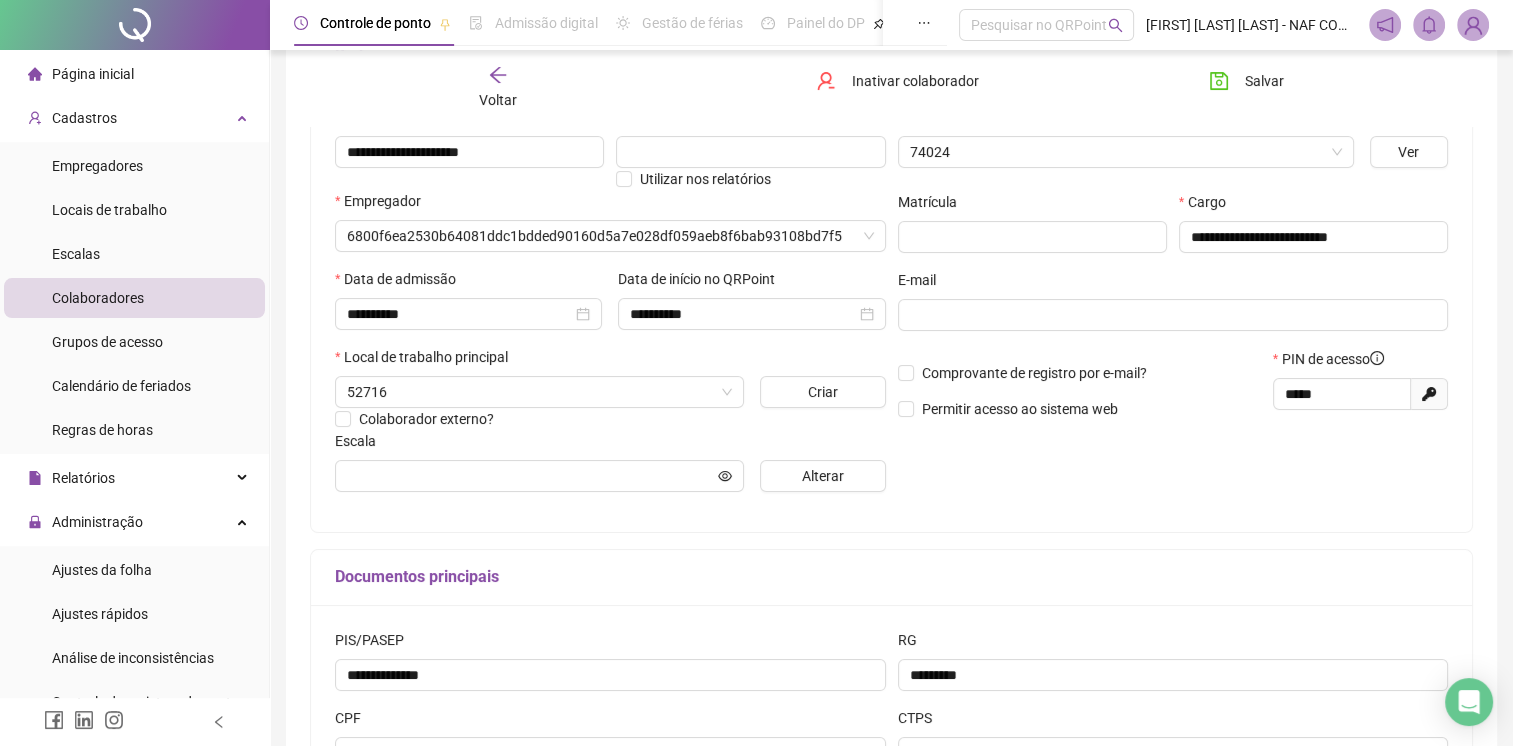 scroll, scrollTop: 230, scrollLeft: 0, axis: vertical 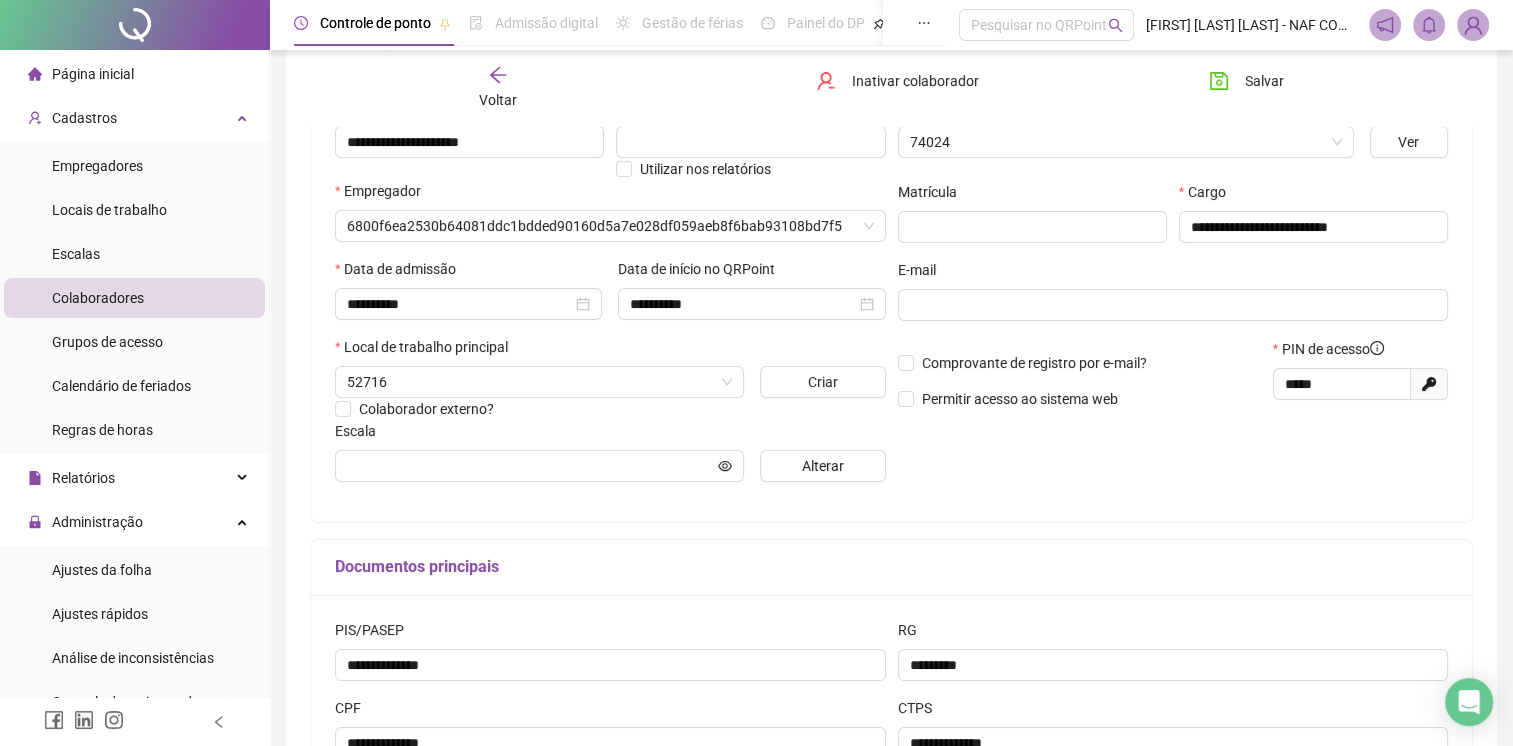 type on "**********" 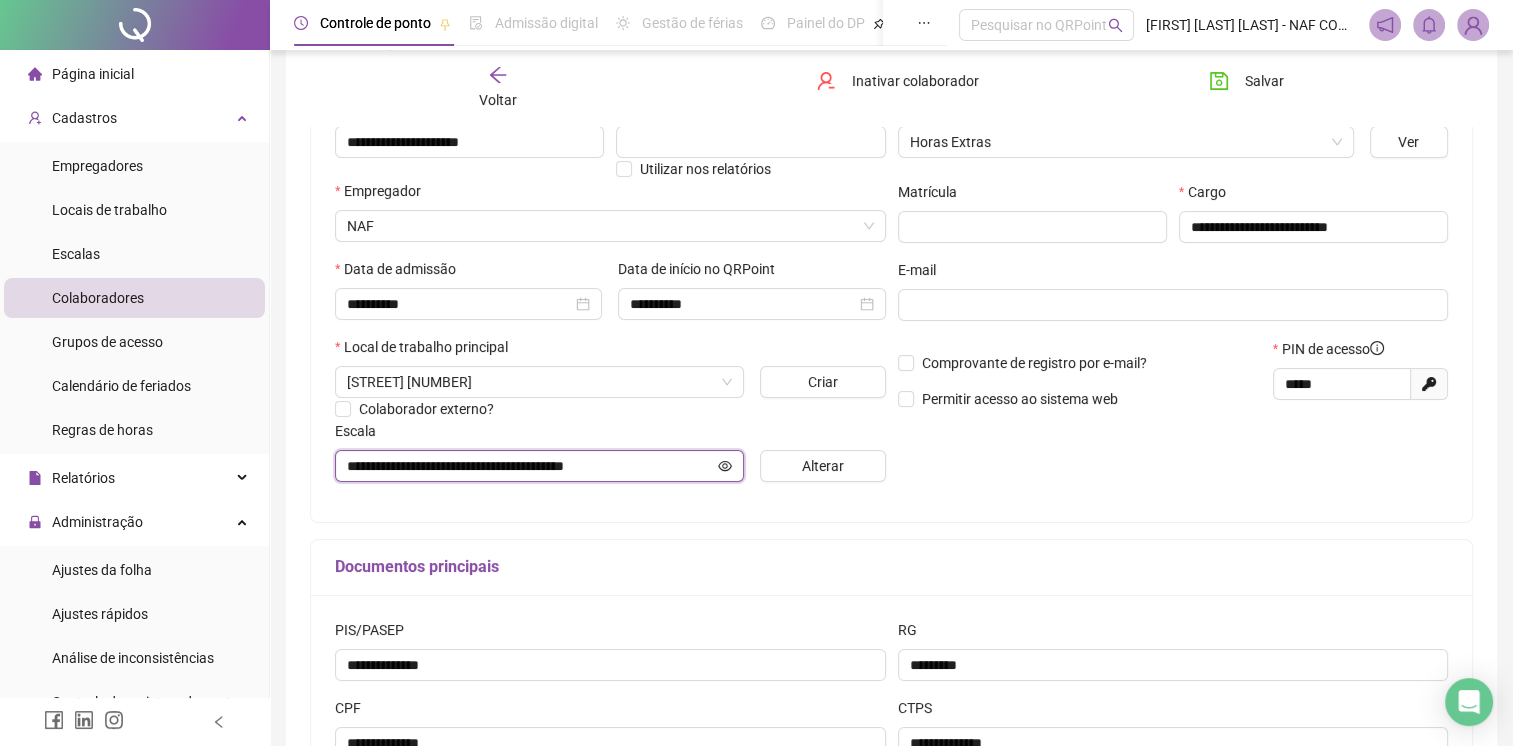 click 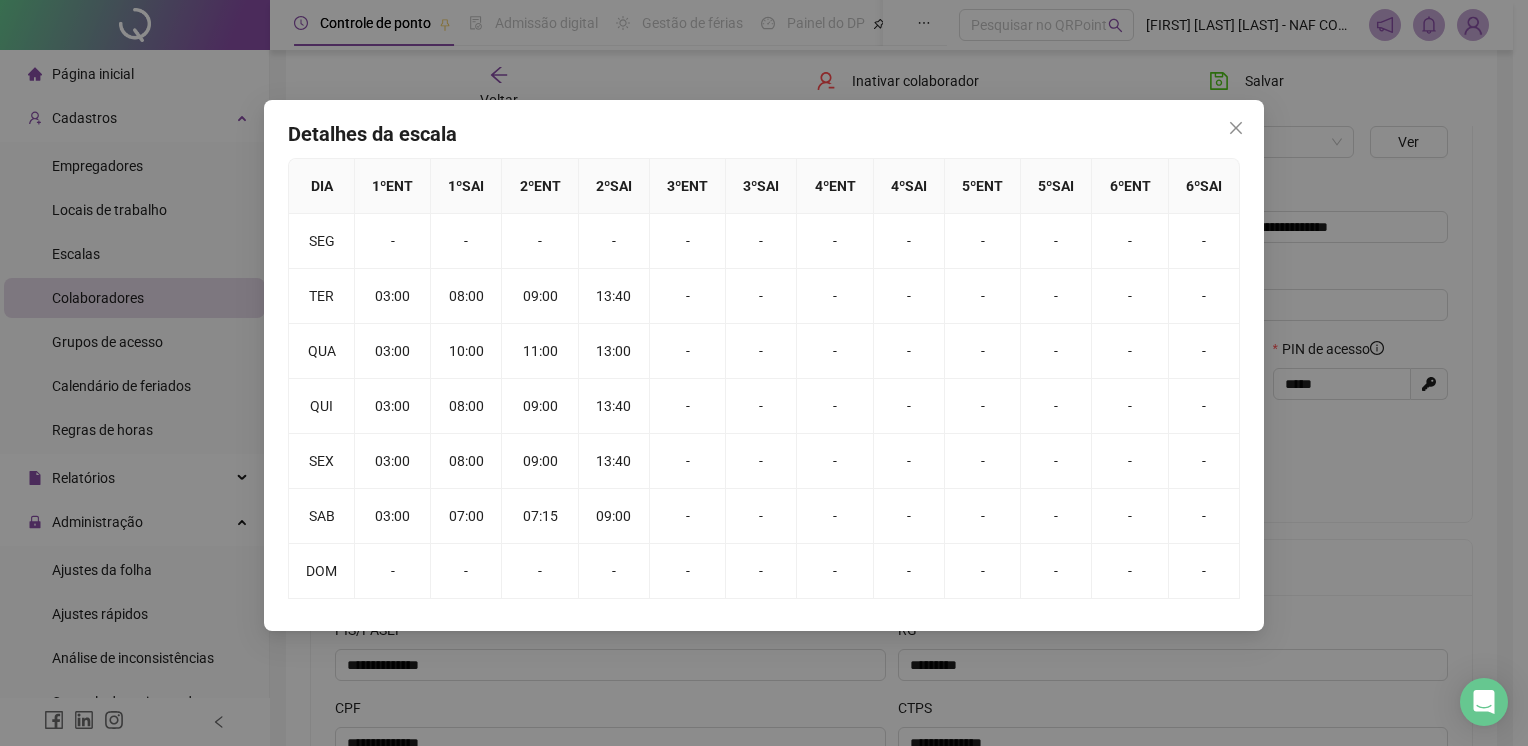 click at bounding box center [1236, 128] 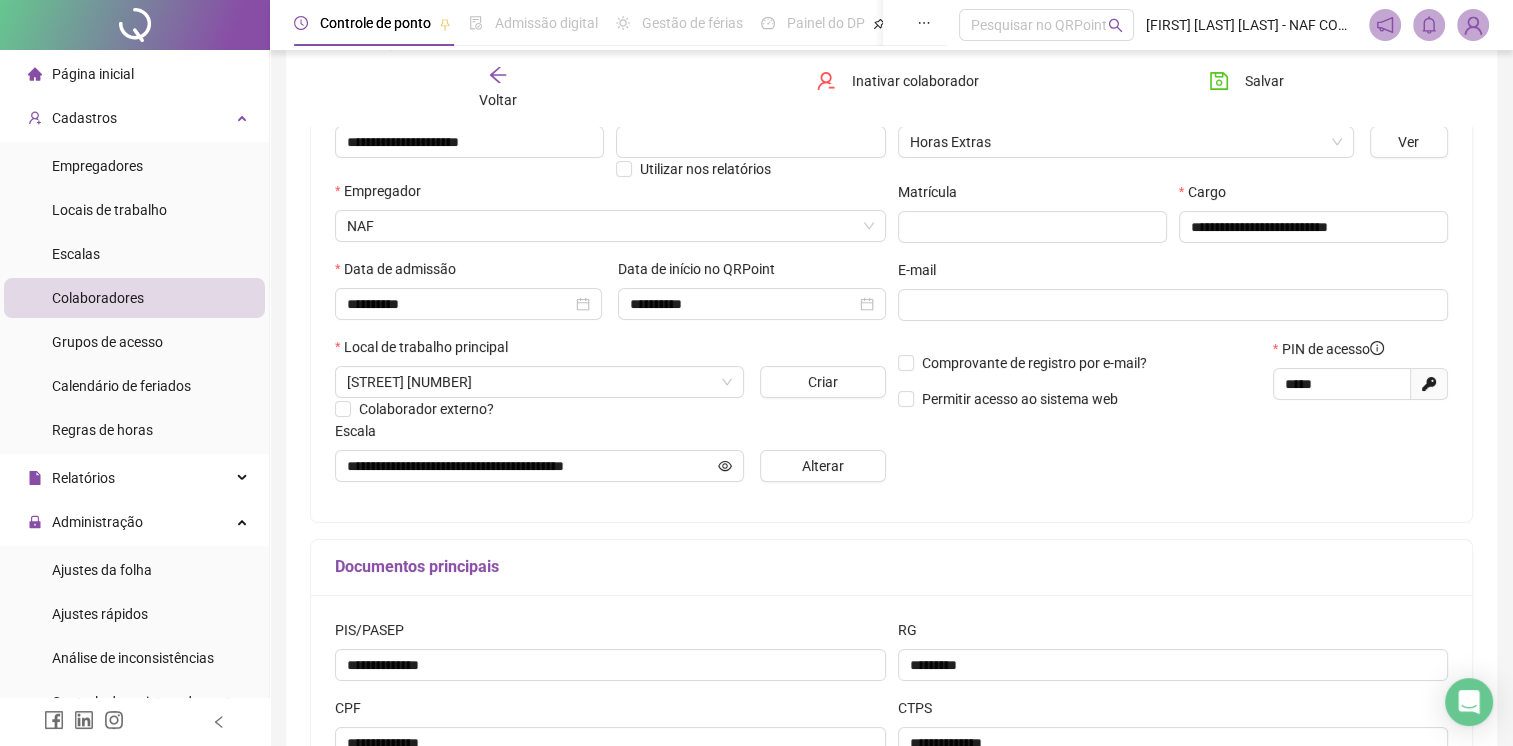 click 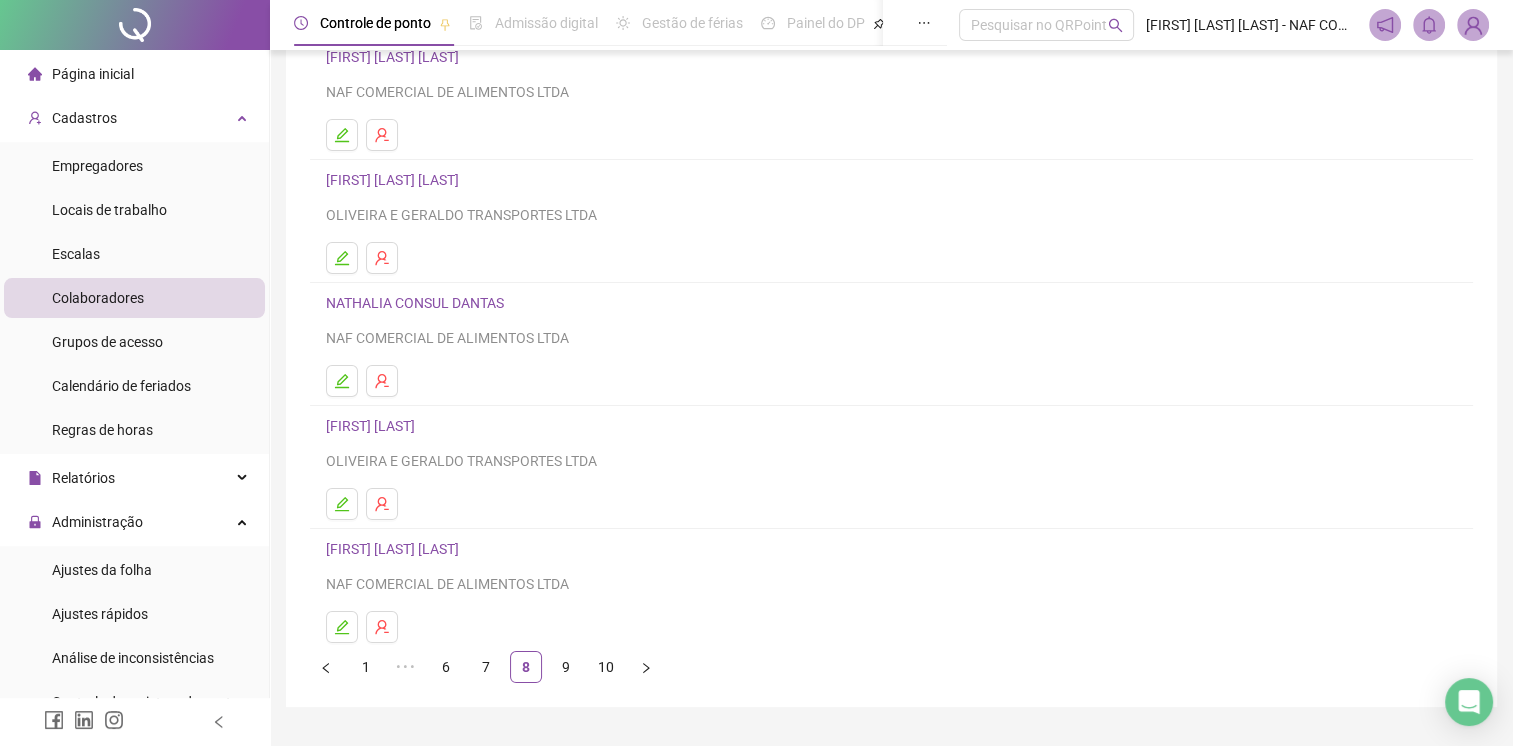 scroll, scrollTop: 200, scrollLeft: 0, axis: vertical 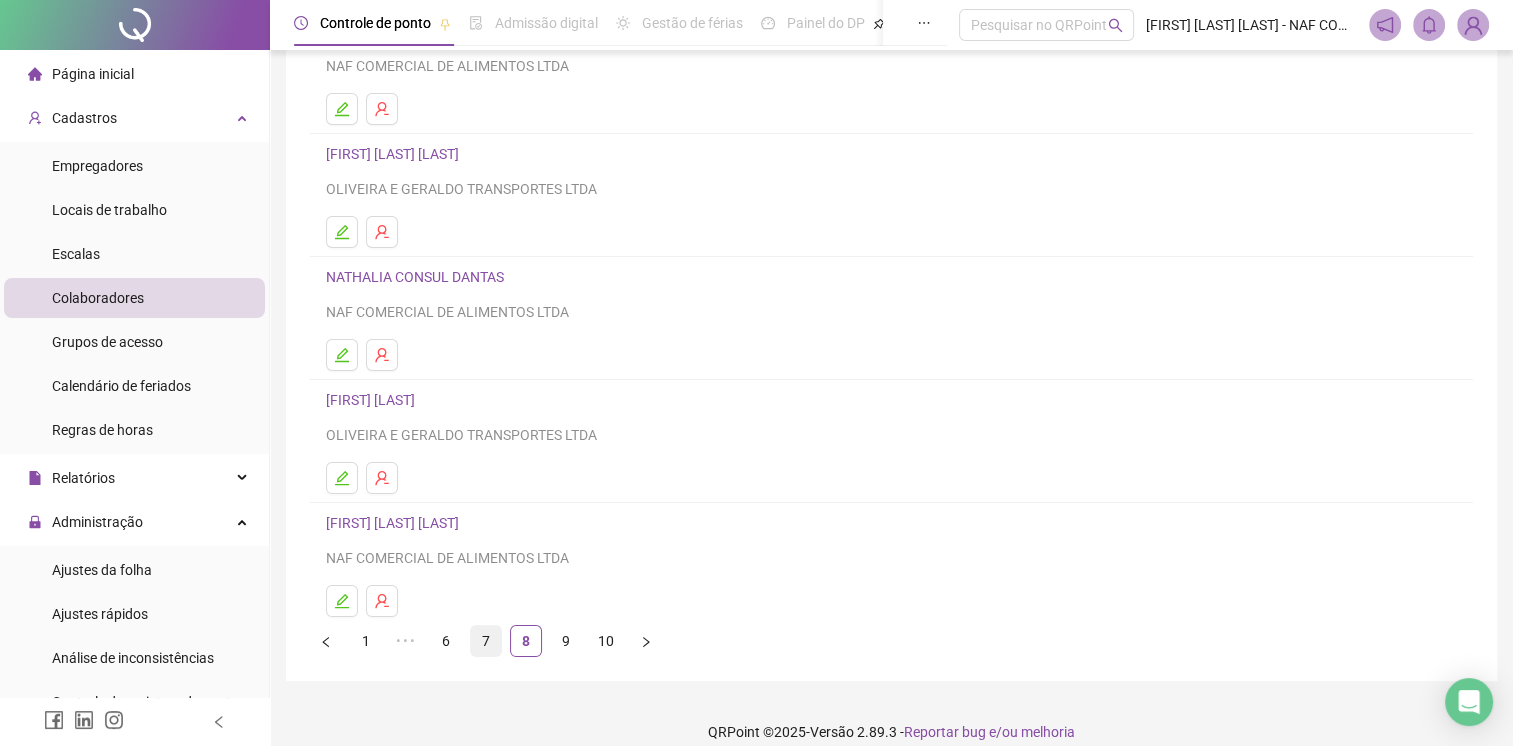 click on "7" at bounding box center (486, 641) 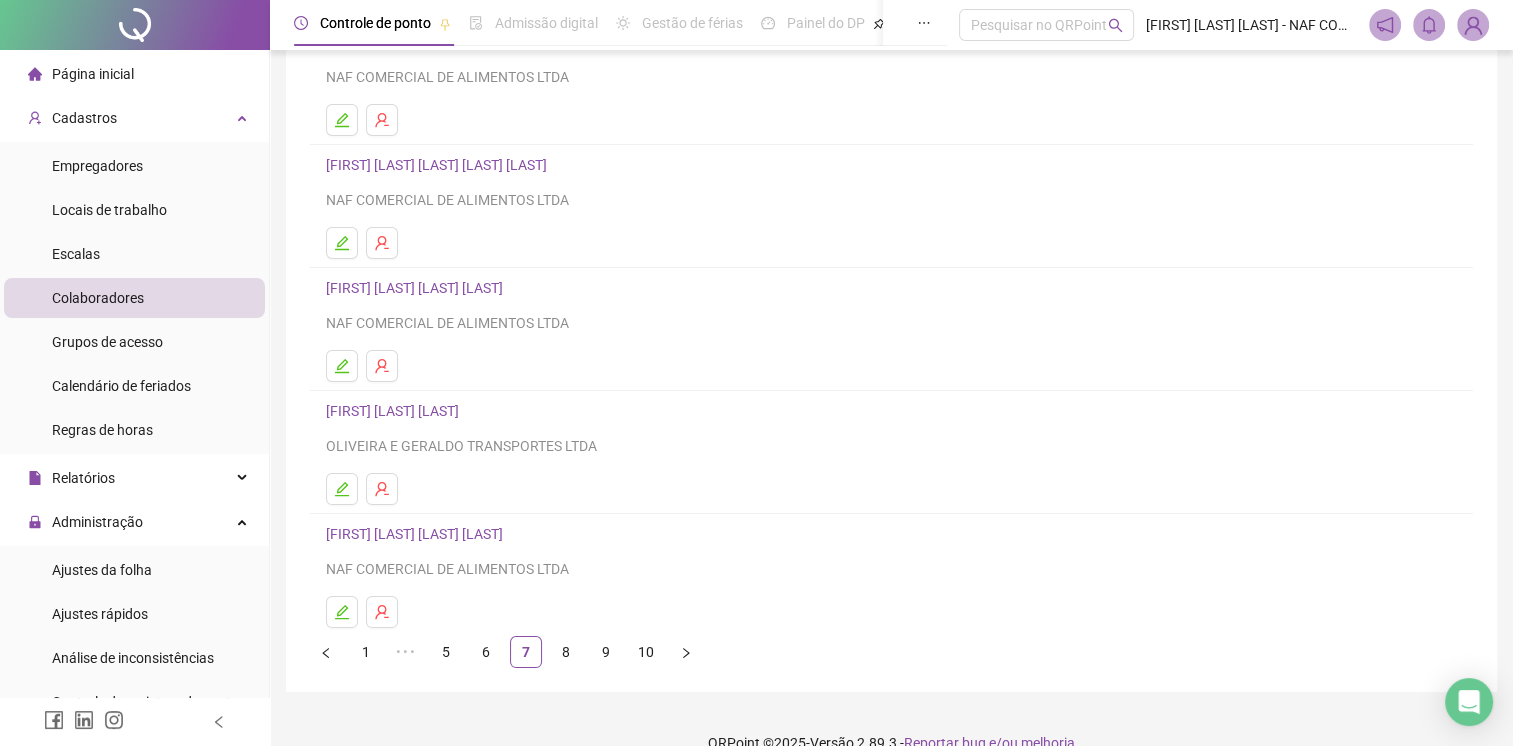 scroll, scrollTop: 220, scrollLeft: 0, axis: vertical 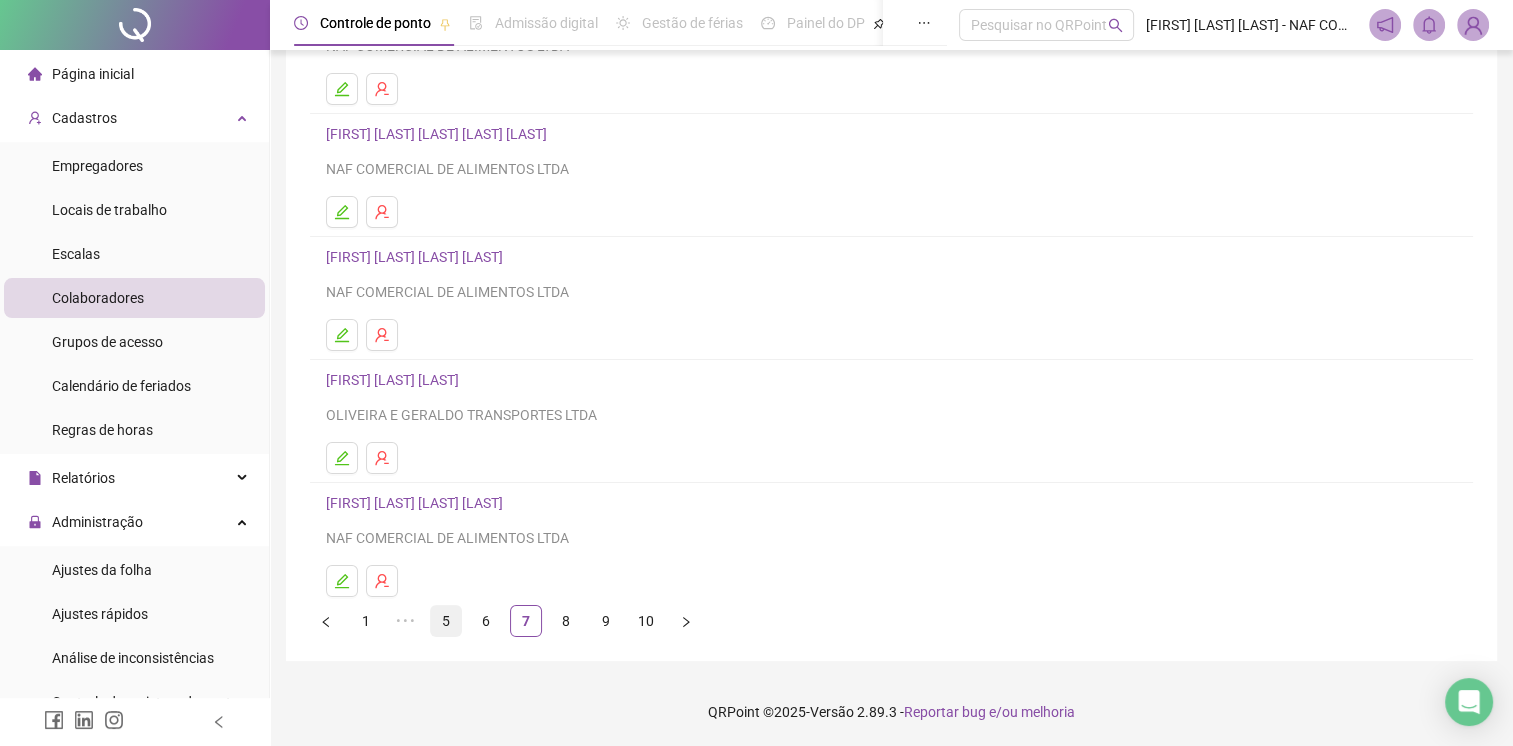 click on "5" at bounding box center (446, 621) 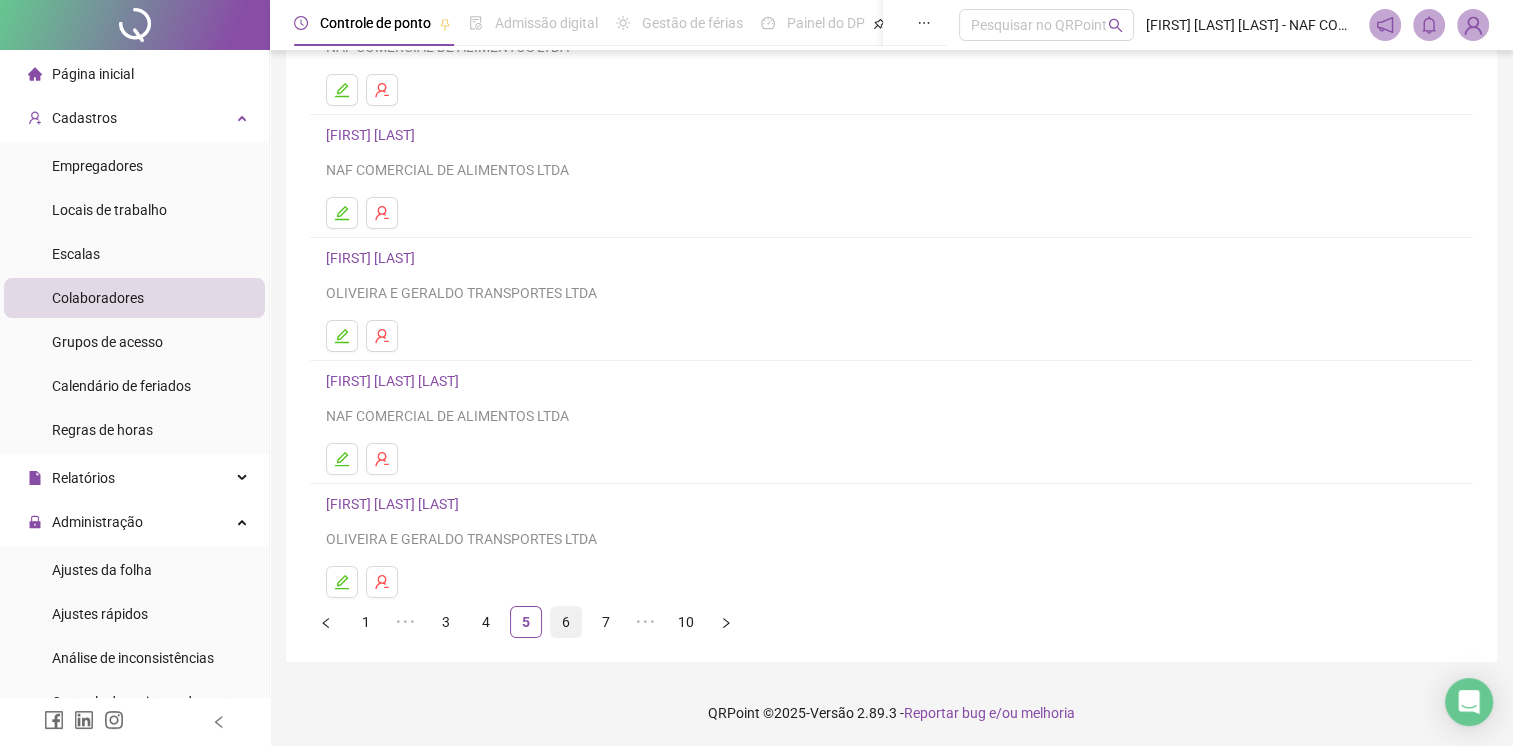 scroll, scrollTop: 220, scrollLeft: 0, axis: vertical 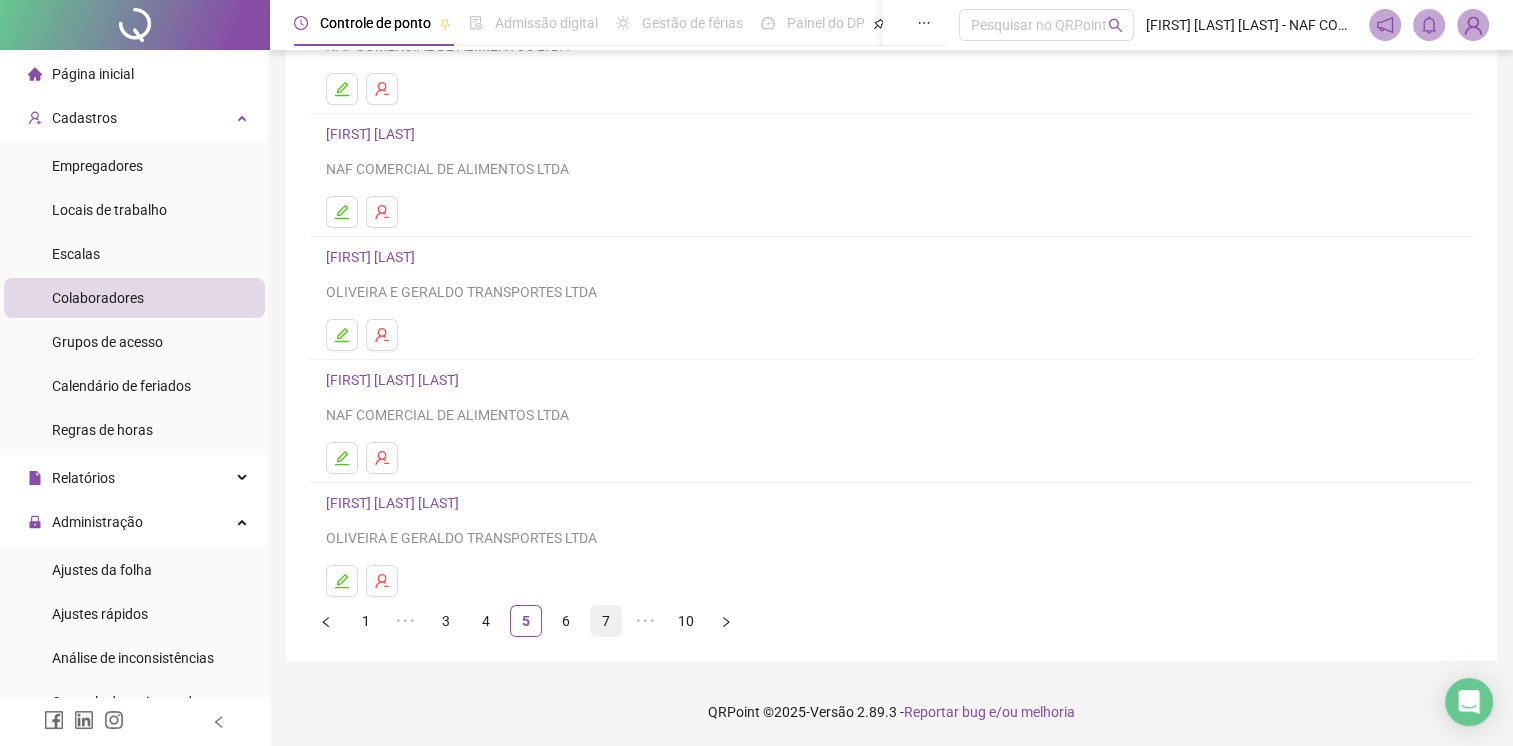 click on "7" at bounding box center [606, 621] 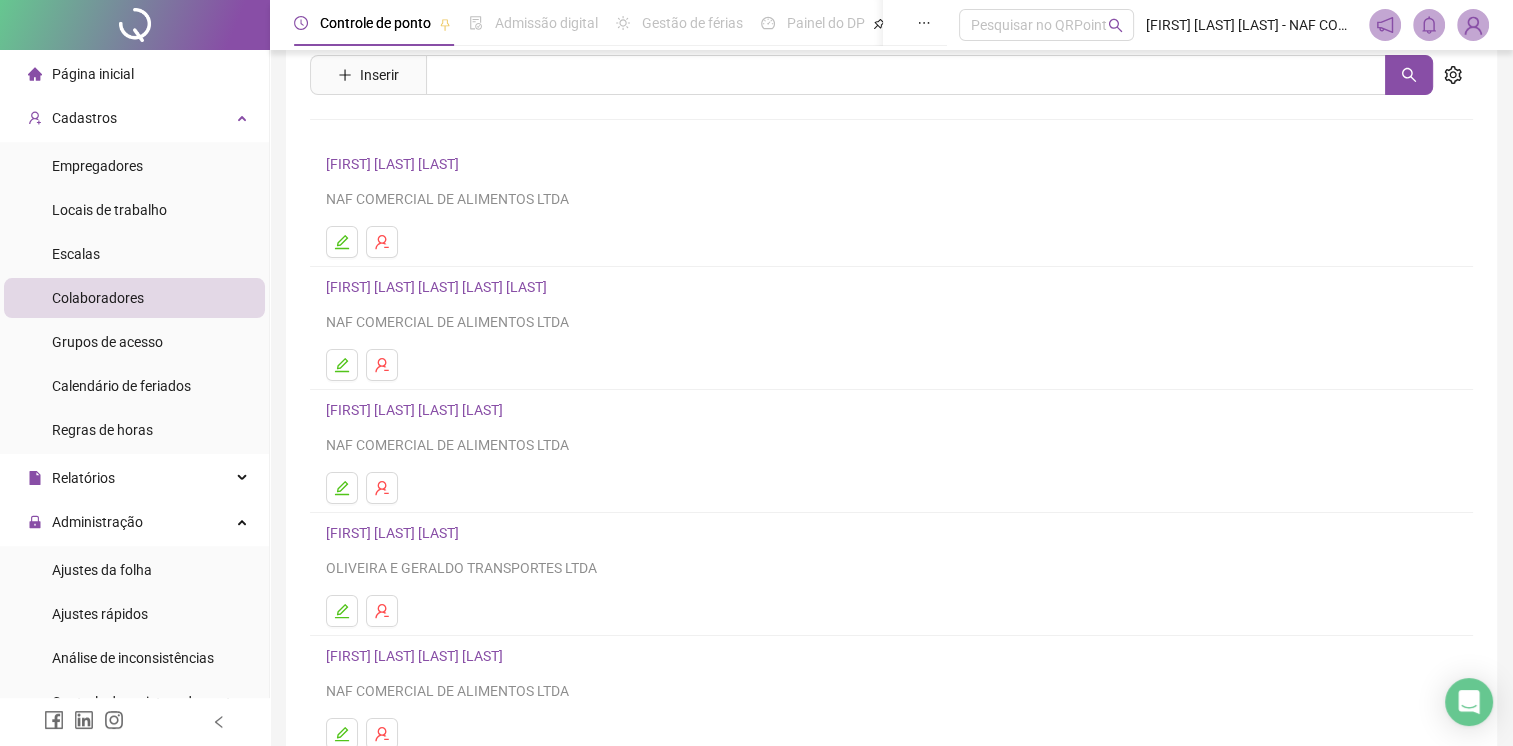 scroll, scrollTop: 220, scrollLeft: 0, axis: vertical 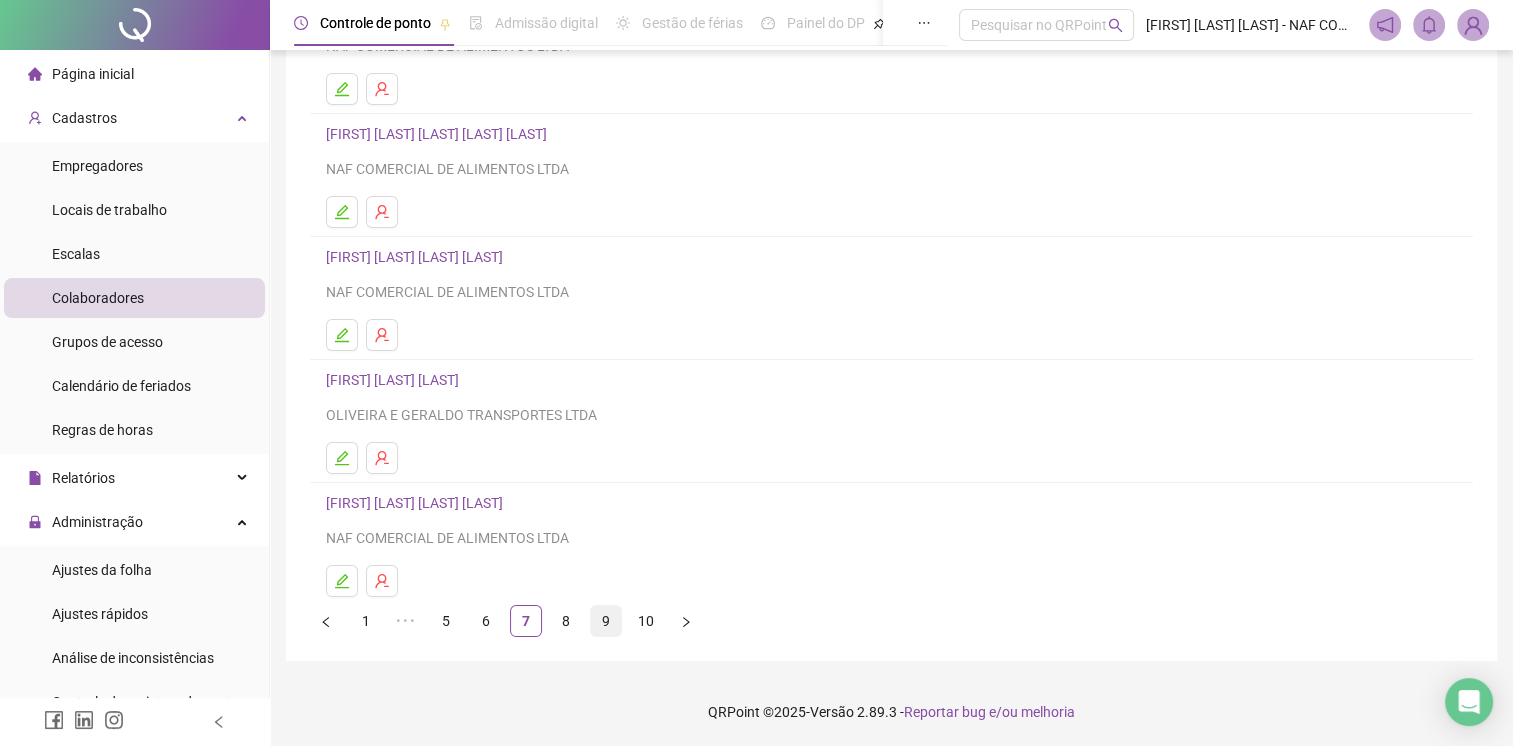 click on "9" at bounding box center [606, 621] 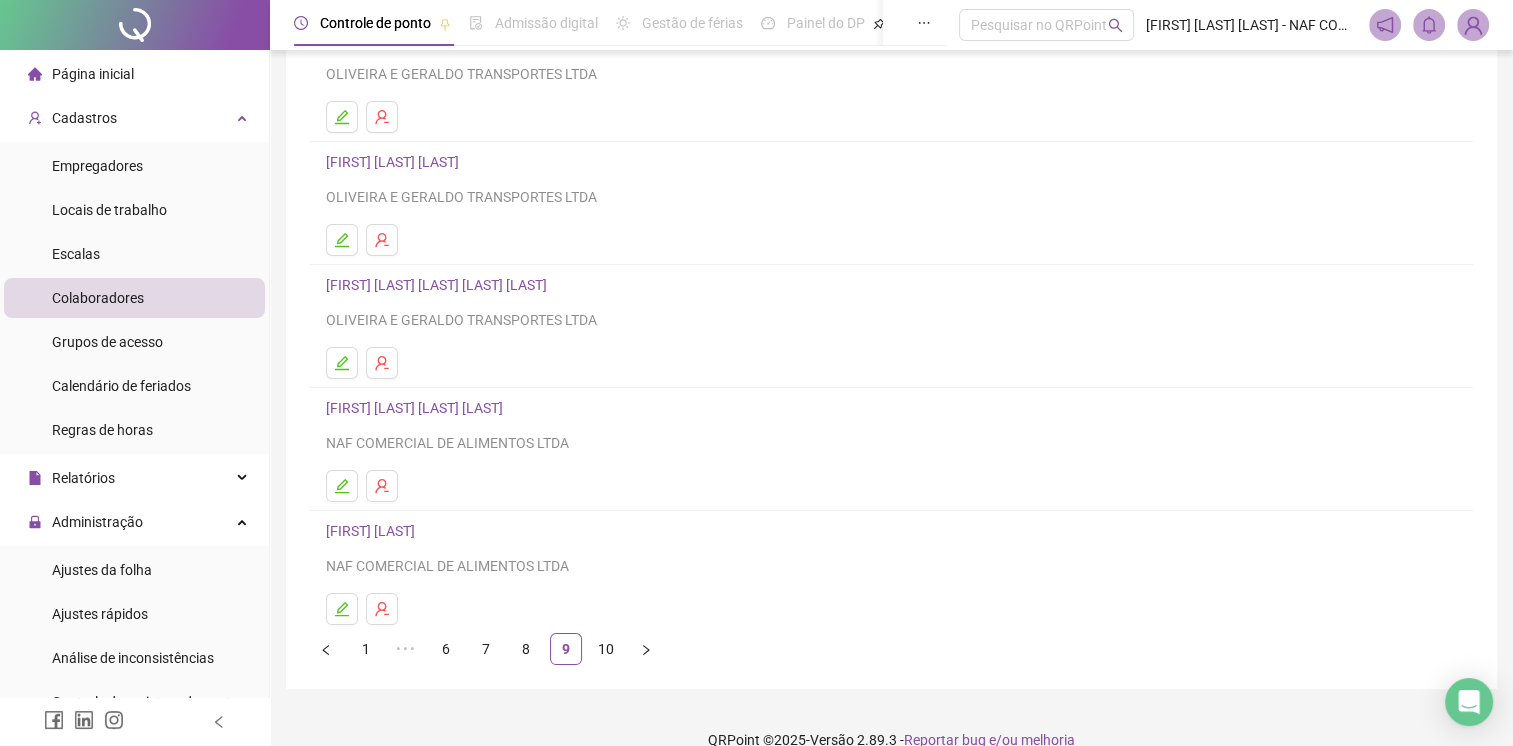 scroll, scrollTop: 200, scrollLeft: 0, axis: vertical 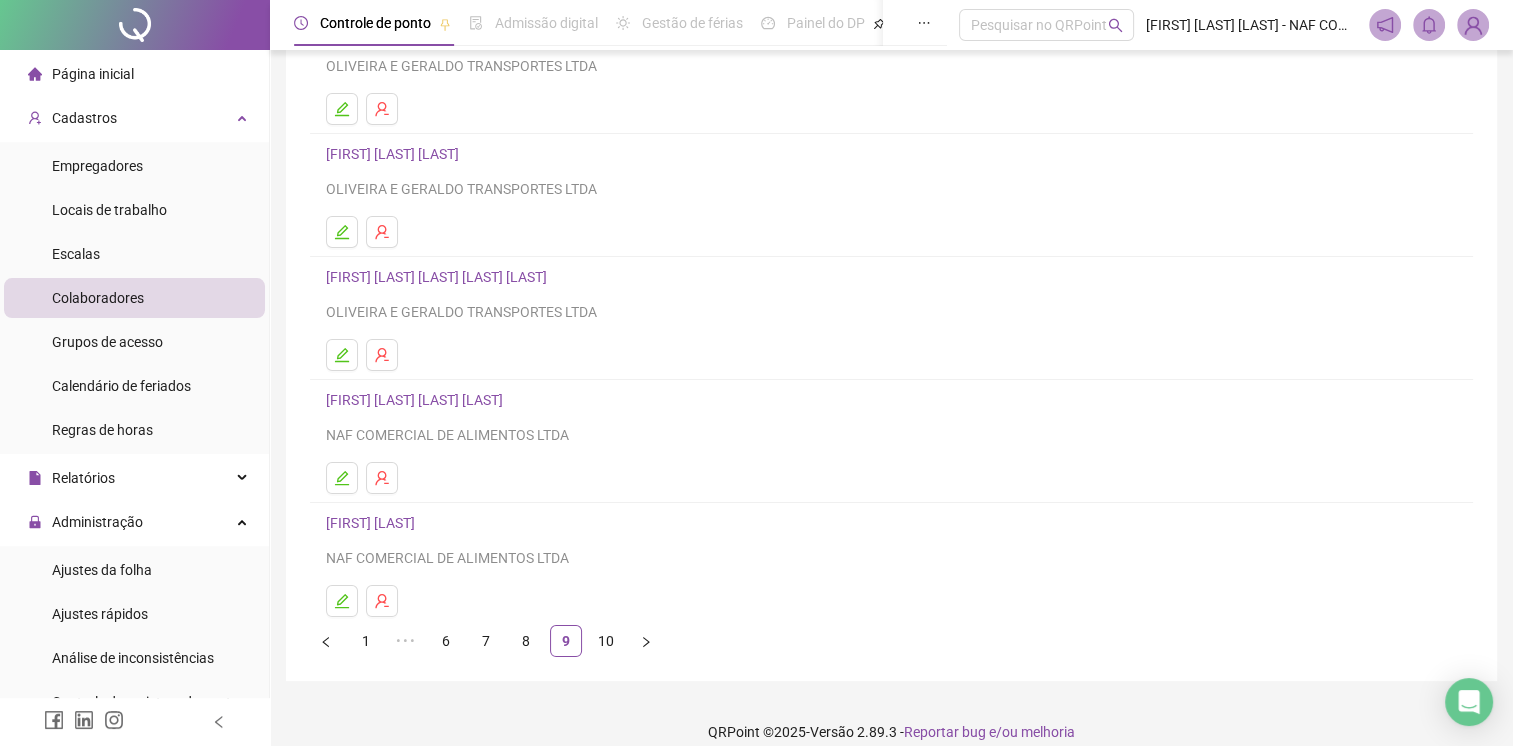 click on "[FIRST] [LAST]" at bounding box center (373, 523) 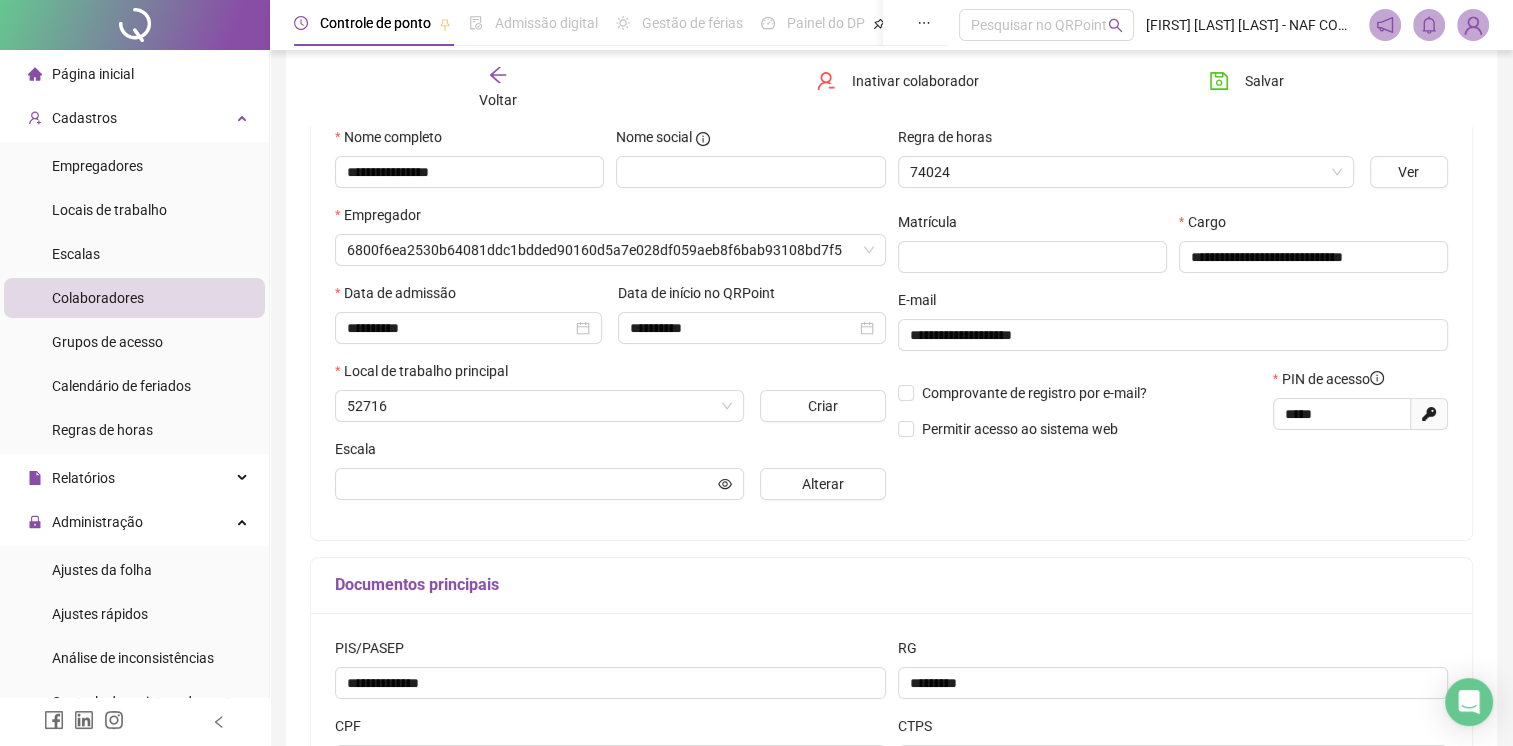 scroll, scrollTop: 210, scrollLeft: 0, axis: vertical 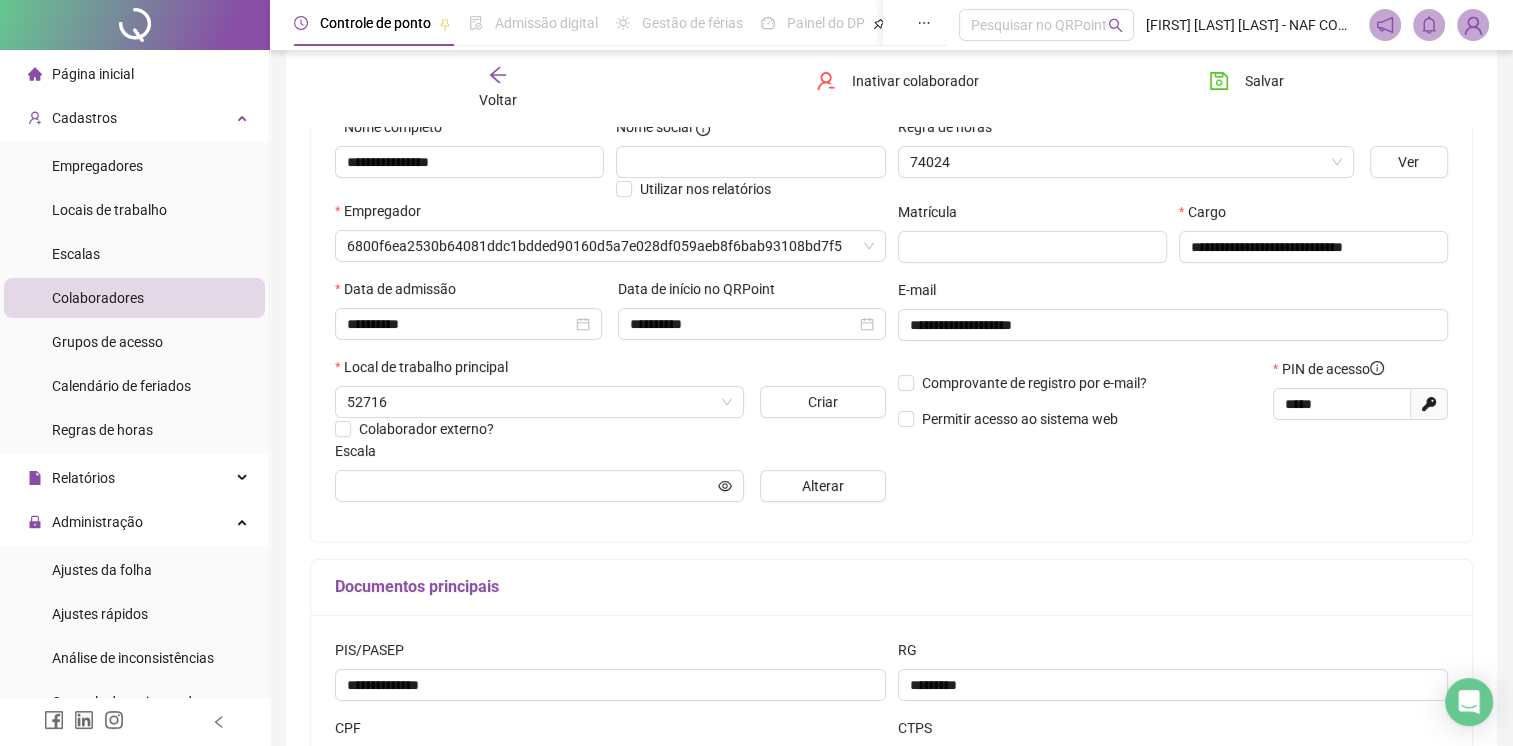 type on "**********" 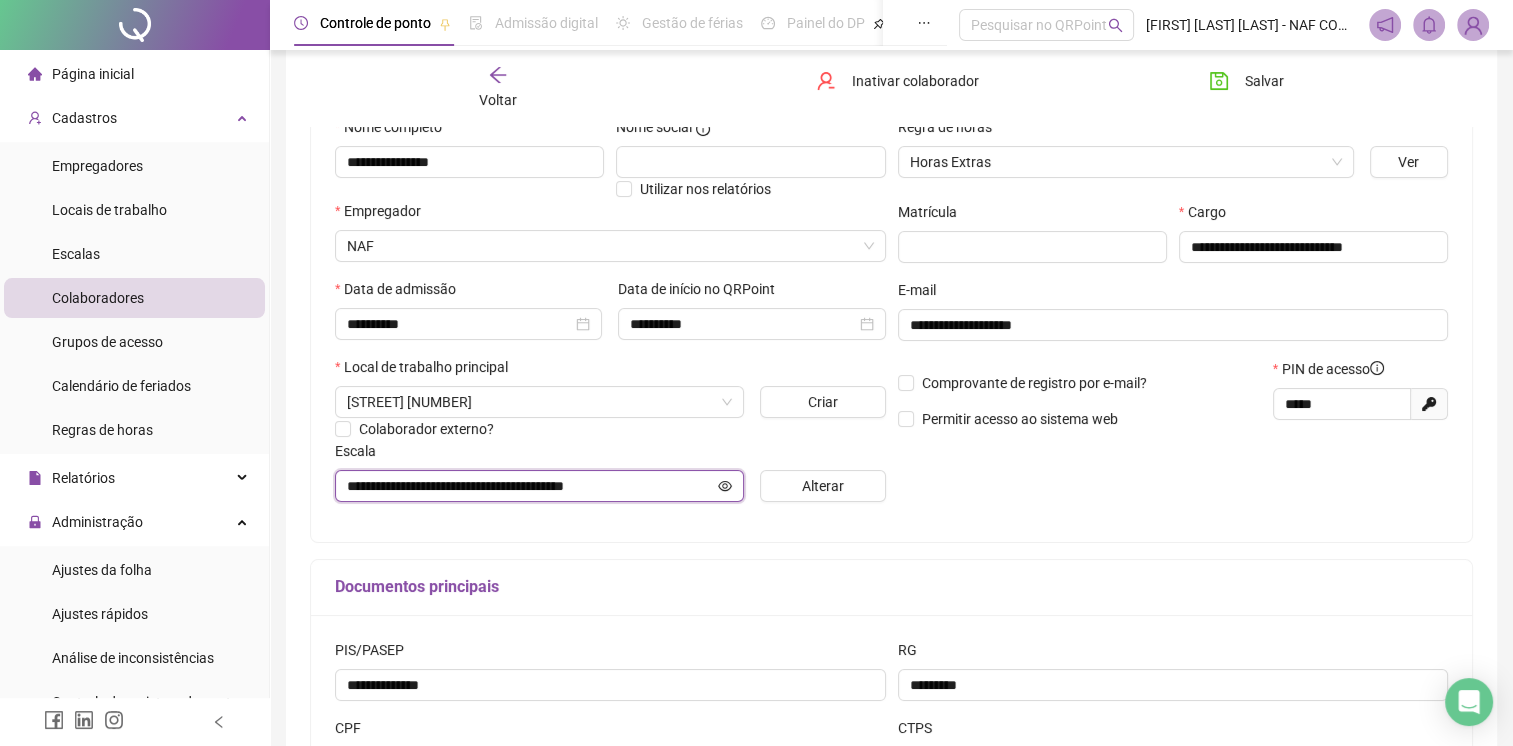 click 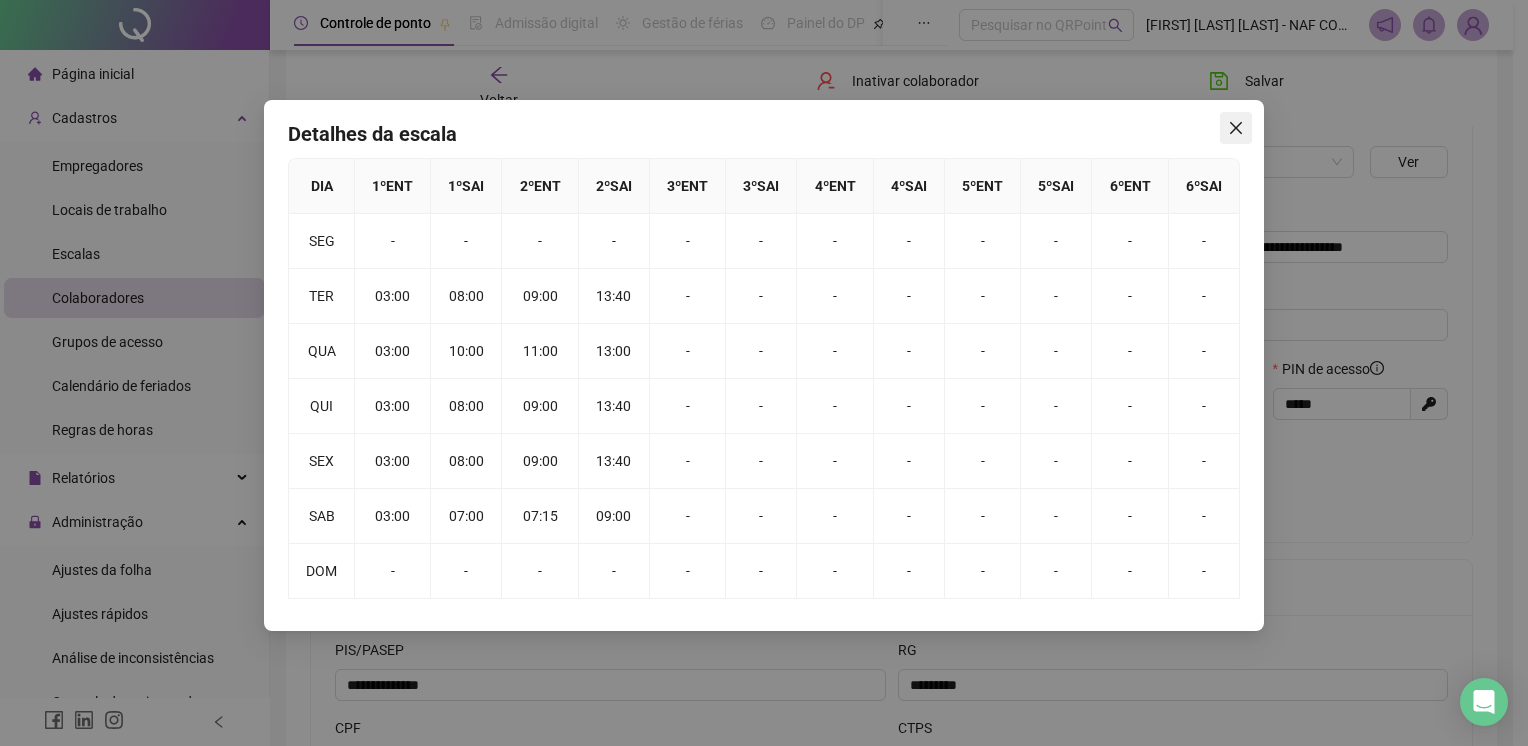 click 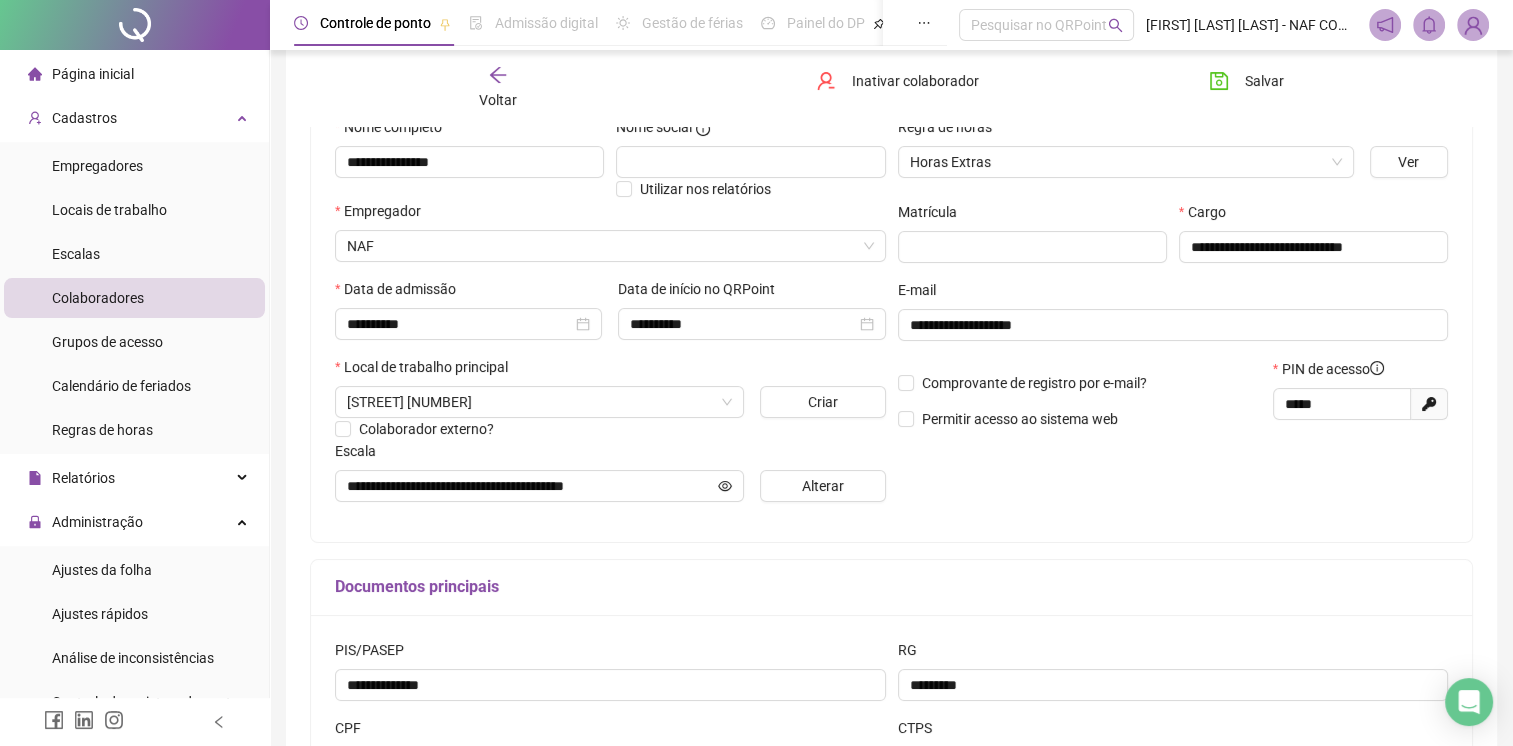 click 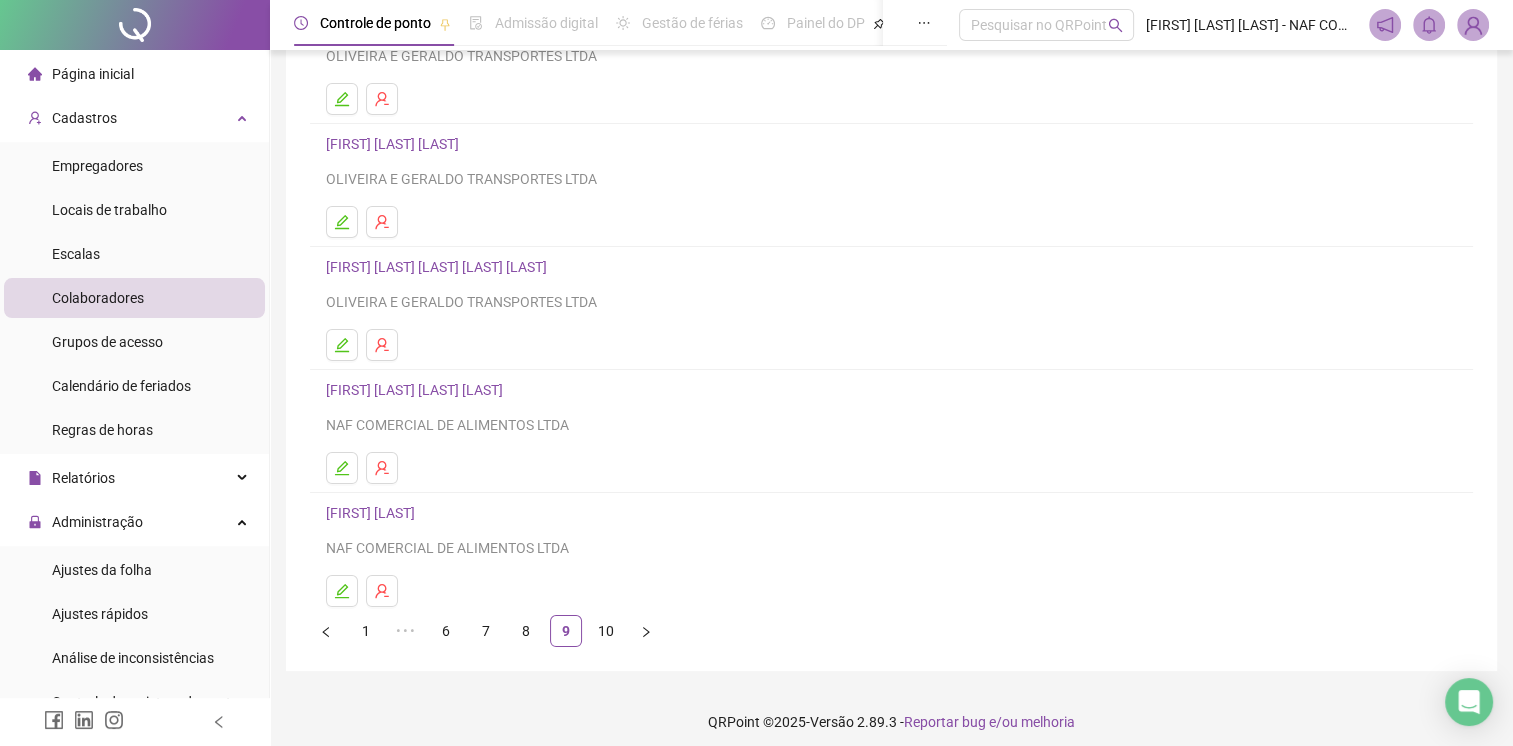 scroll, scrollTop: 220, scrollLeft: 0, axis: vertical 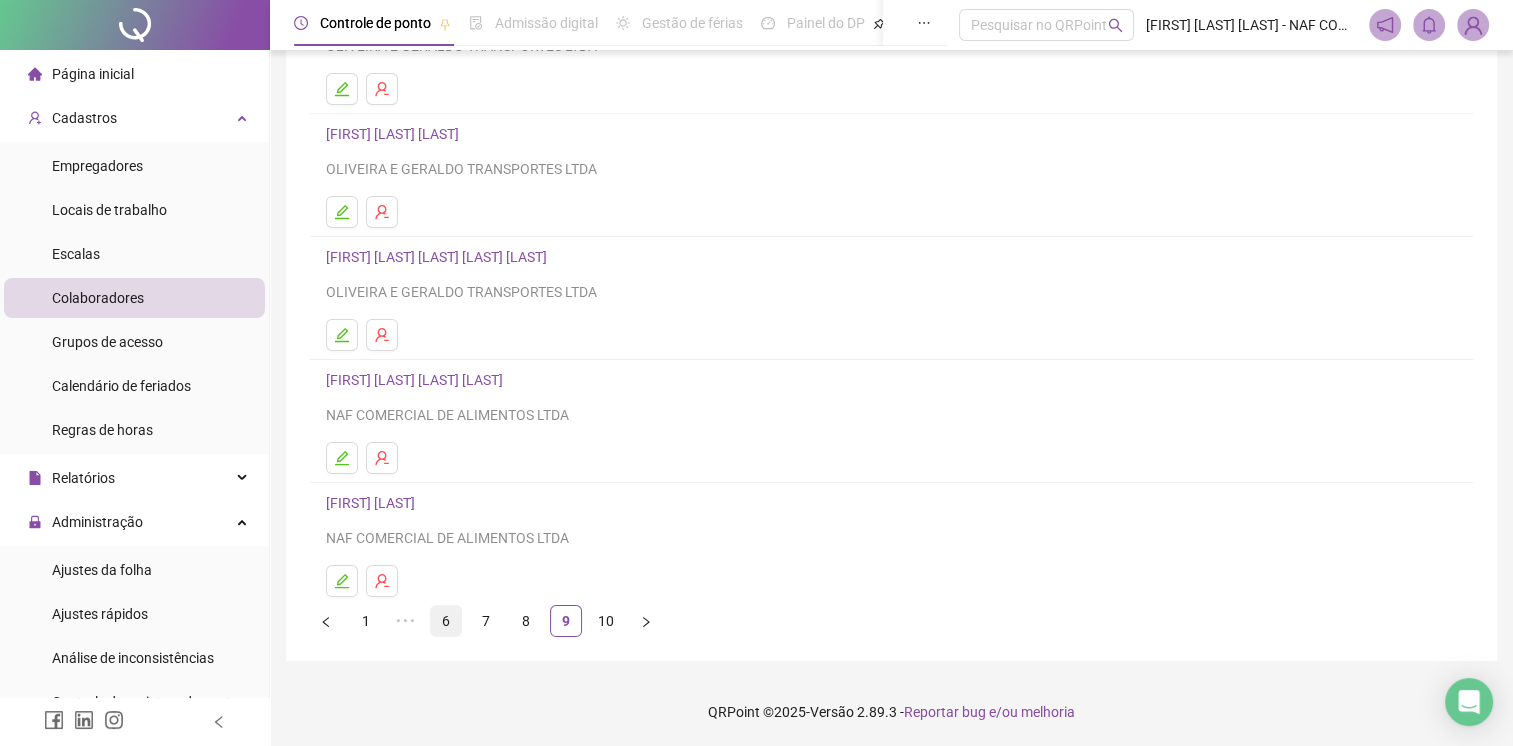 click on "6" at bounding box center [446, 621] 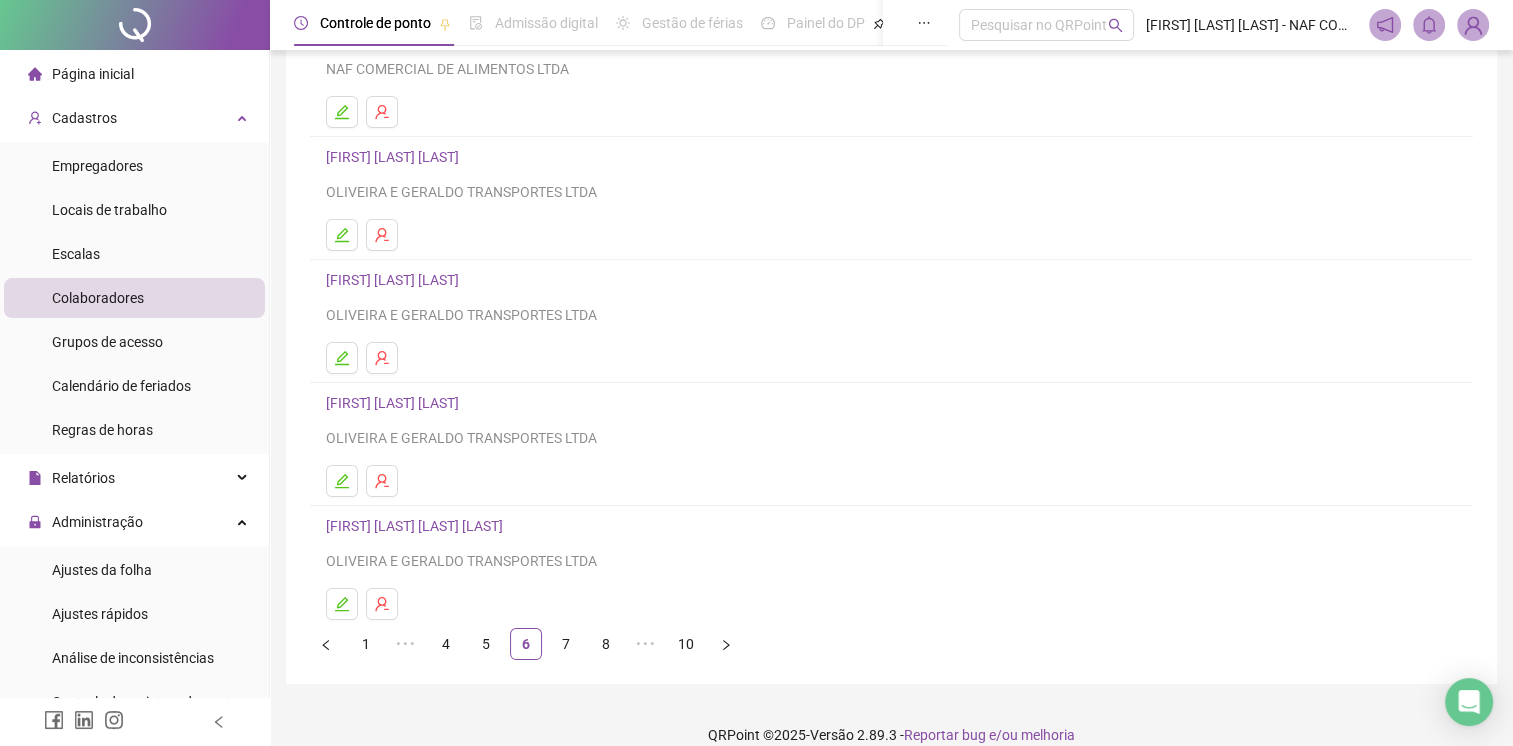 scroll, scrollTop: 200, scrollLeft: 0, axis: vertical 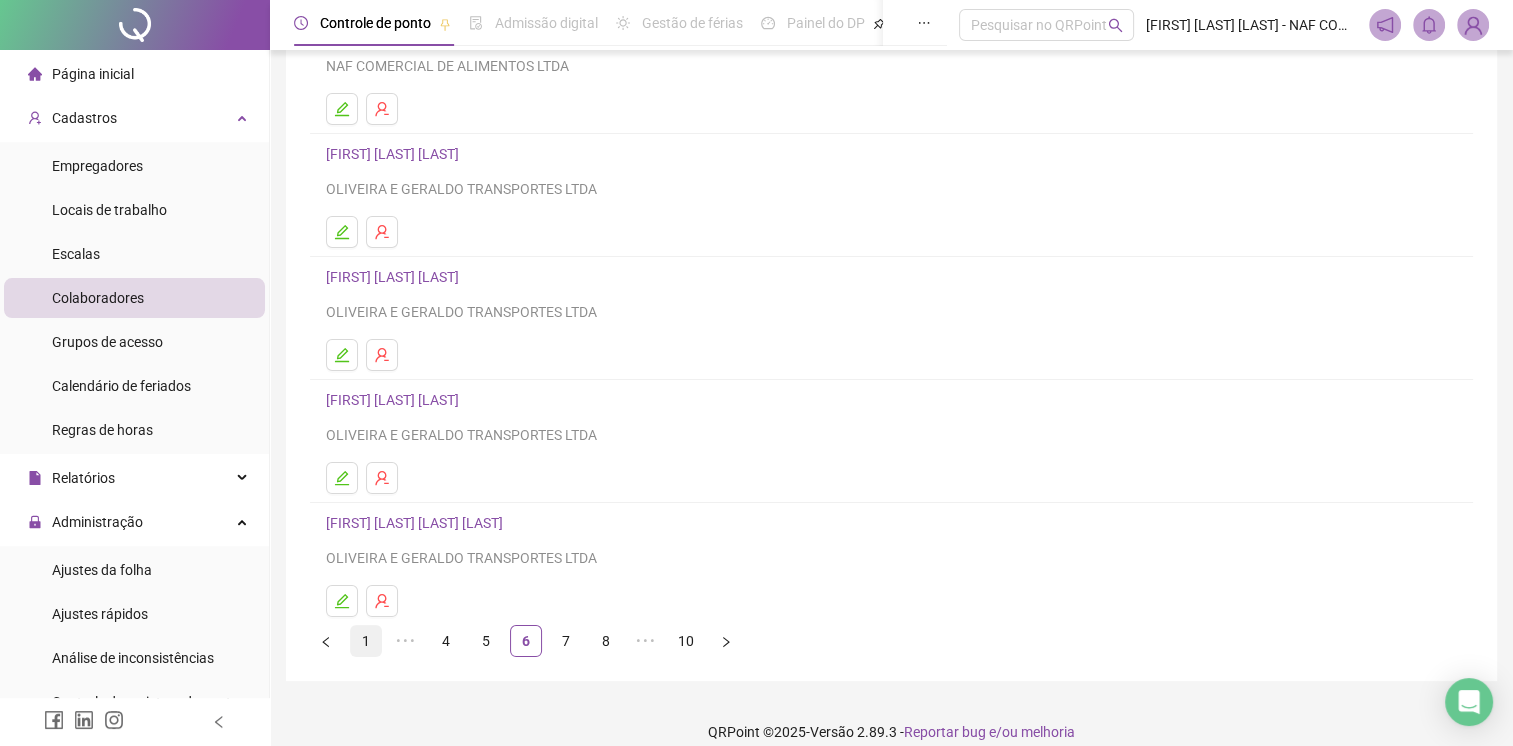 click on "1" at bounding box center (366, 641) 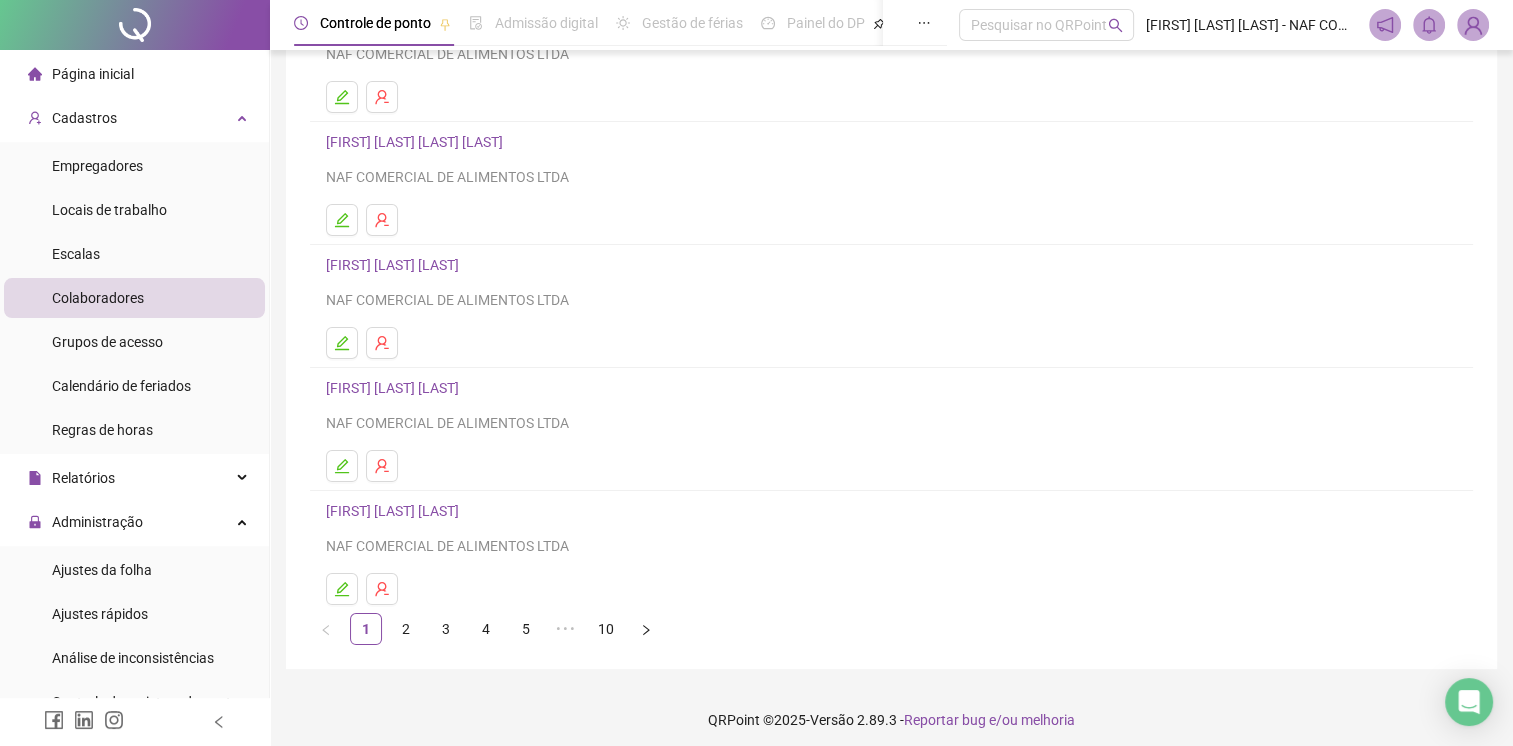 scroll, scrollTop: 220, scrollLeft: 0, axis: vertical 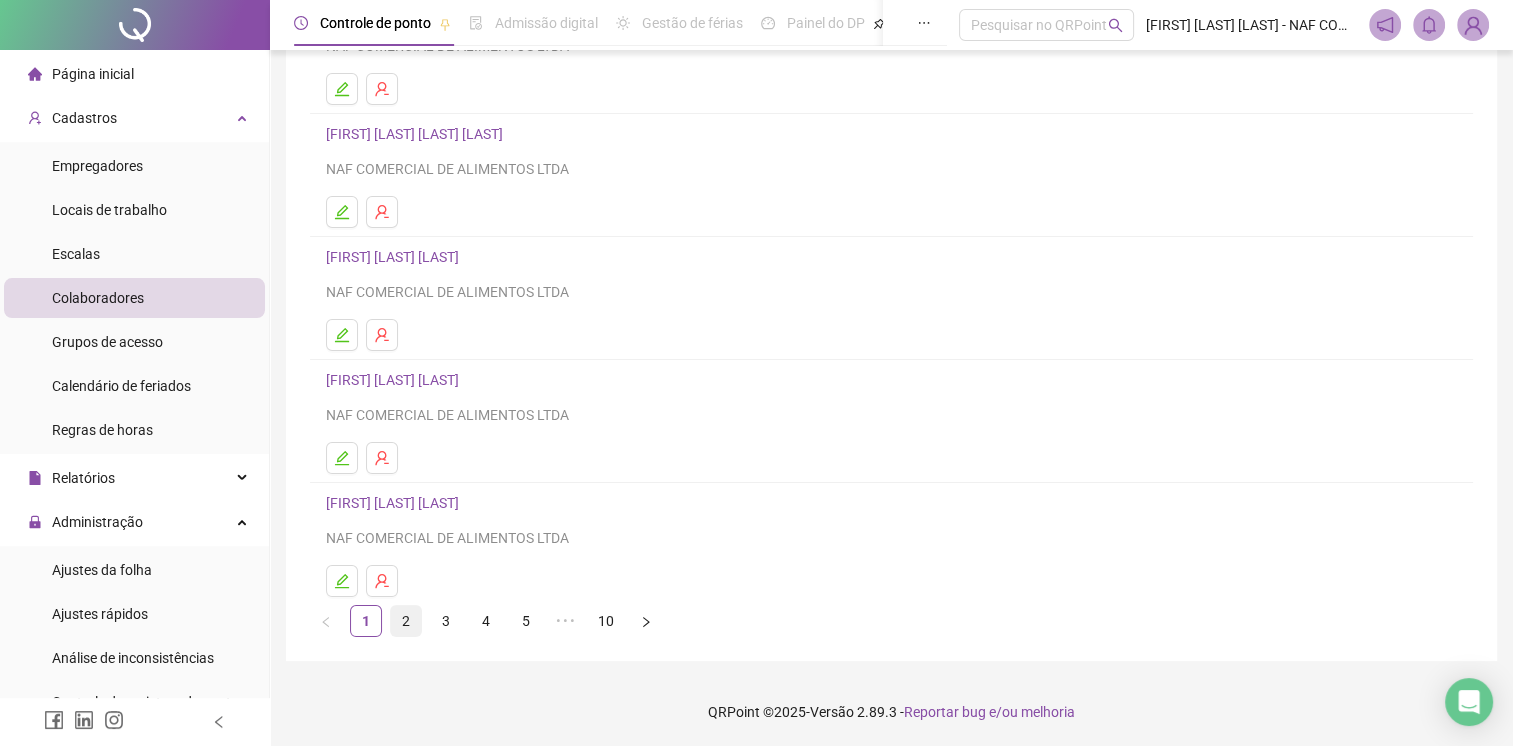 click on "2" at bounding box center (406, 621) 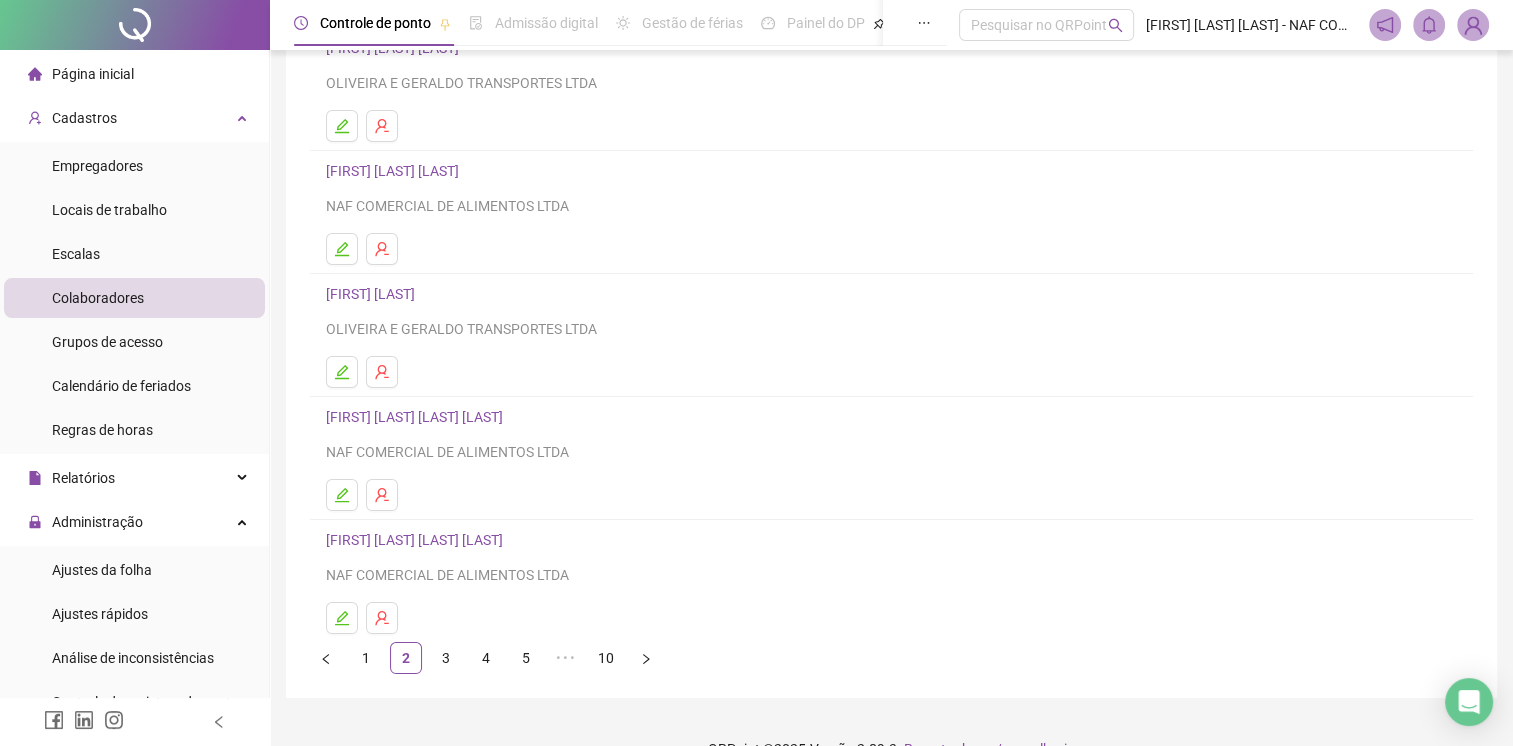 scroll, scrollTop: 200, scrollLeft: 0, axis: vertical 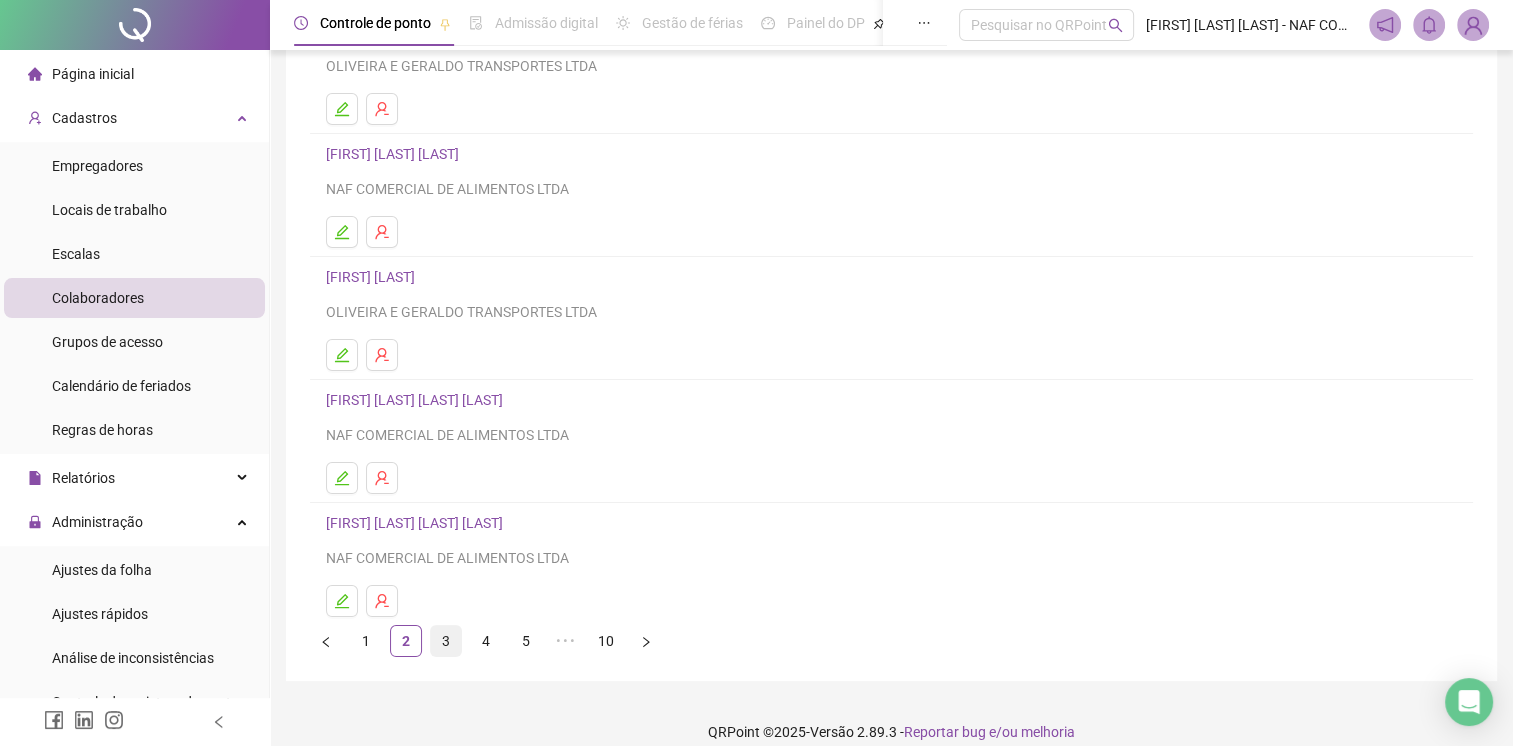 click on "3" at bounding box center (446, 641) 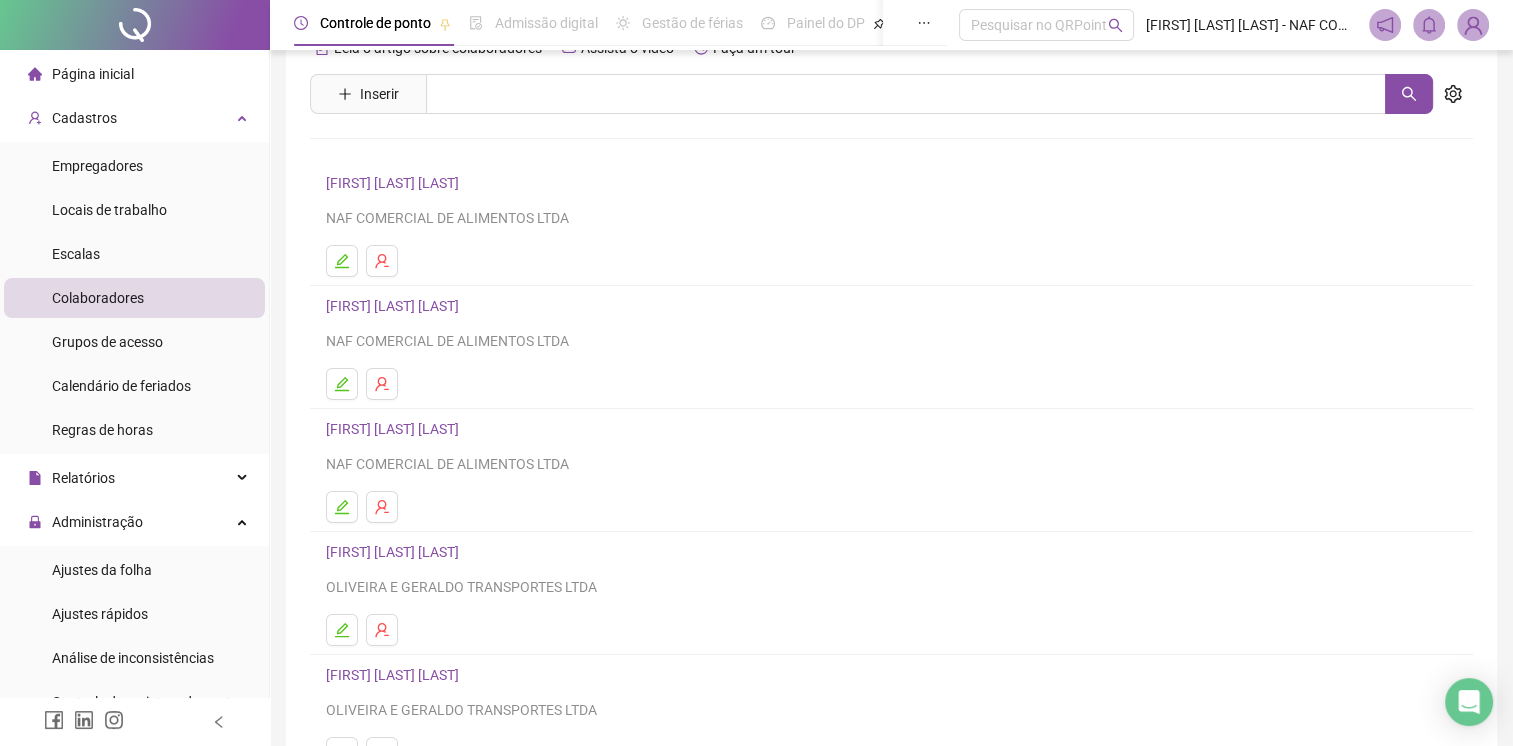 scroll, scrollTop: 200, scrollLeft: 0, axis: vertical 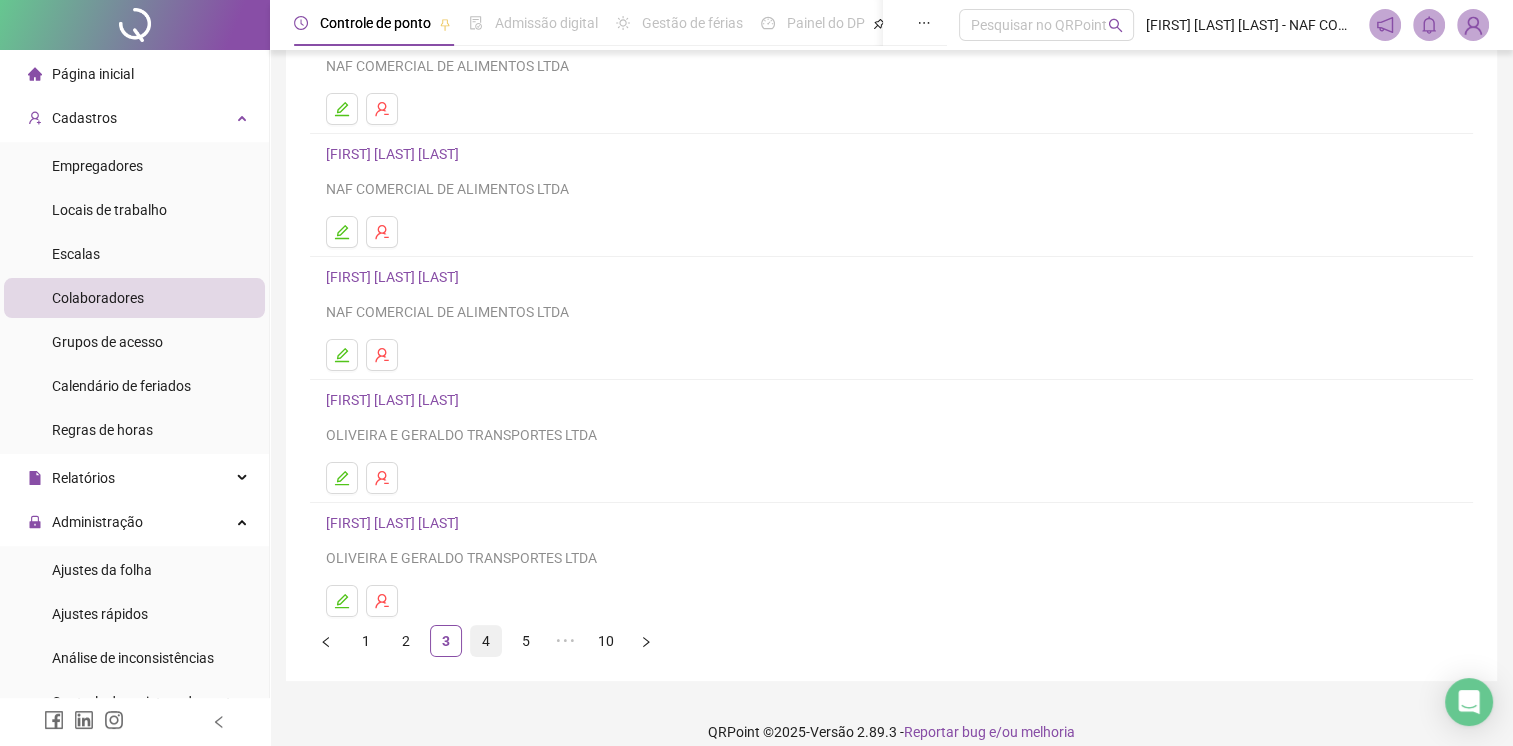 click on "4" at bounding box center [486, 641] 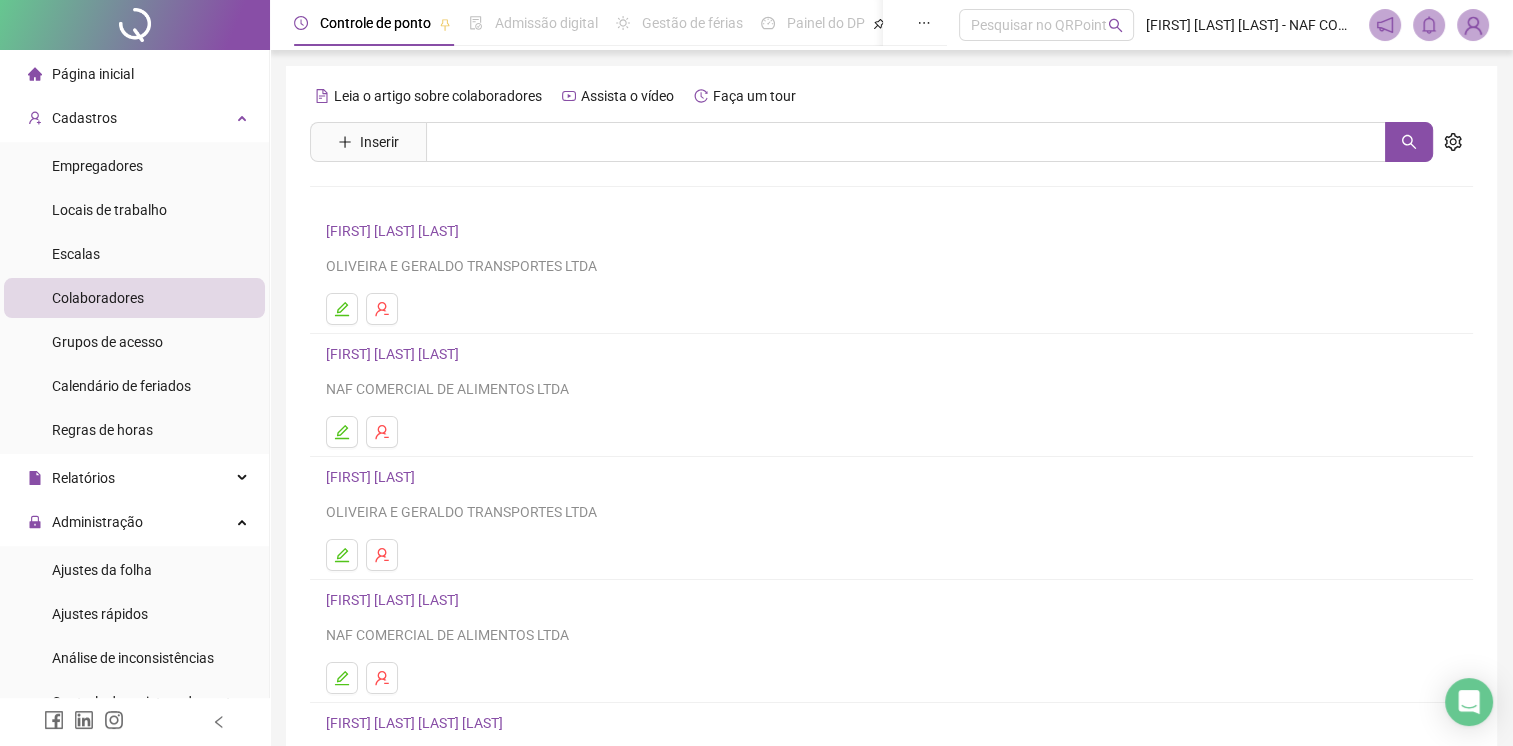 click on "[FIRST] [LAST] [LAST]" at bounding box center (395, 354) 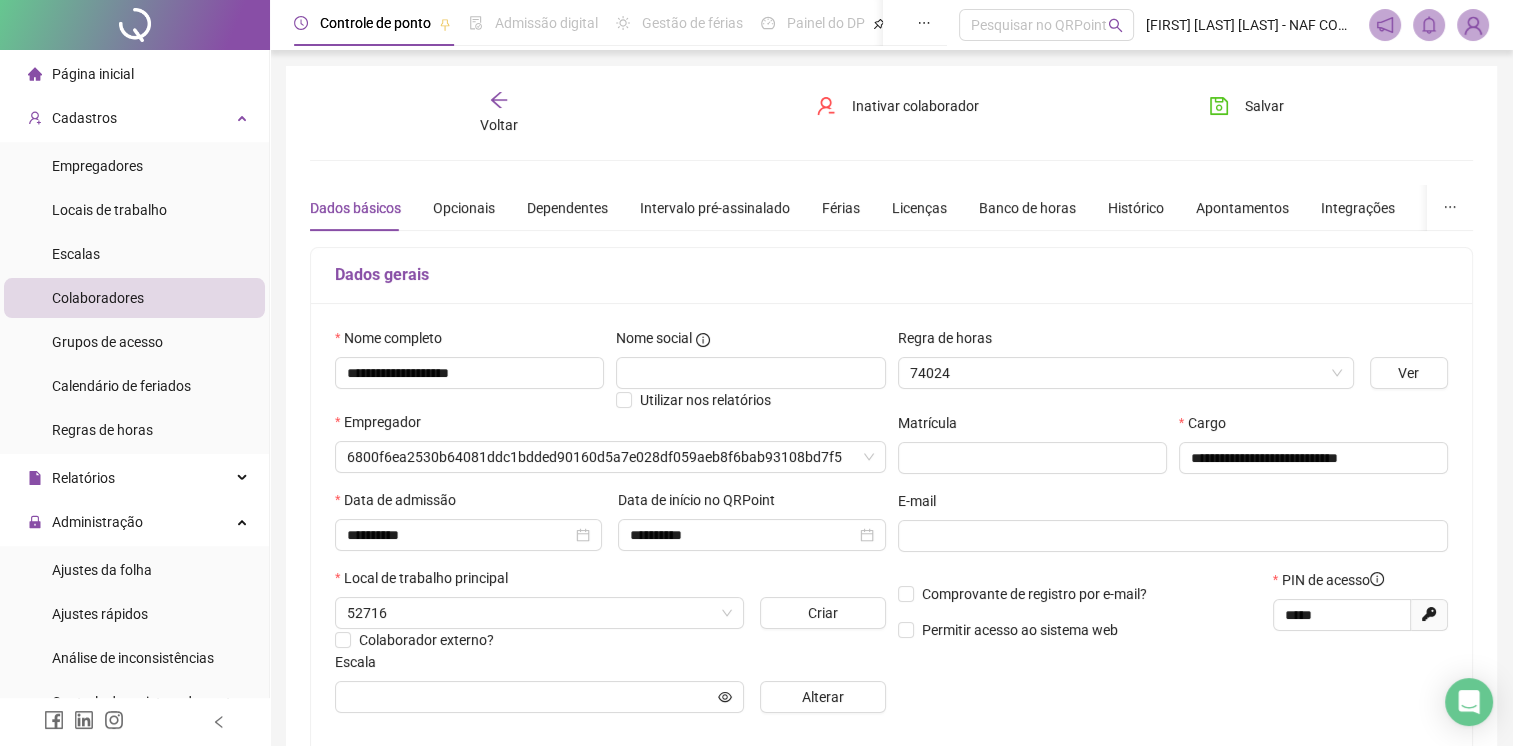 type on "**********" 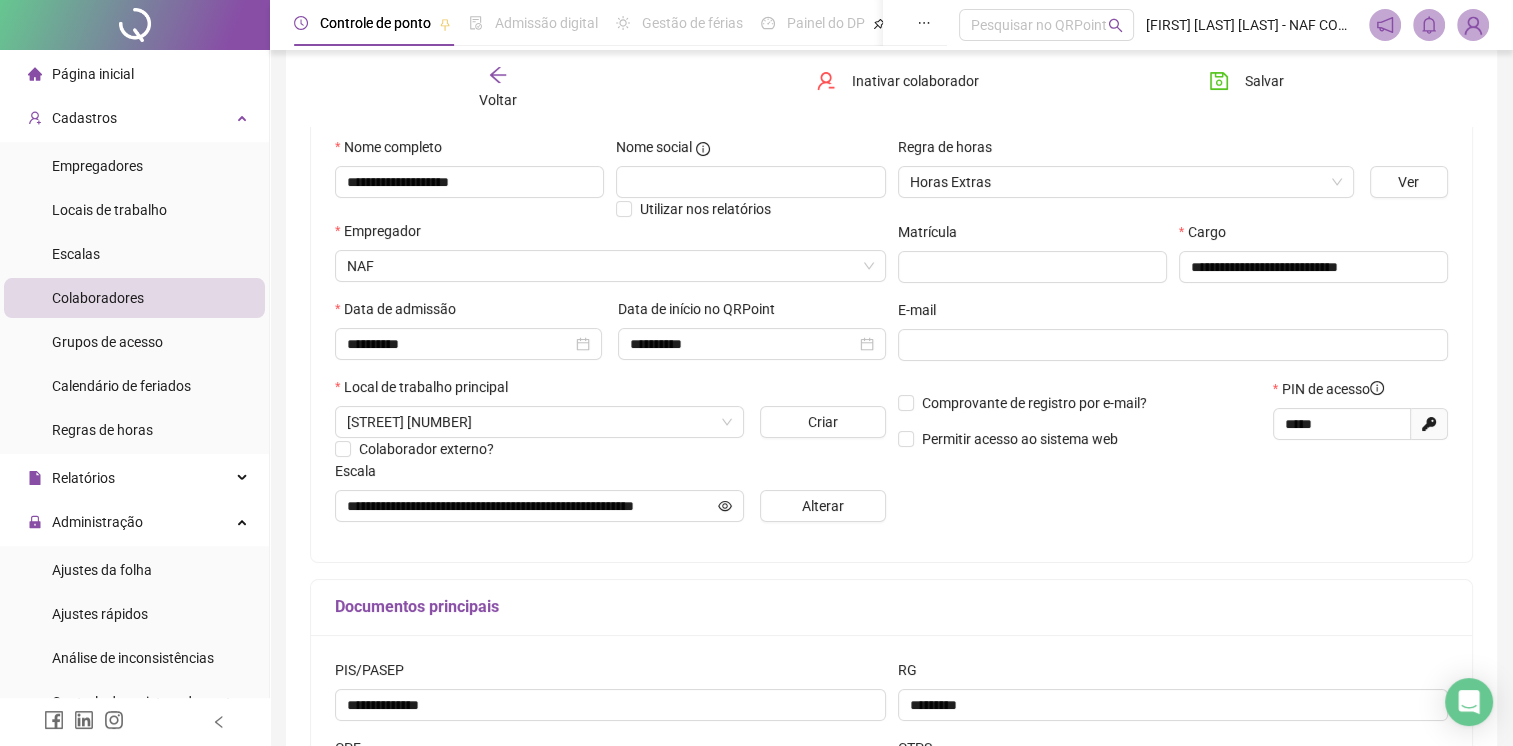 scroll, scrollTop: 200, scrollLeft: 0, axis: vertical 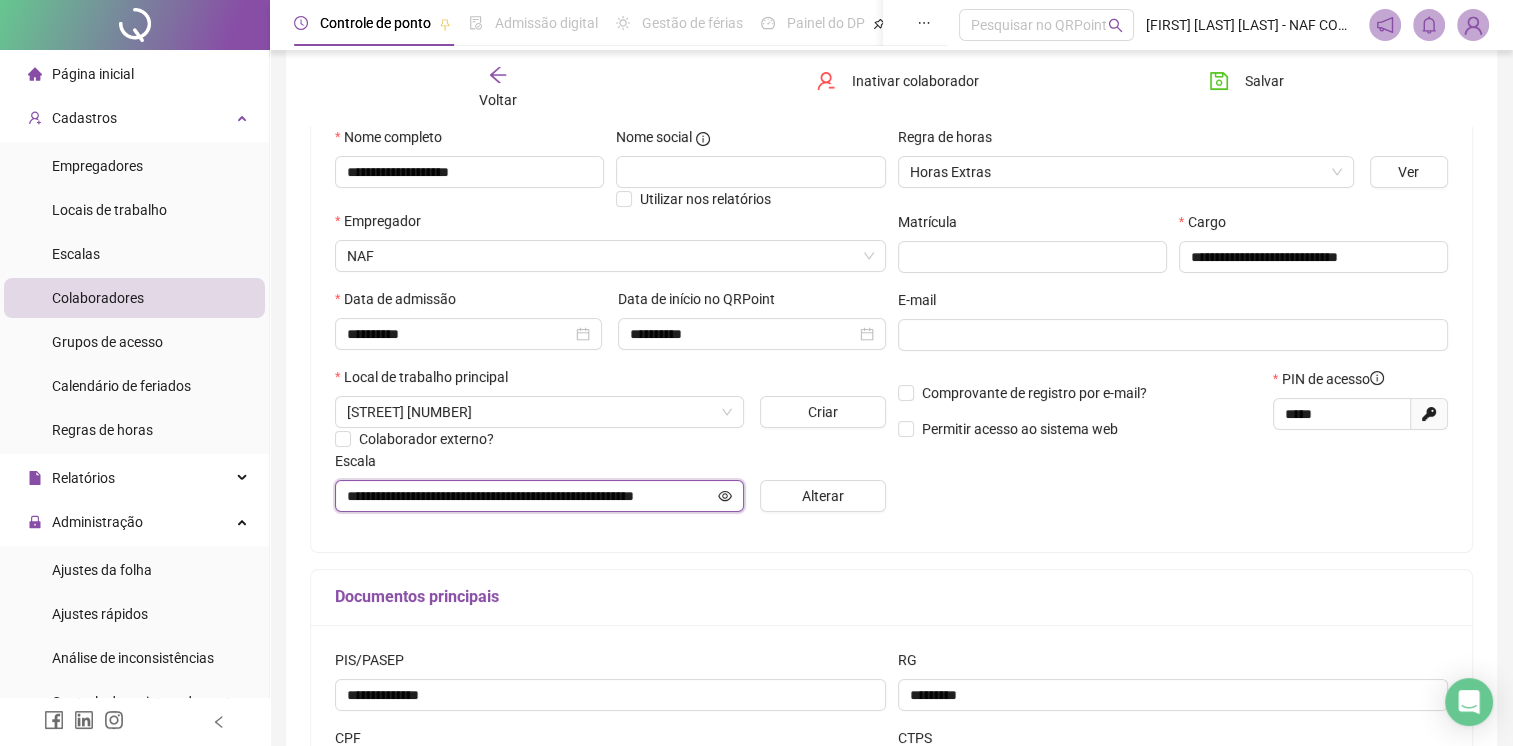 click 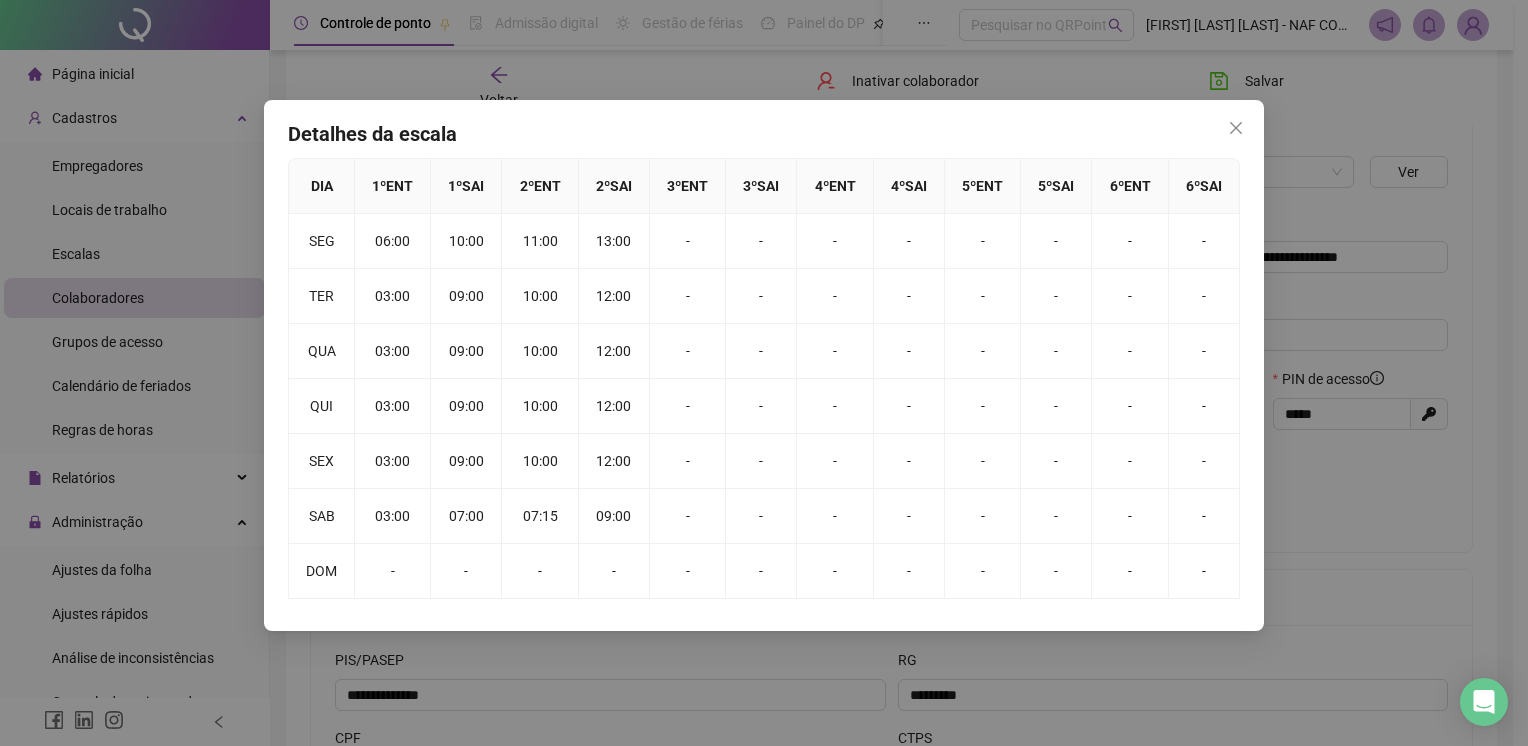 click at bounding box center [1236, 128] 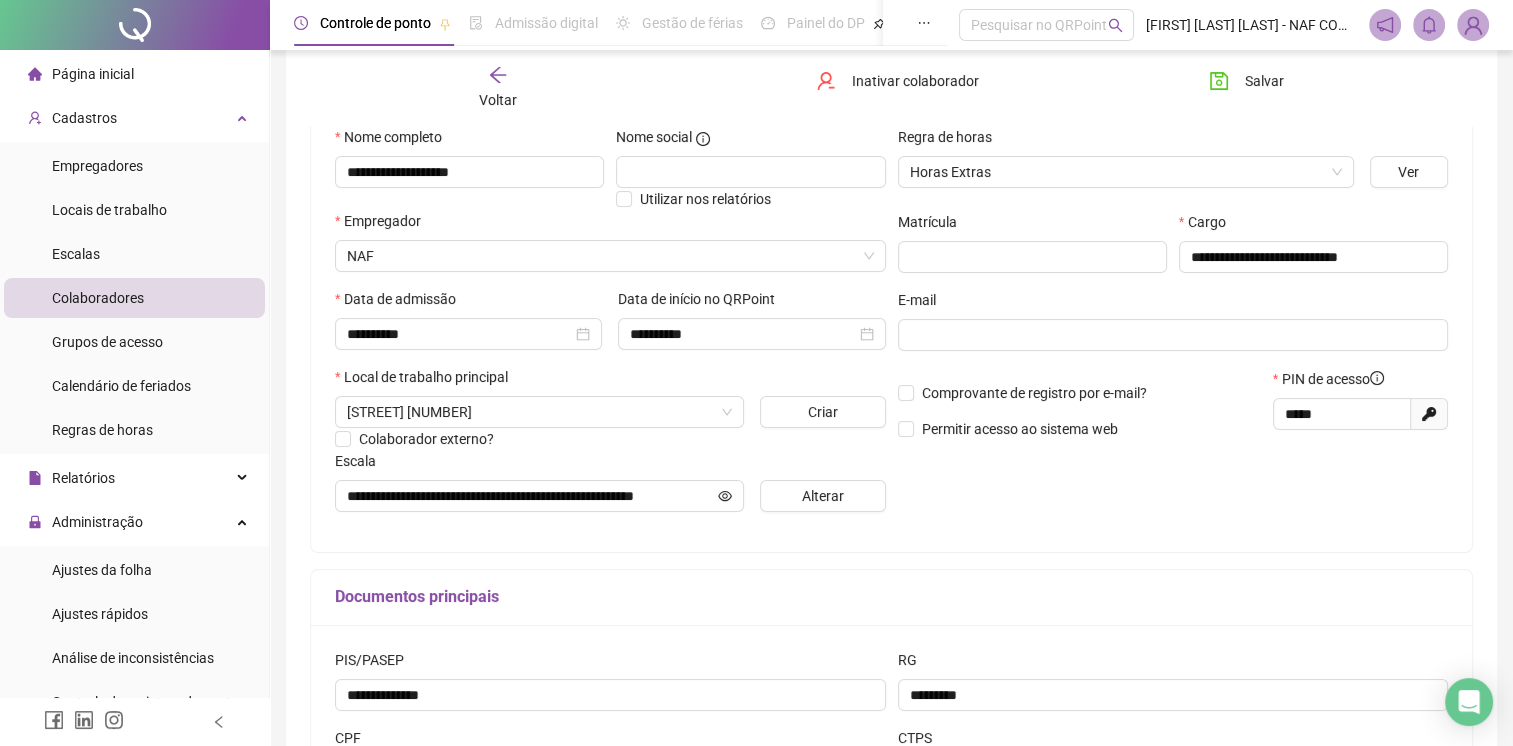 click on "Voltar" at bounding box center (498, 88) 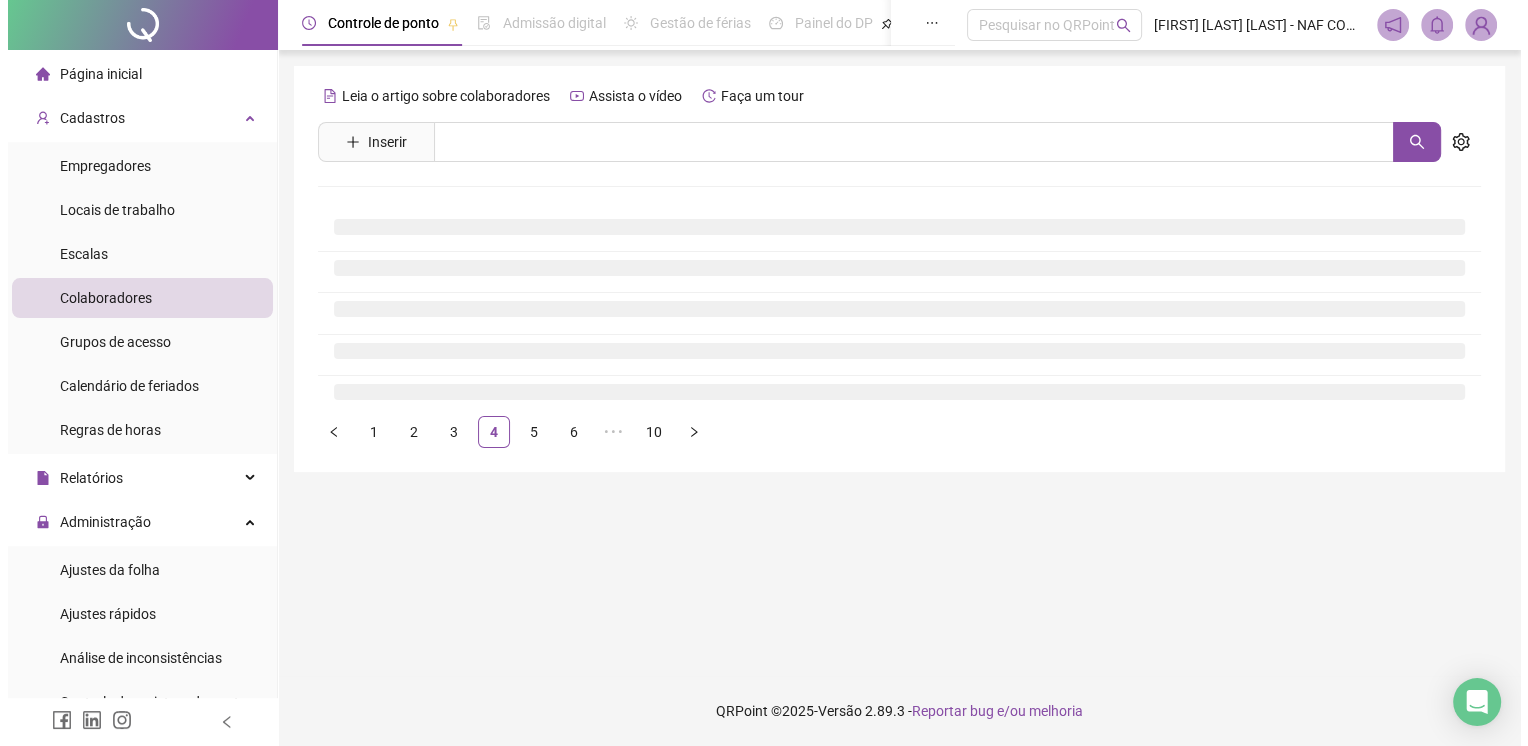 scroll, scrollTop: 0, scrollLeft: 0, axis: both 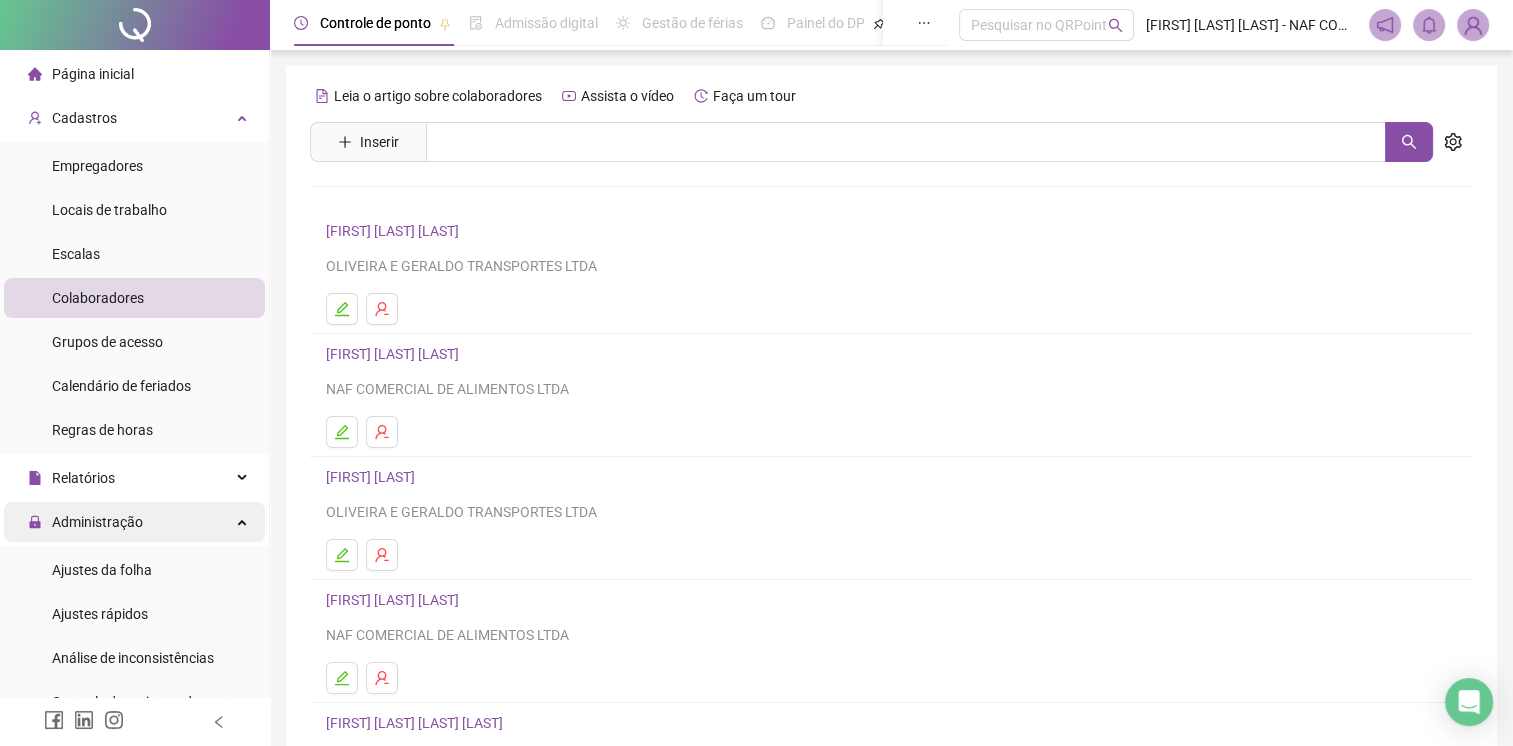 click on "Administração" at bounding box center (97, 522) 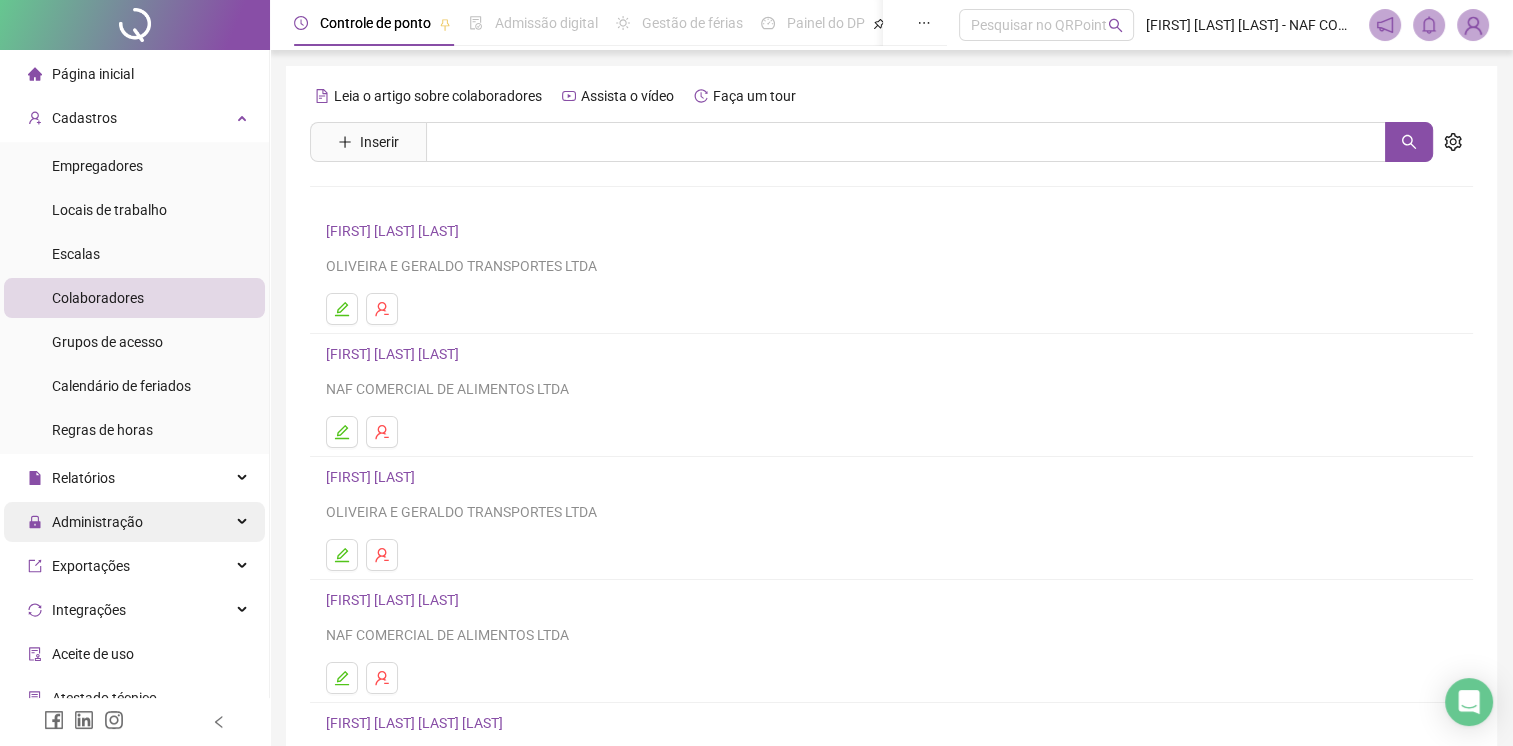 click on "Administração" at bounding box center (97, 522) 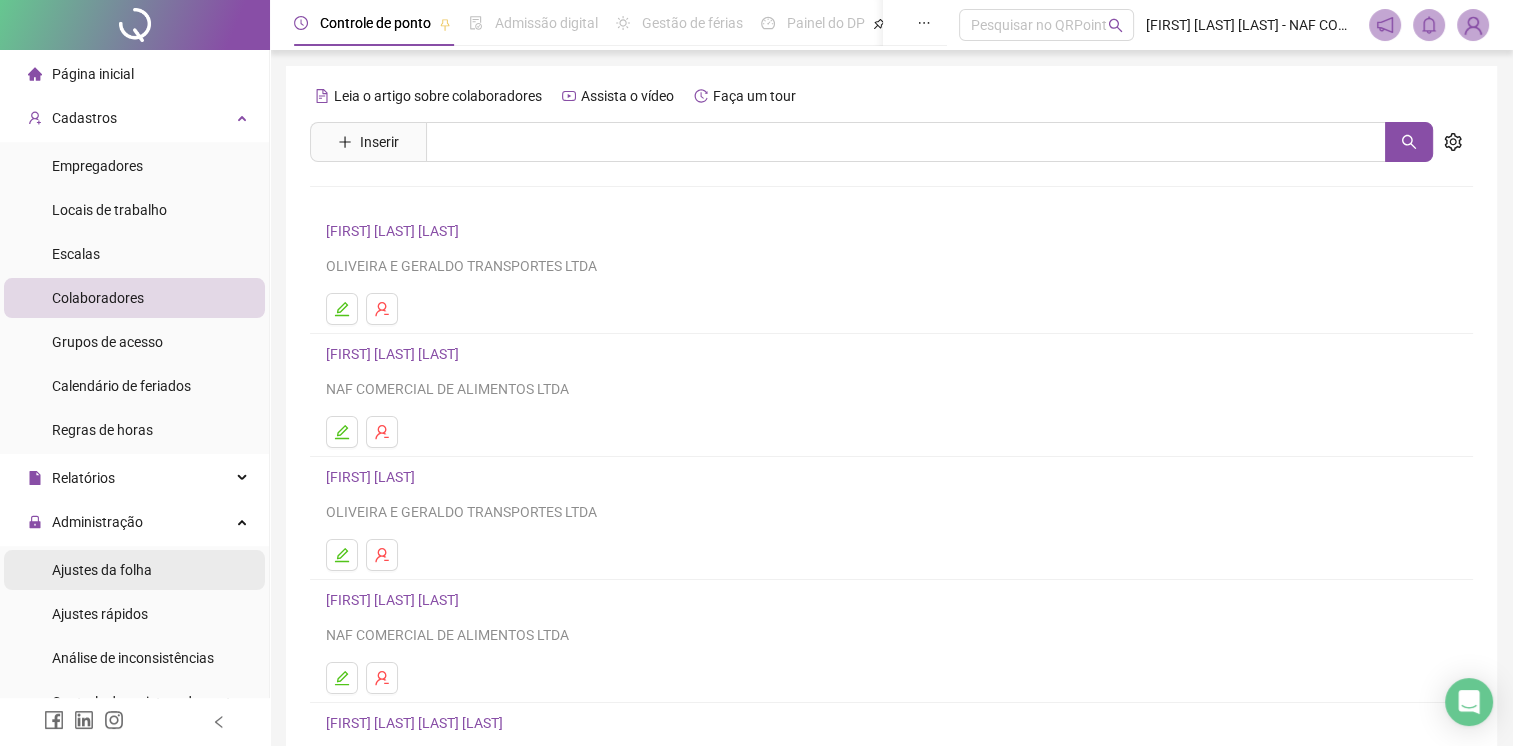 click on "Ajustes da folha" at bounding box center [102, 570] 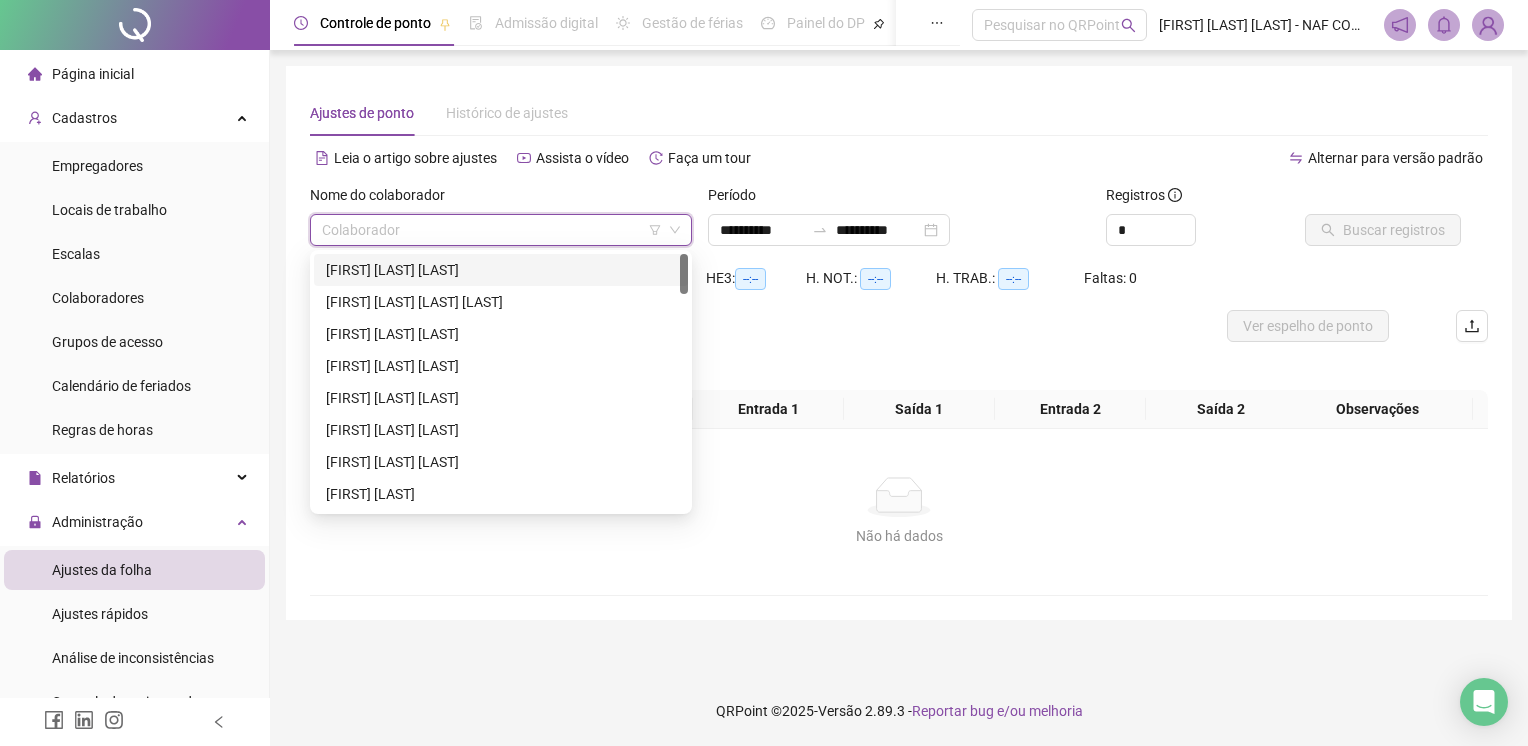 click at bounding box center (492, 230) 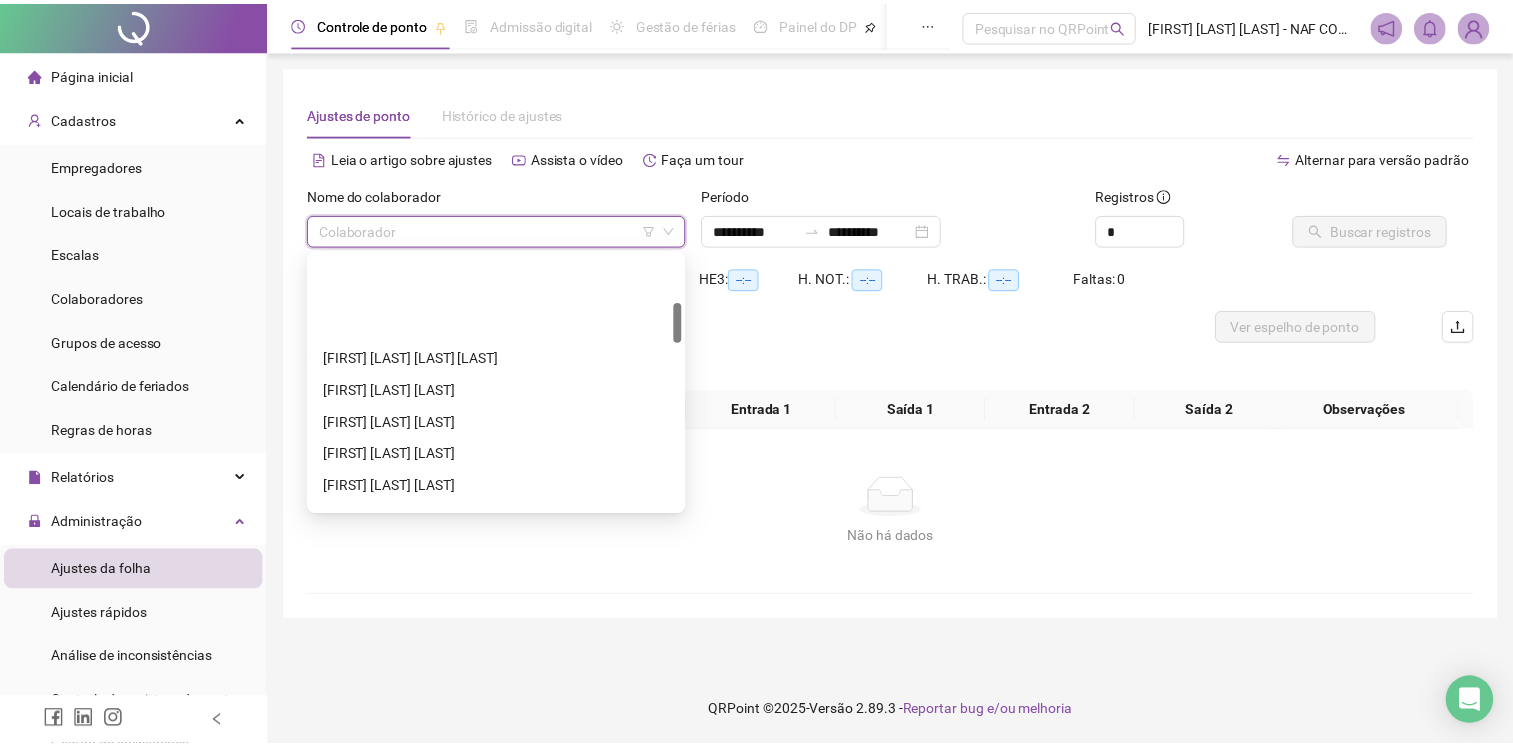scroll, scrollTop: 300, scrollLeft: 0, axis: vertical 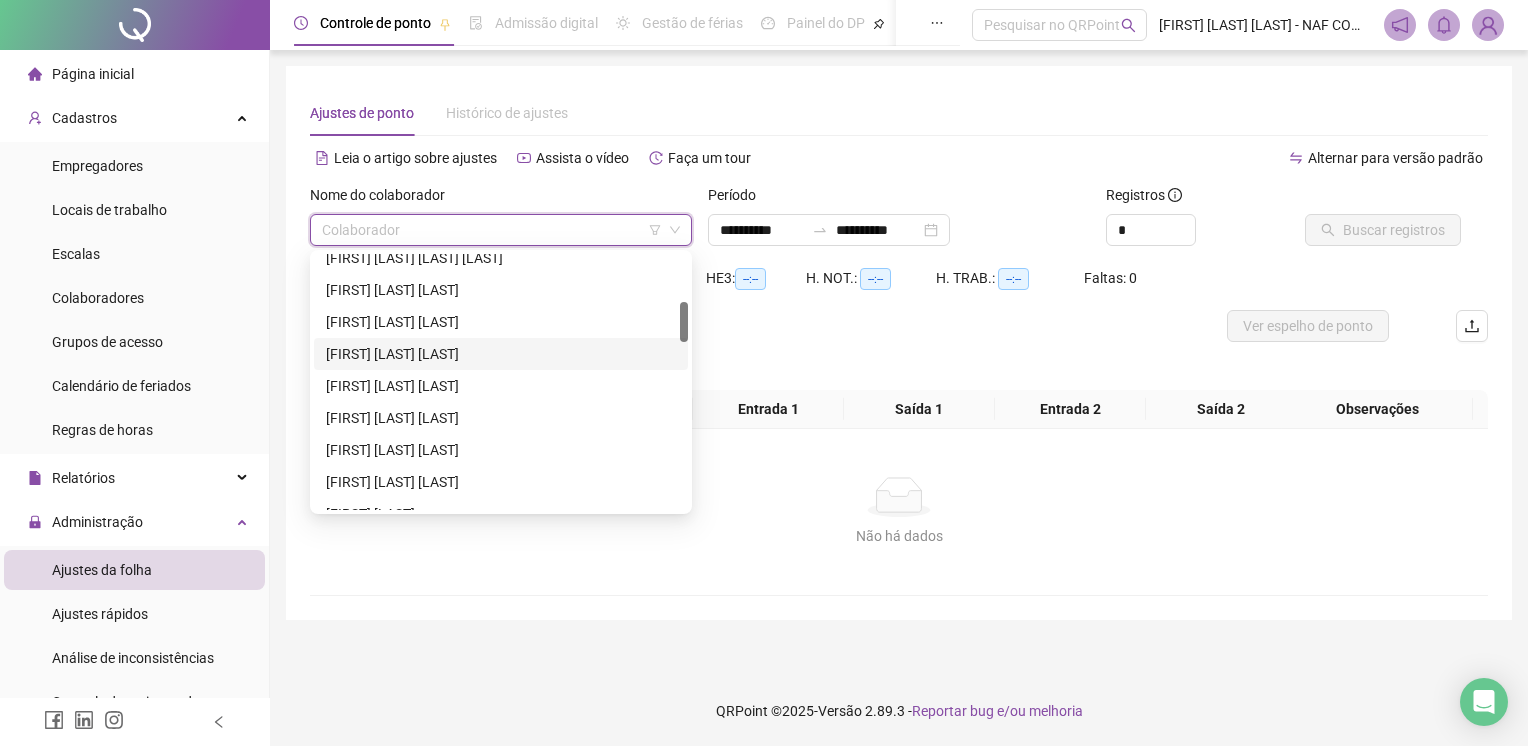 click on "[FIRST] [LAST] [LAST]" at bounding box center [501, 354] 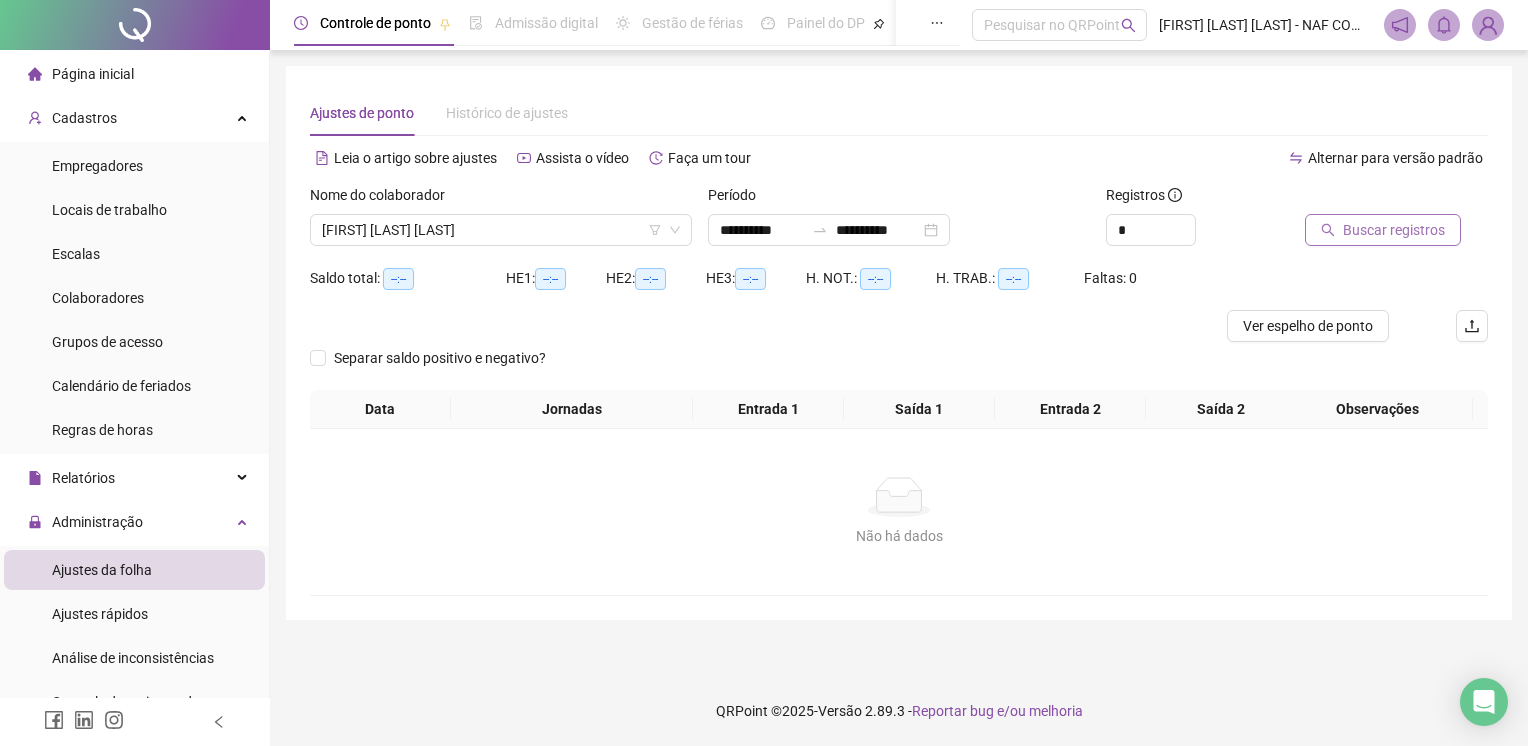 click on "Buscar registros" at bounding box center [1394, 230] 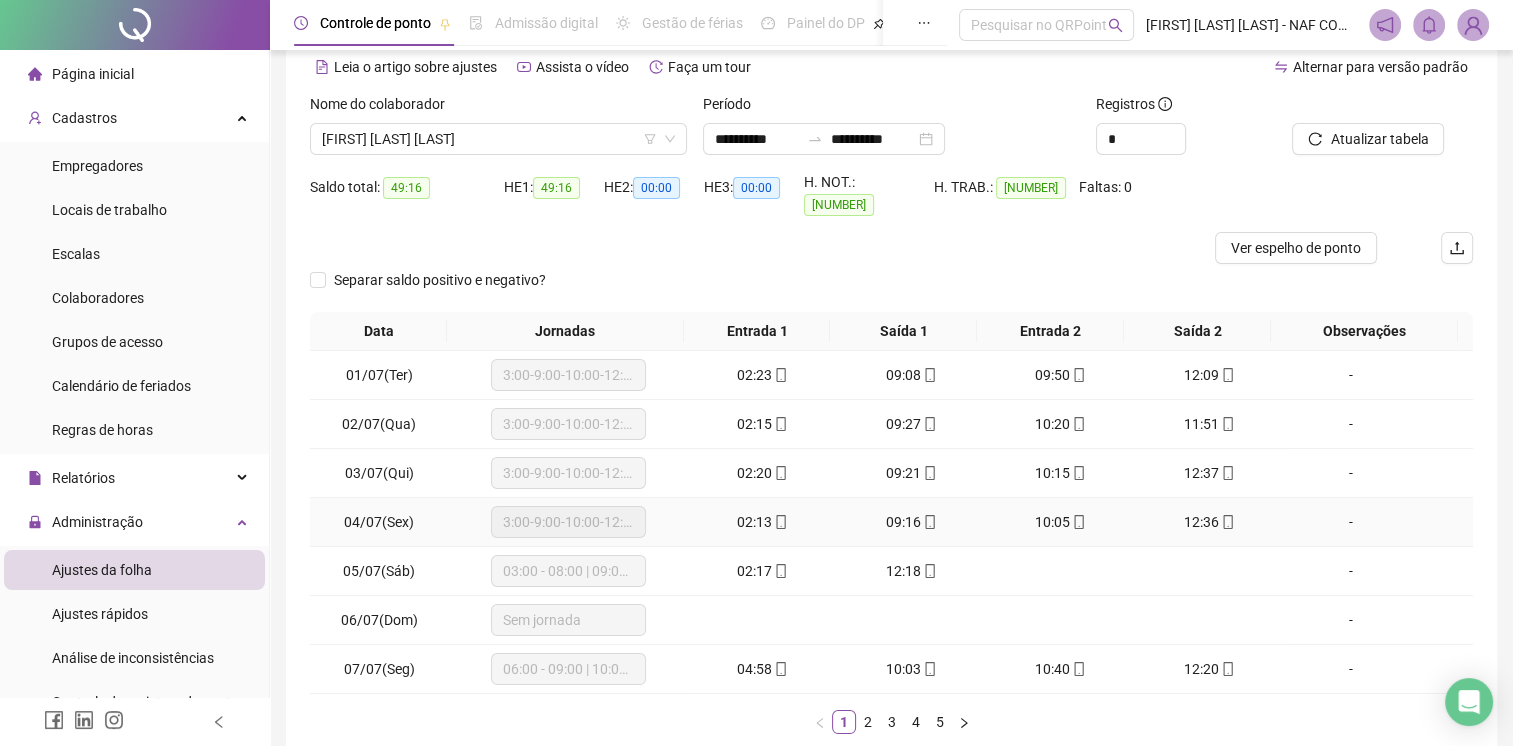 scroll, scrollTop: 90, scrollLeft: 0, axis: vertical 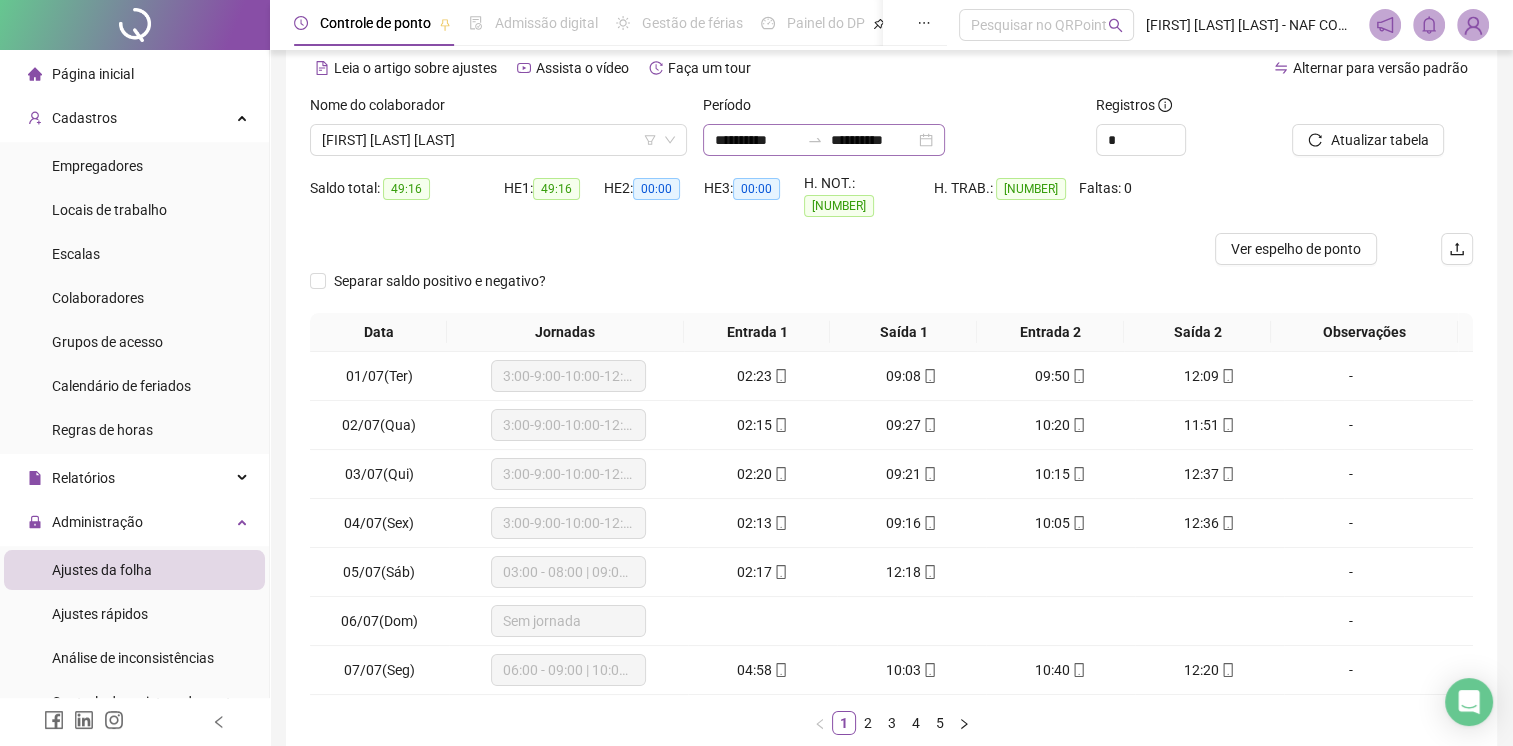 click on "**********" at bounding box center [824, 140] 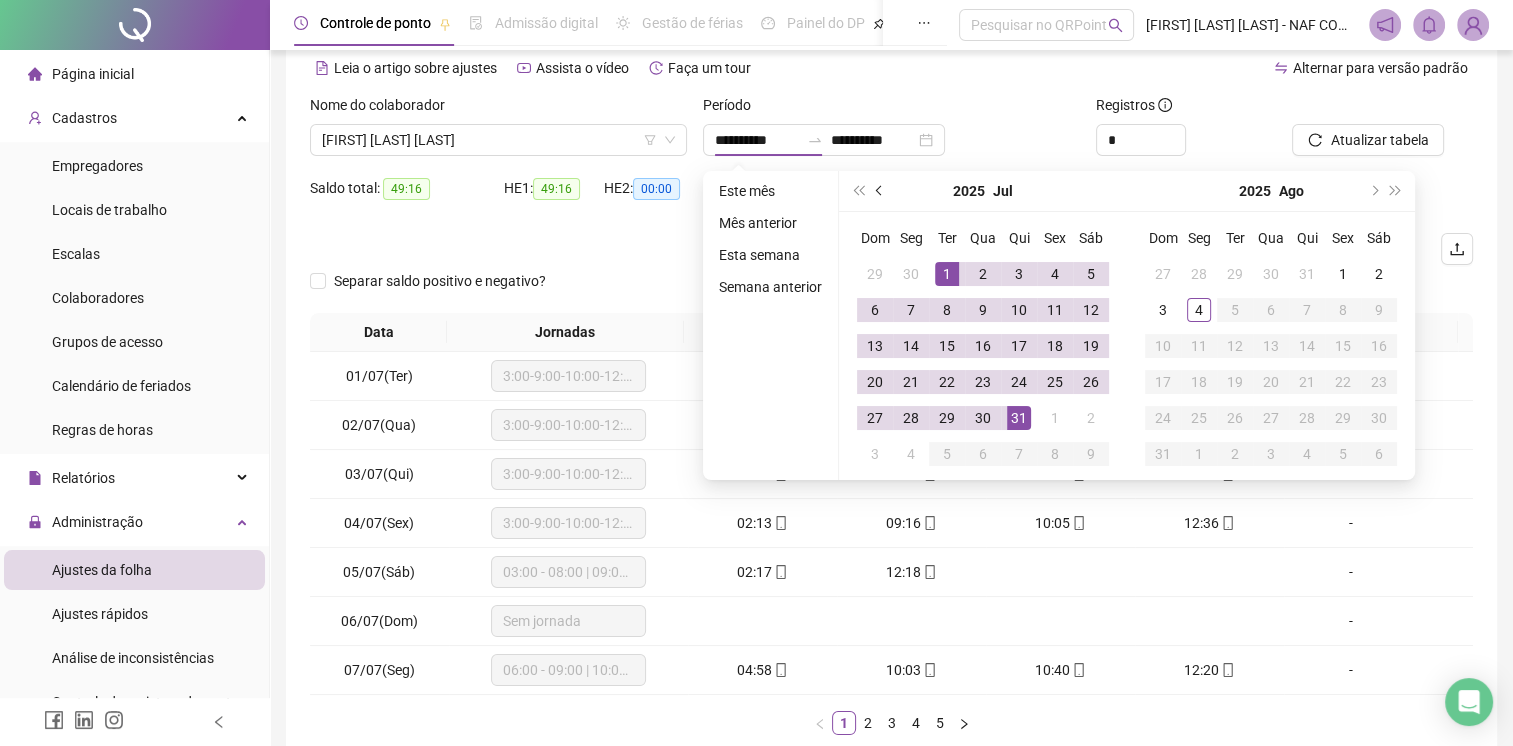 click at bounding box center [881, 191] 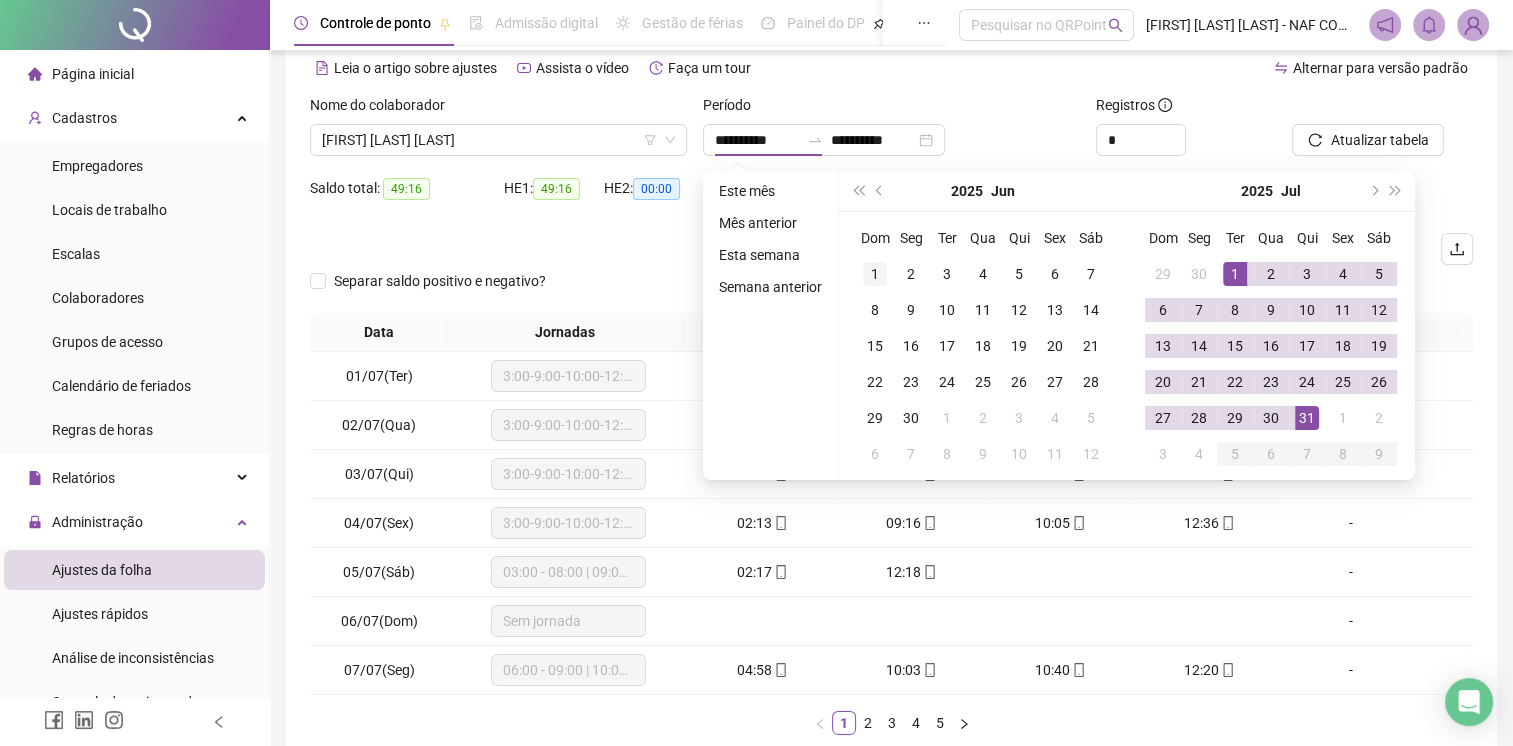 type on "**********" 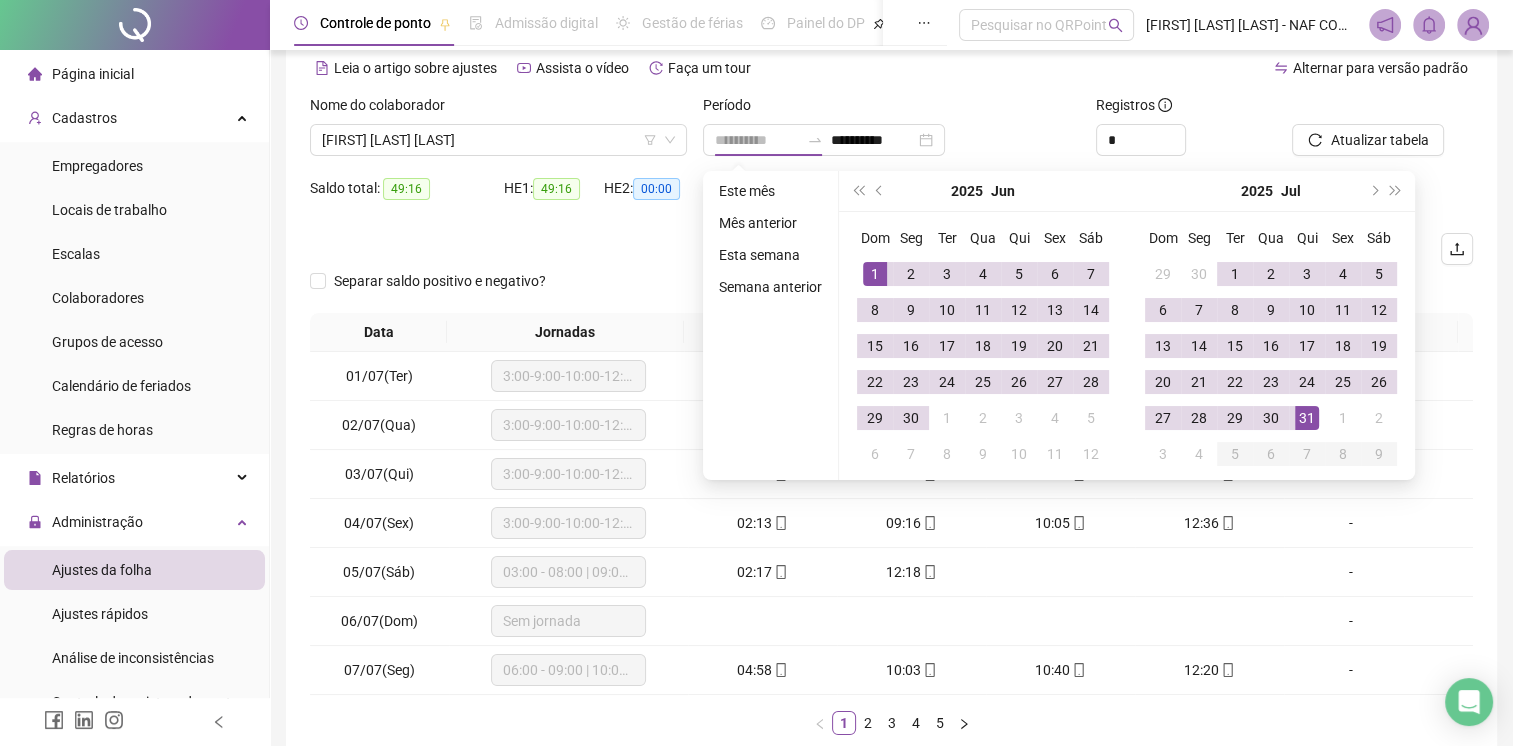 click on "1" at bounding box center (875, 274) 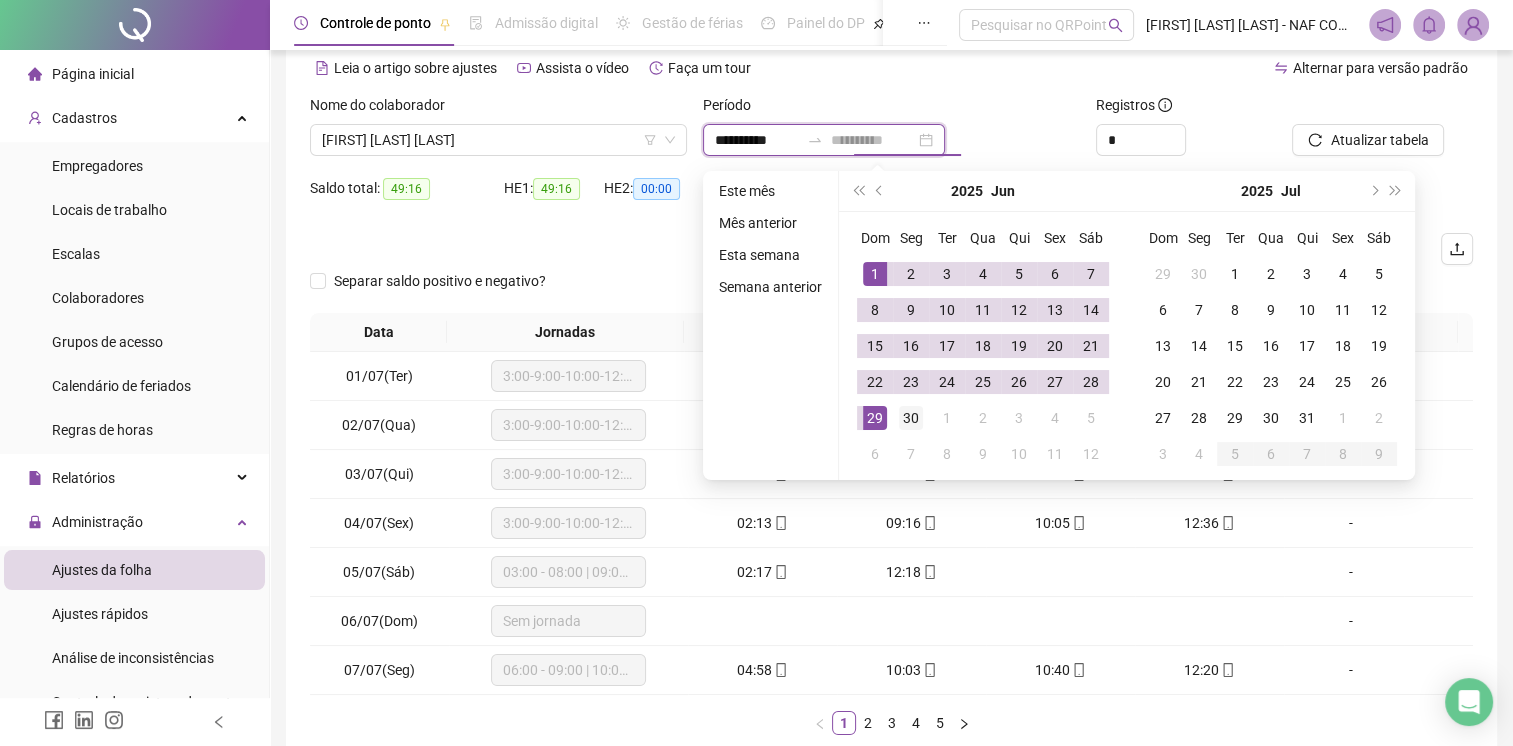 type on "**********" 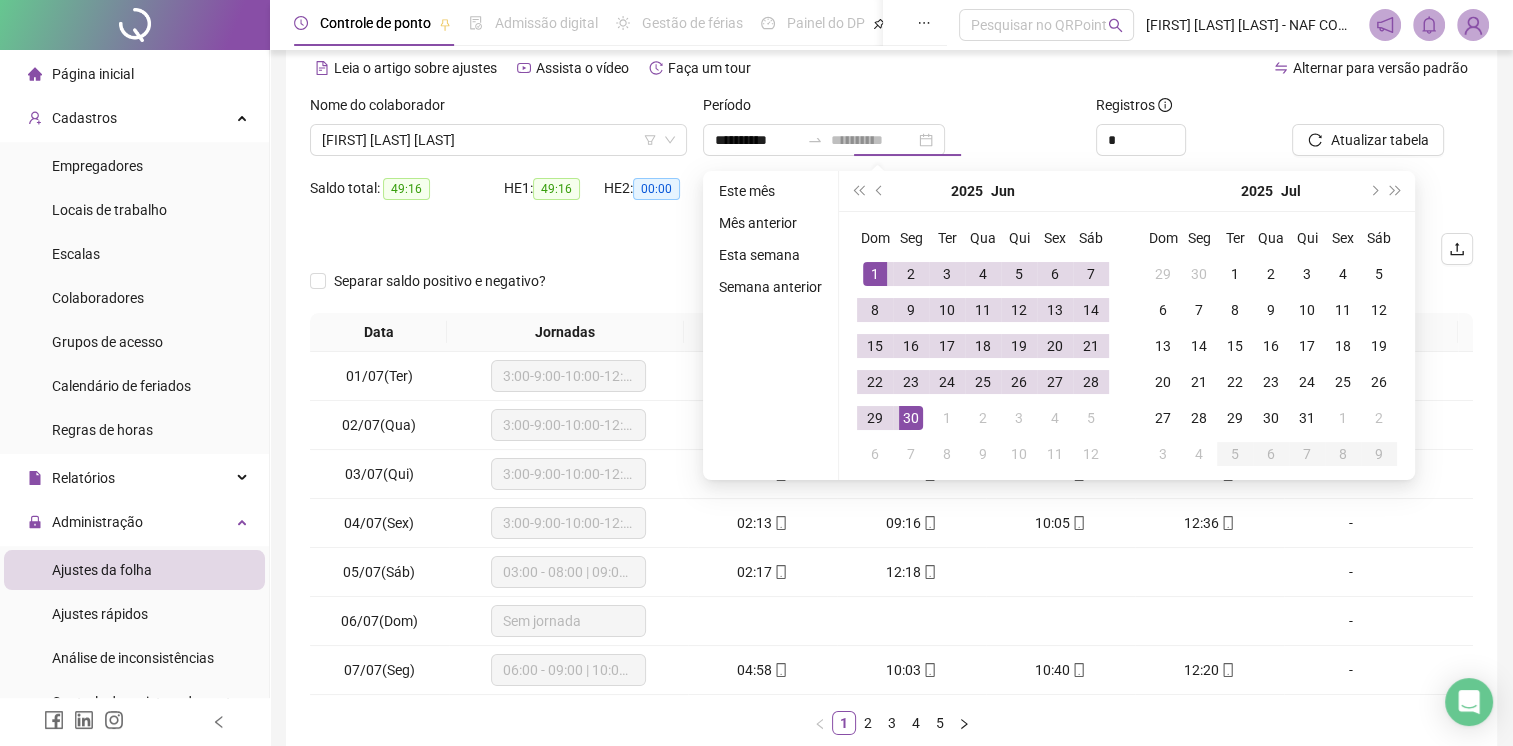 click on "30" at bounding box center [911, 418] 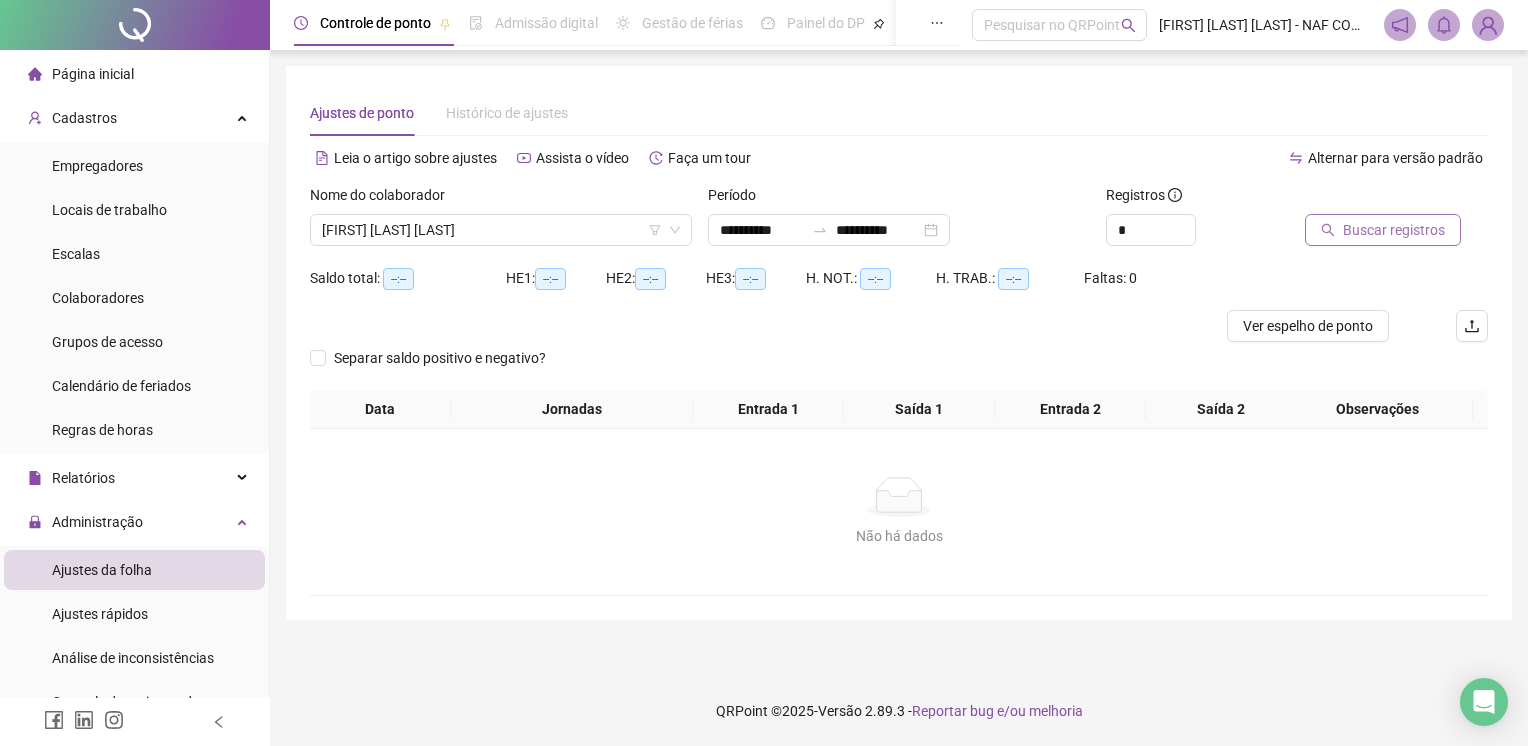 click on "Buscar registros" at bounding box center (1394, 230) 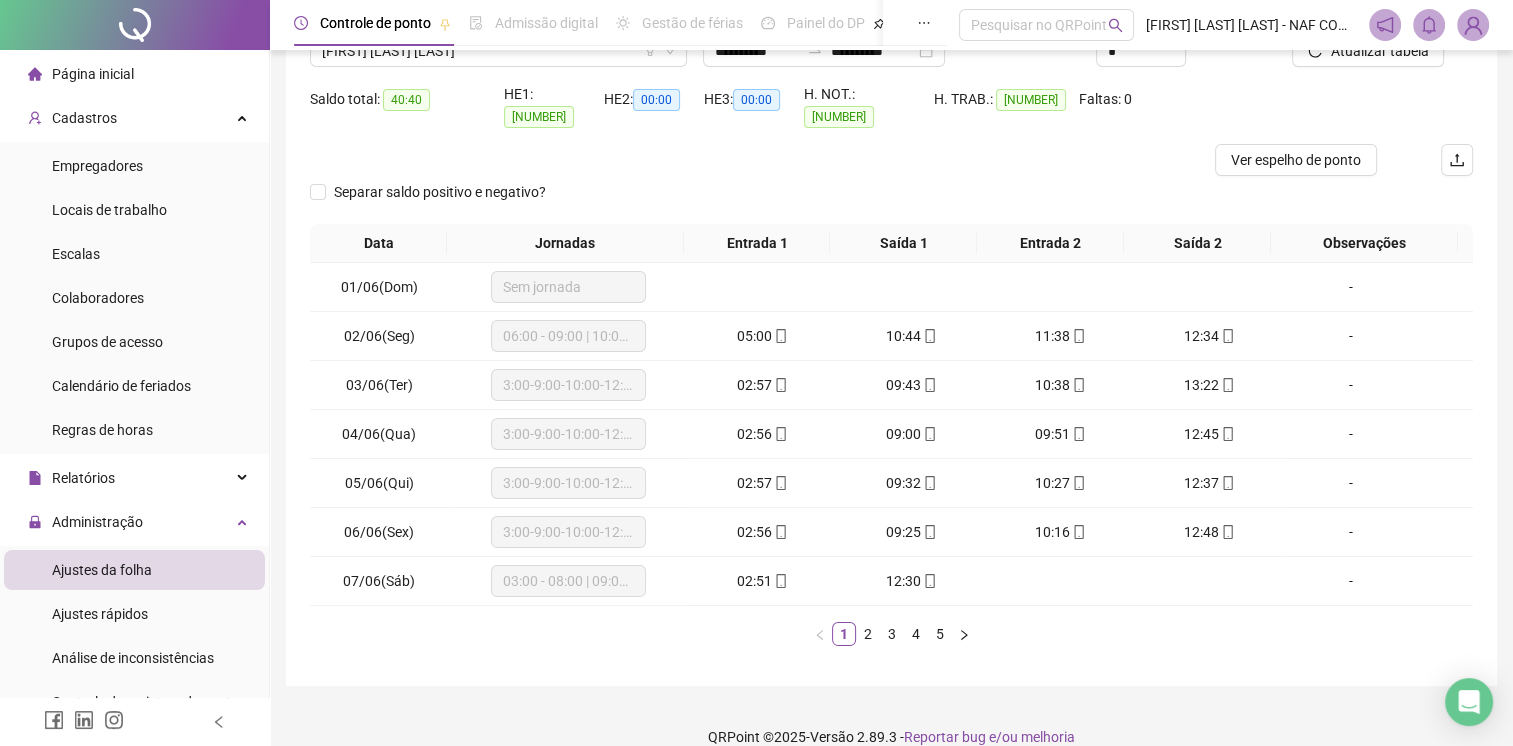 scroll, scrollTop: 190, scrollLeft: 0, axis: vertical 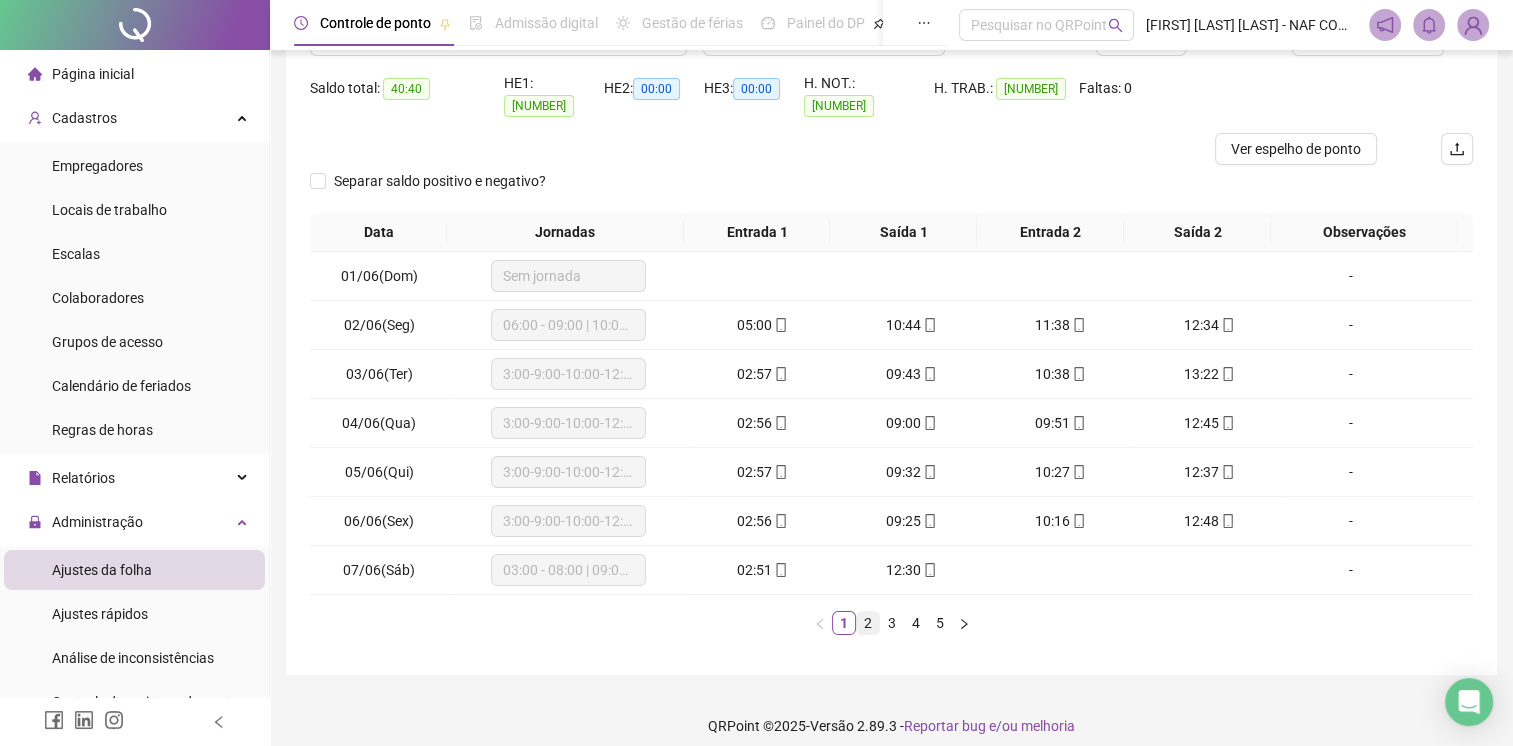 click on "2" at bounding box center [868, 623] 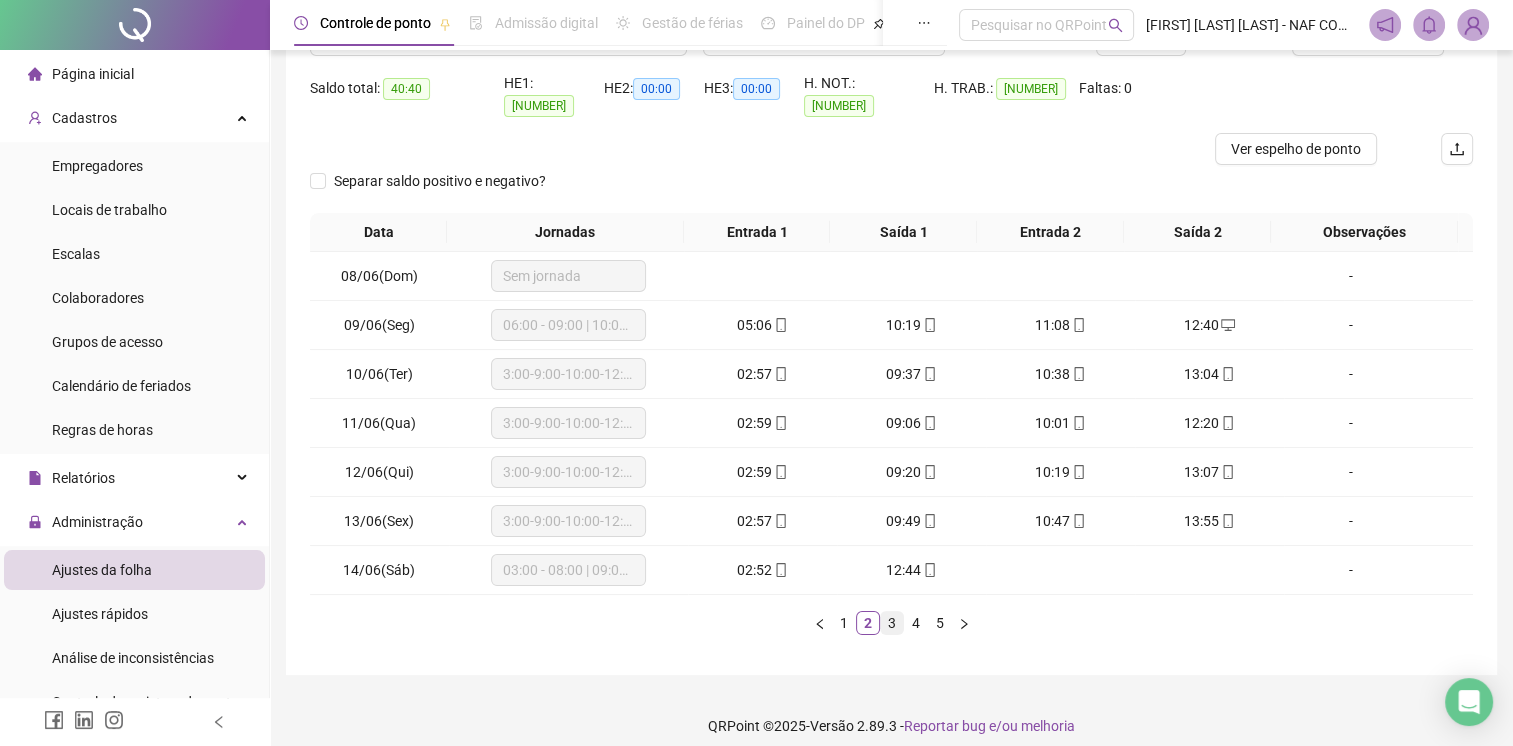 click on "3" at bounding box center [892, 623] 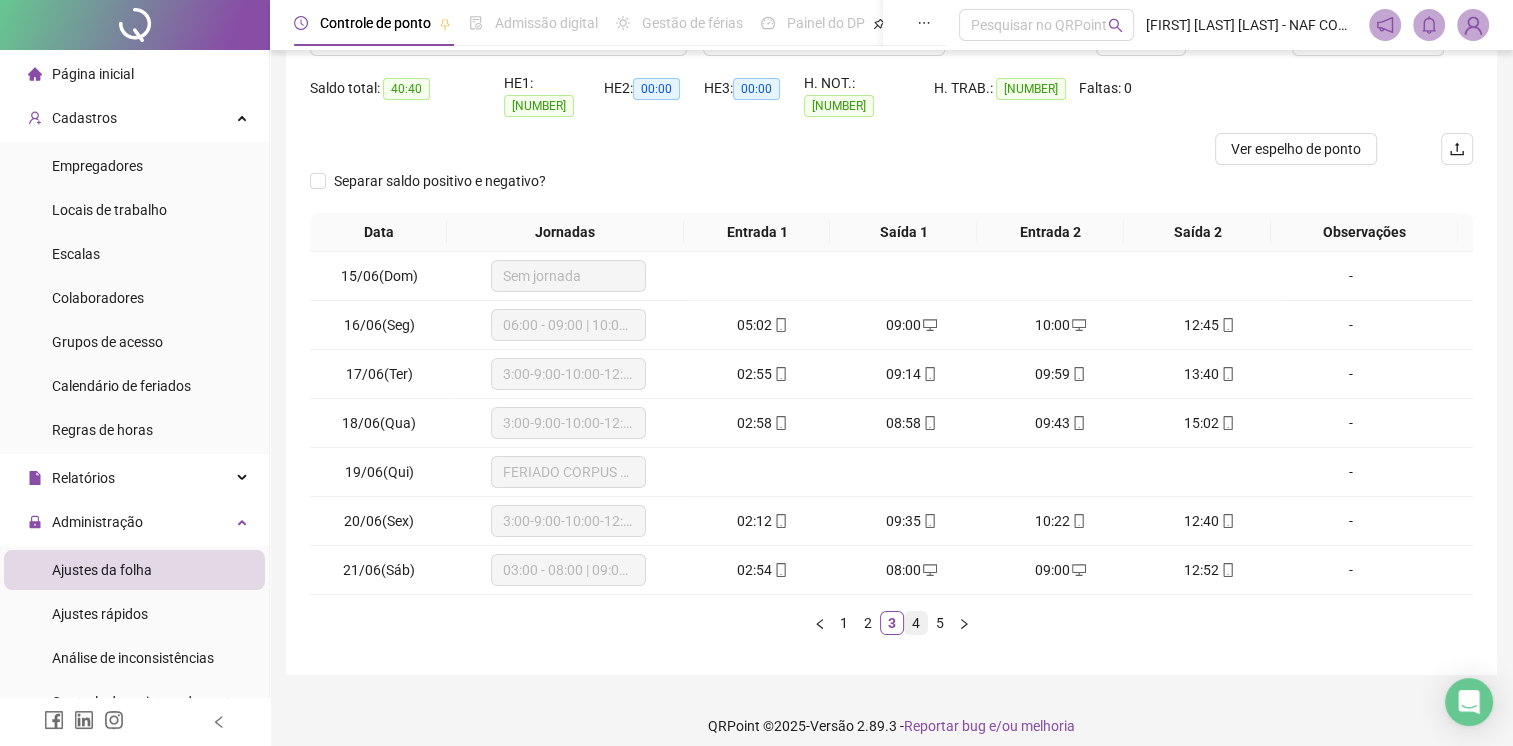 click on "4" at bounding box center (916, 623) 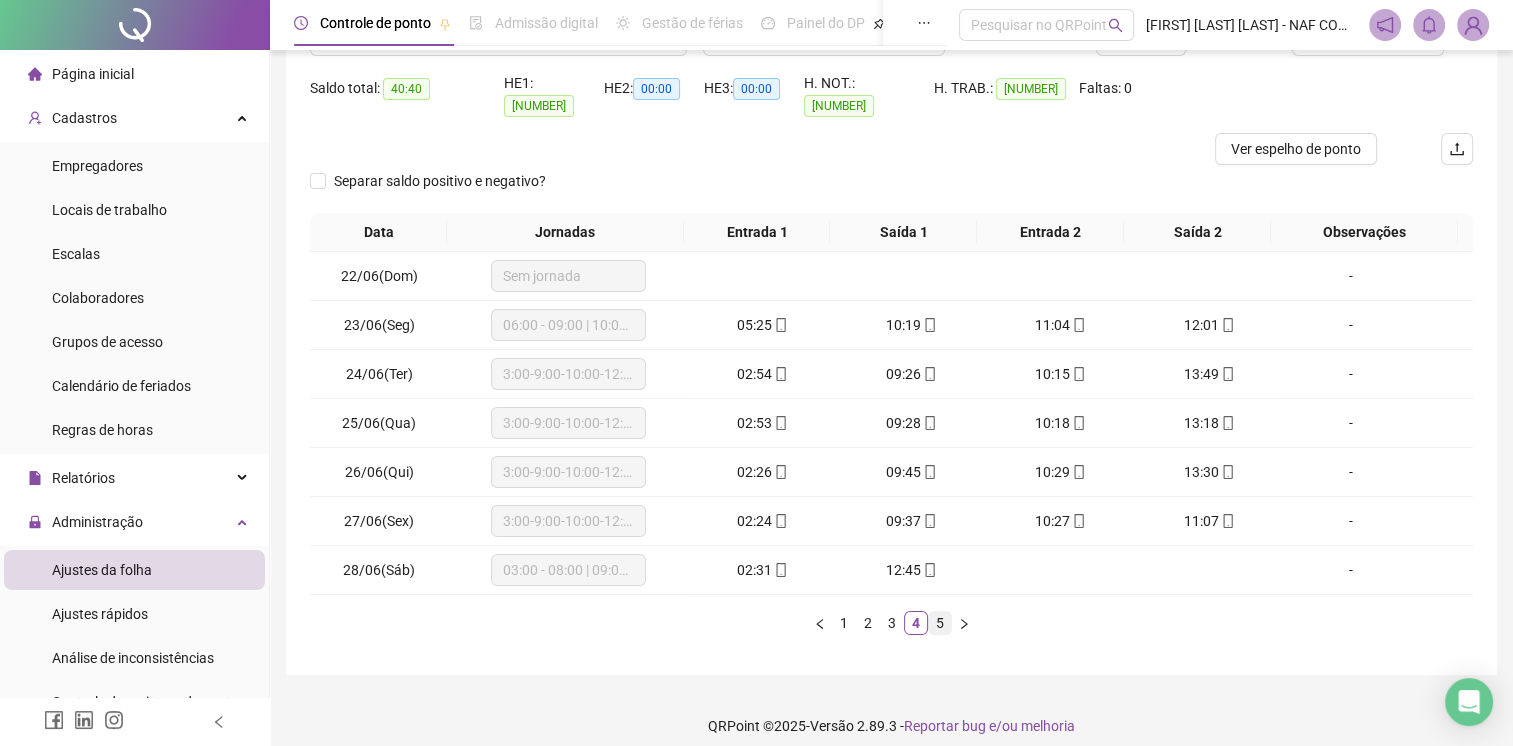 click on "5" at bounding box center [940, 623] 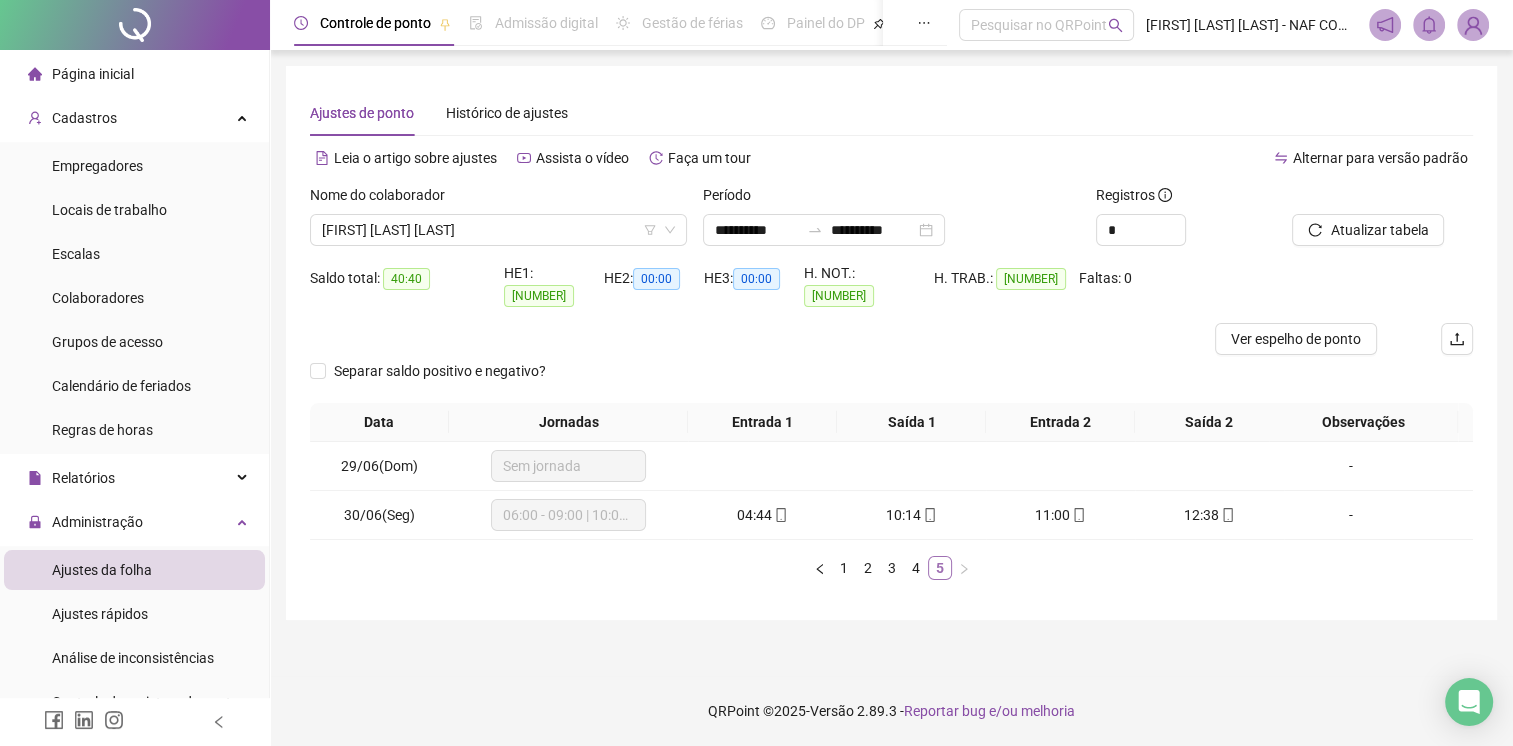 scroll, scrollTop: 0, scrollLeft: 0, axis: both 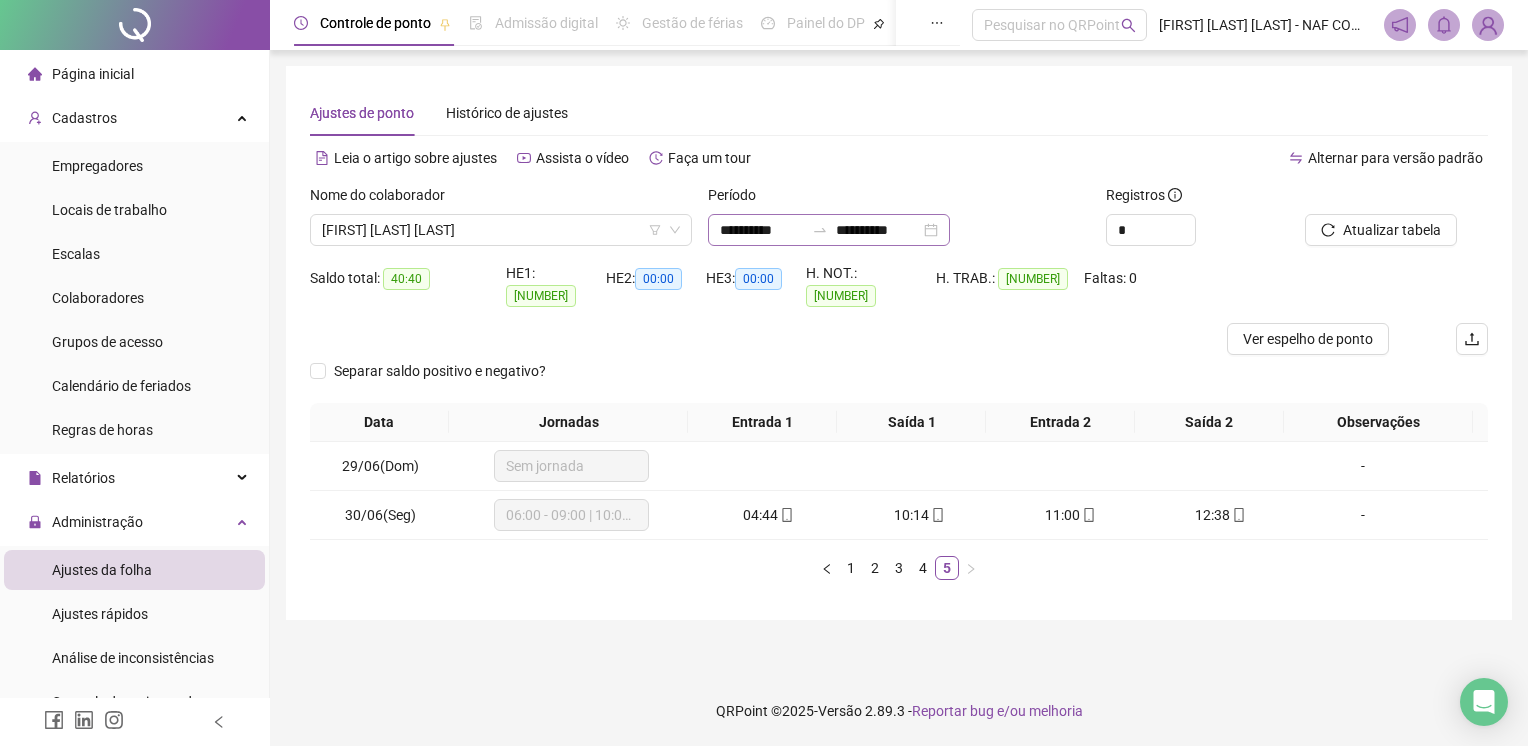 click on "**********" at bounding box center (829, 230) 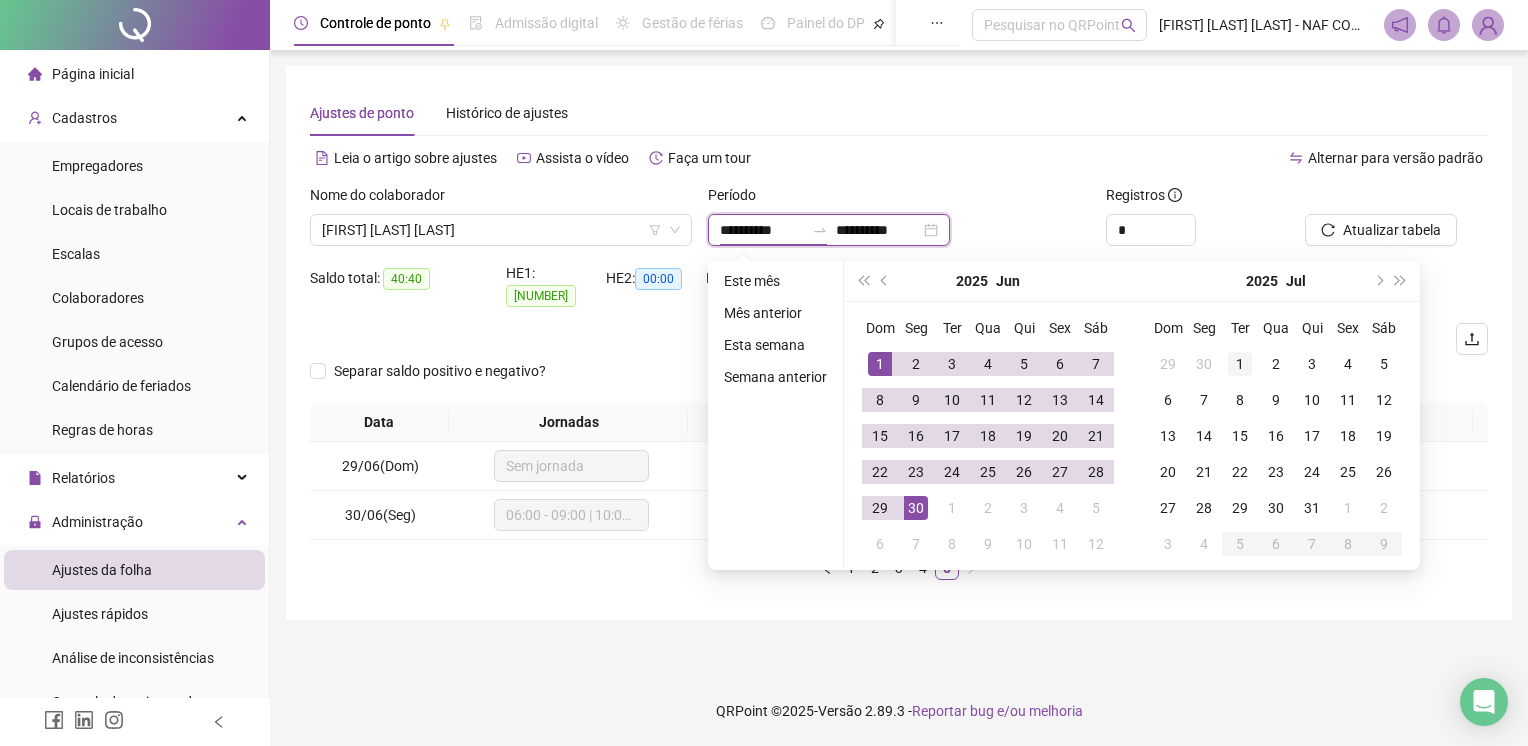 type on "**********" 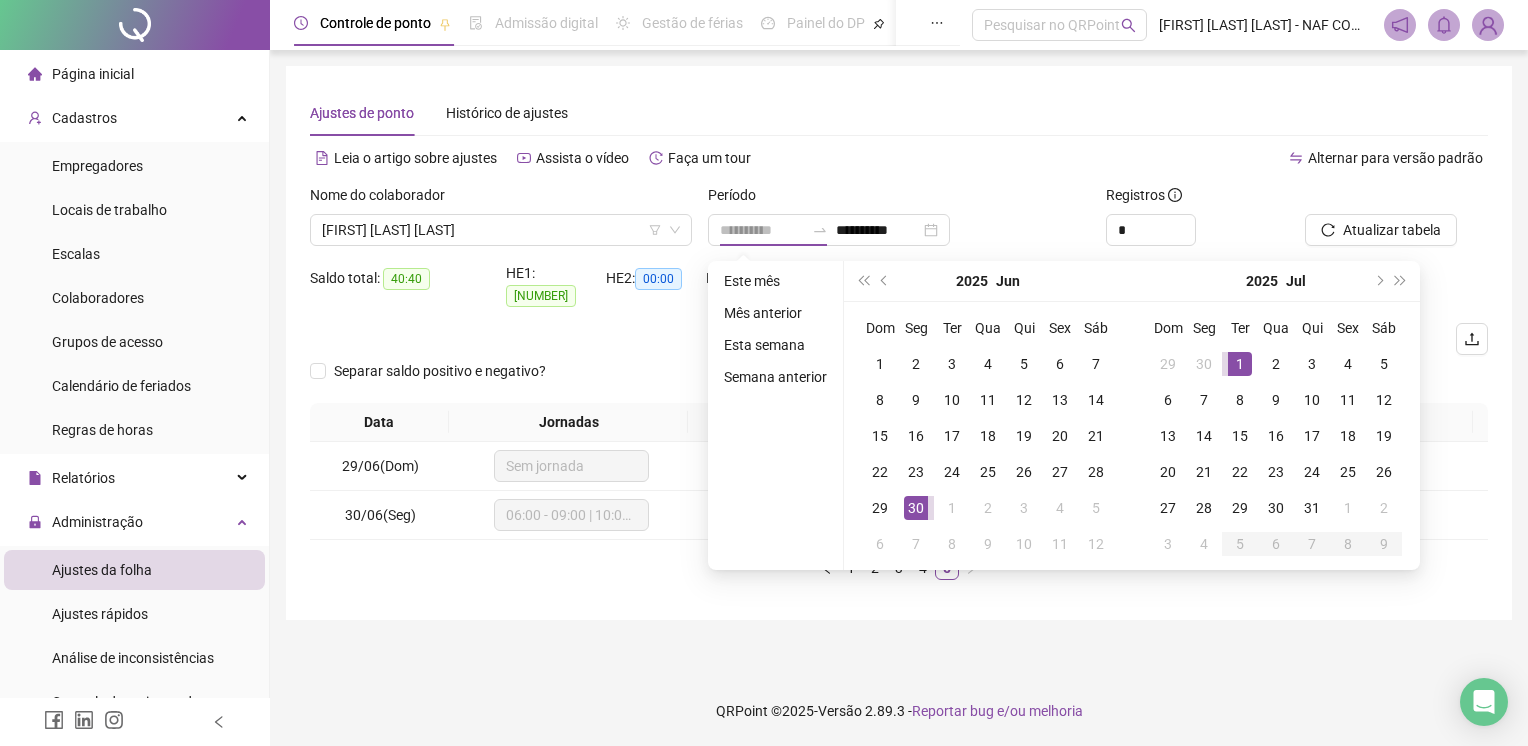 click on "1" at bounding box center (1240, 364) 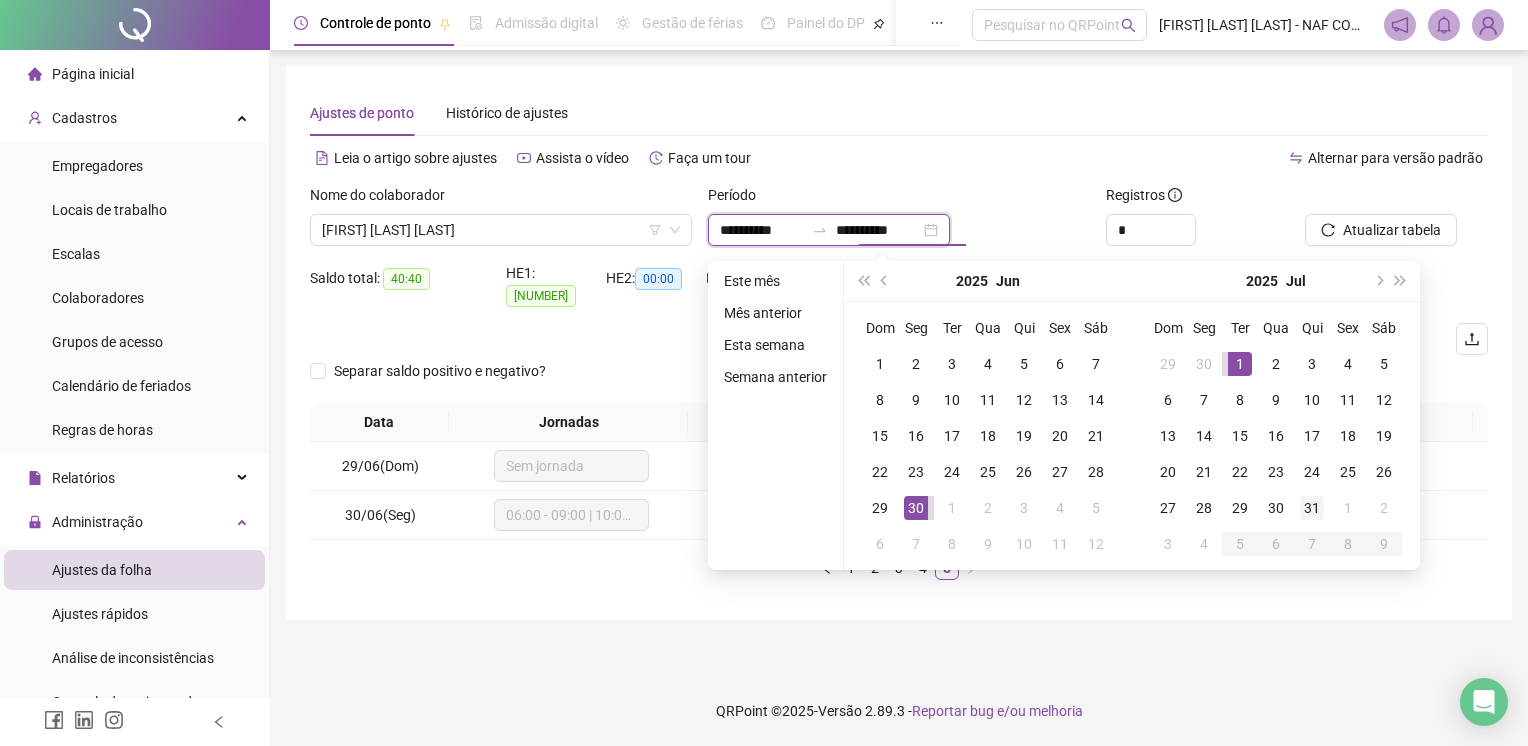type on "**********" 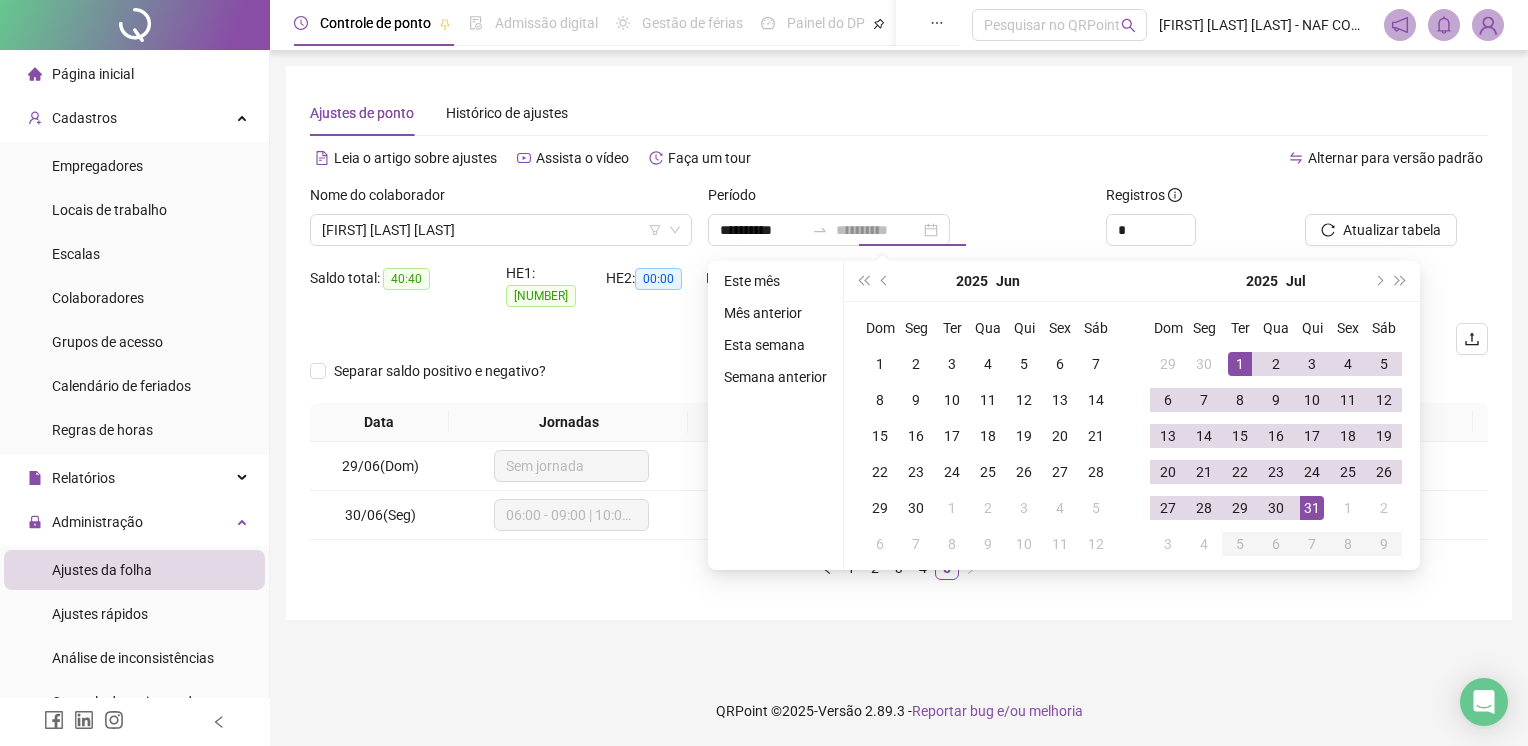 click on "31" at bounding box center (1312, 508) 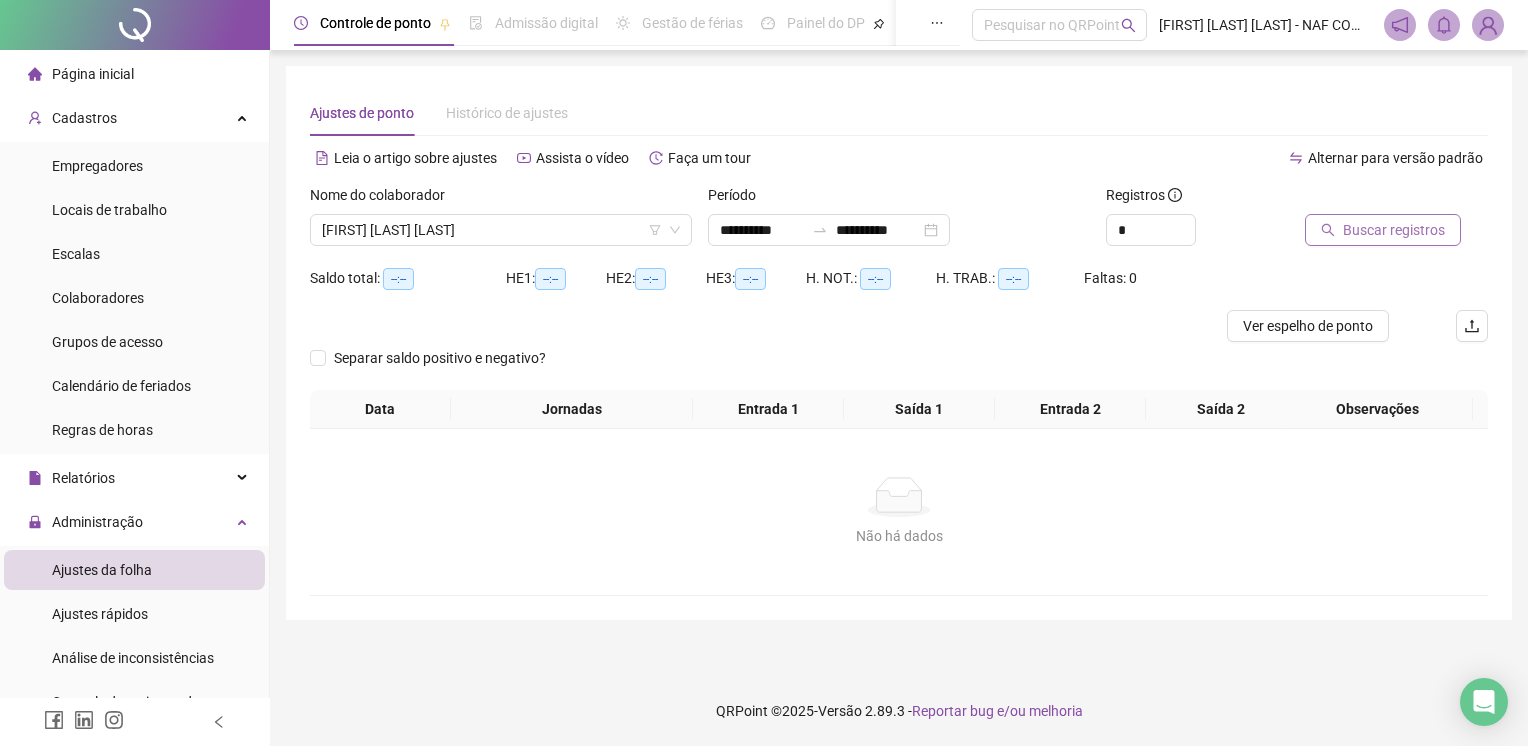 click on "Buscar registros" at bounding box center (1394, 230) 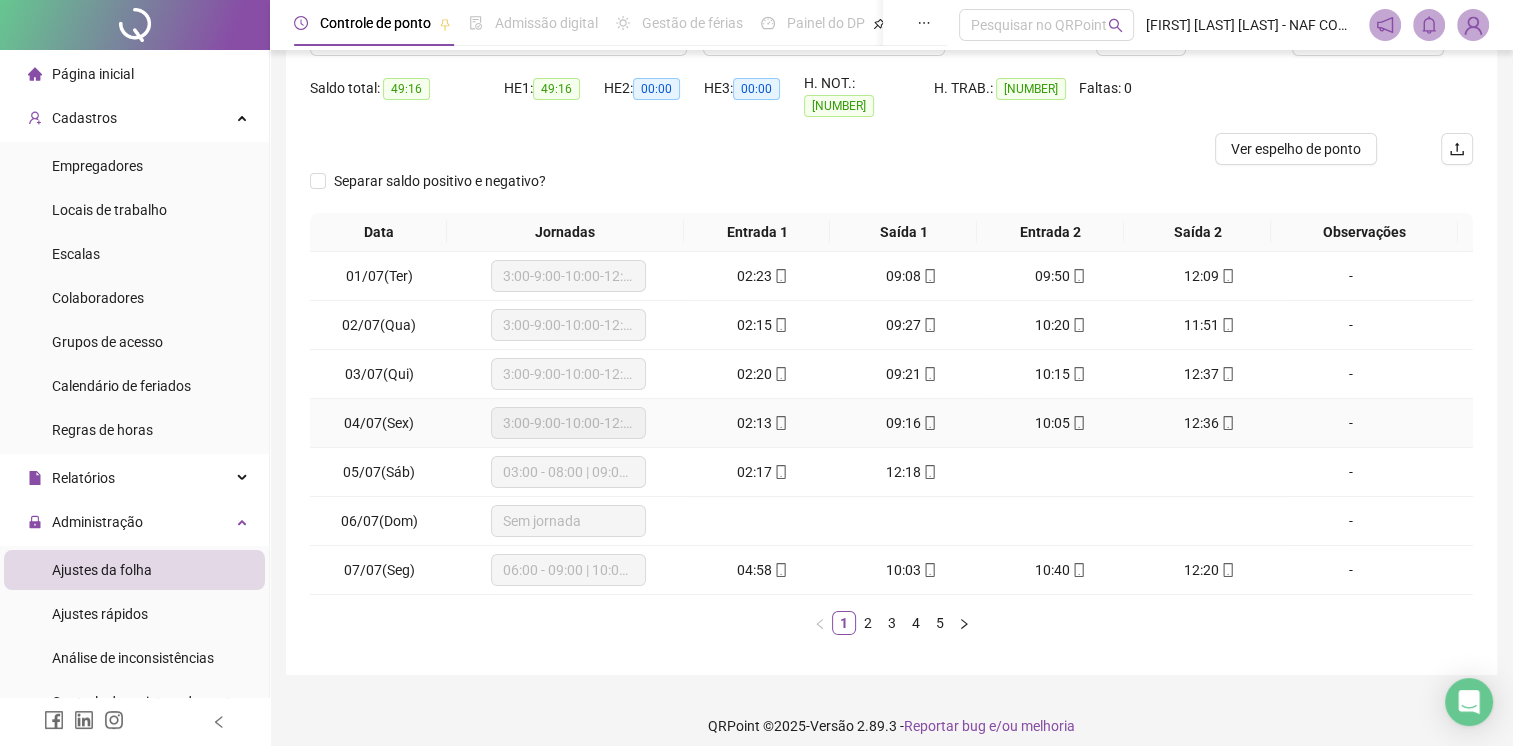 scroll, scrollTop: 0, scrollLeft: 0, axis: both 